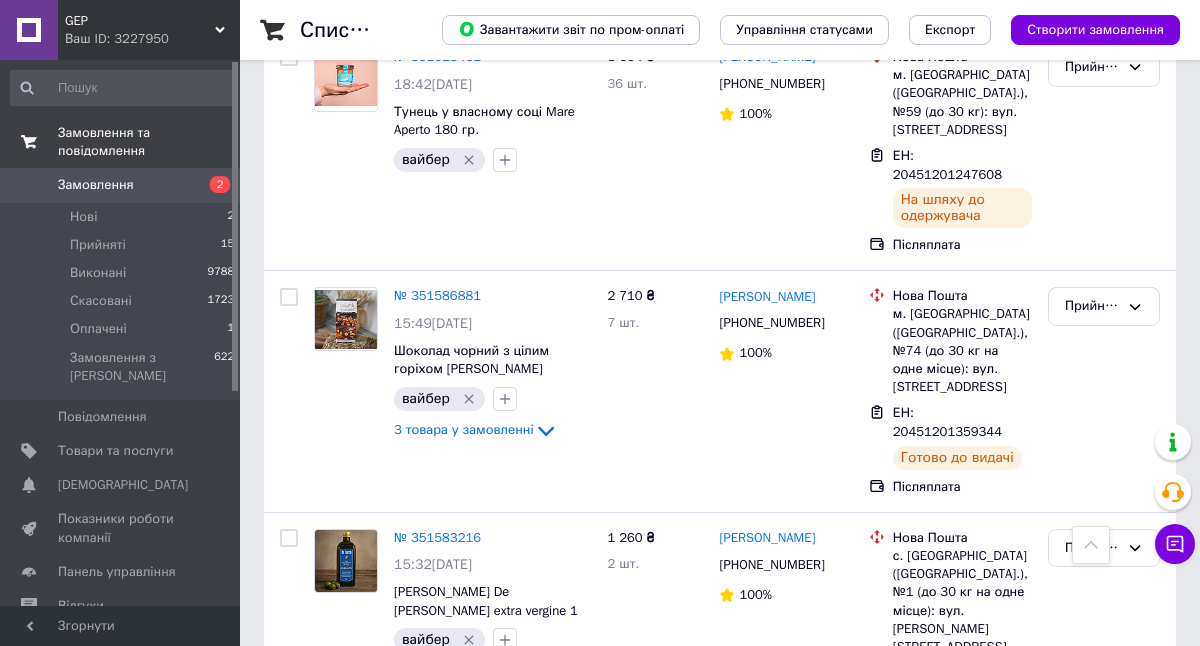 scroll, scrollTop: 2145, scrollLeft: 0, axis: vertical 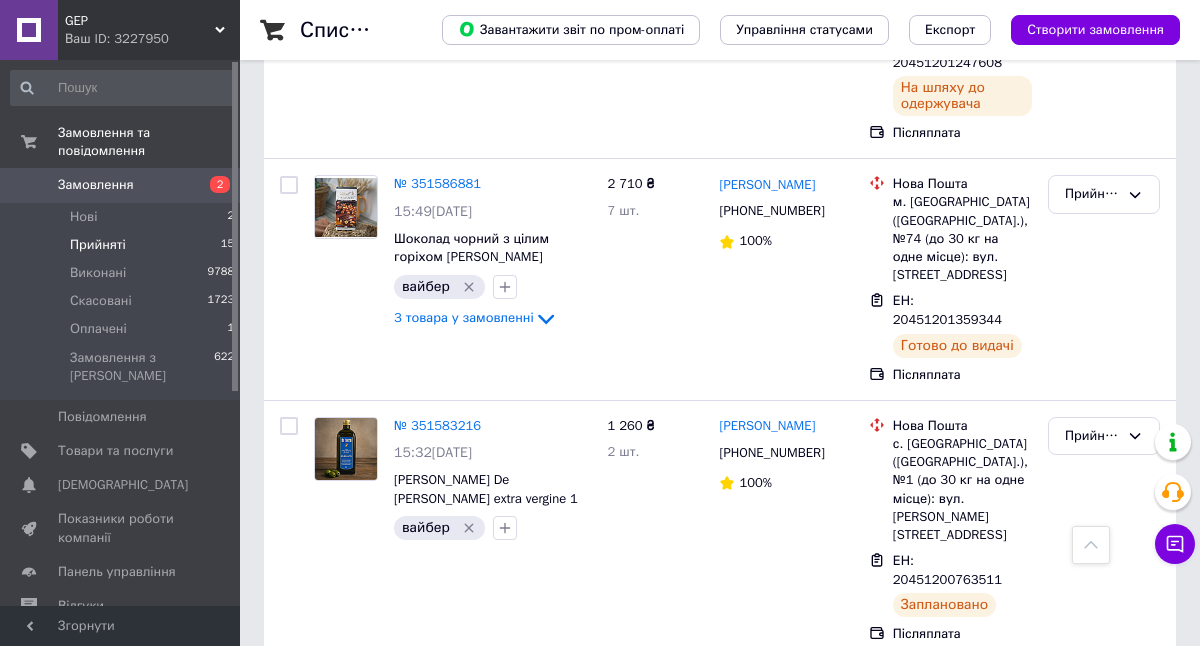 click on "Прийняті 15" at bounding box center [123, 245] 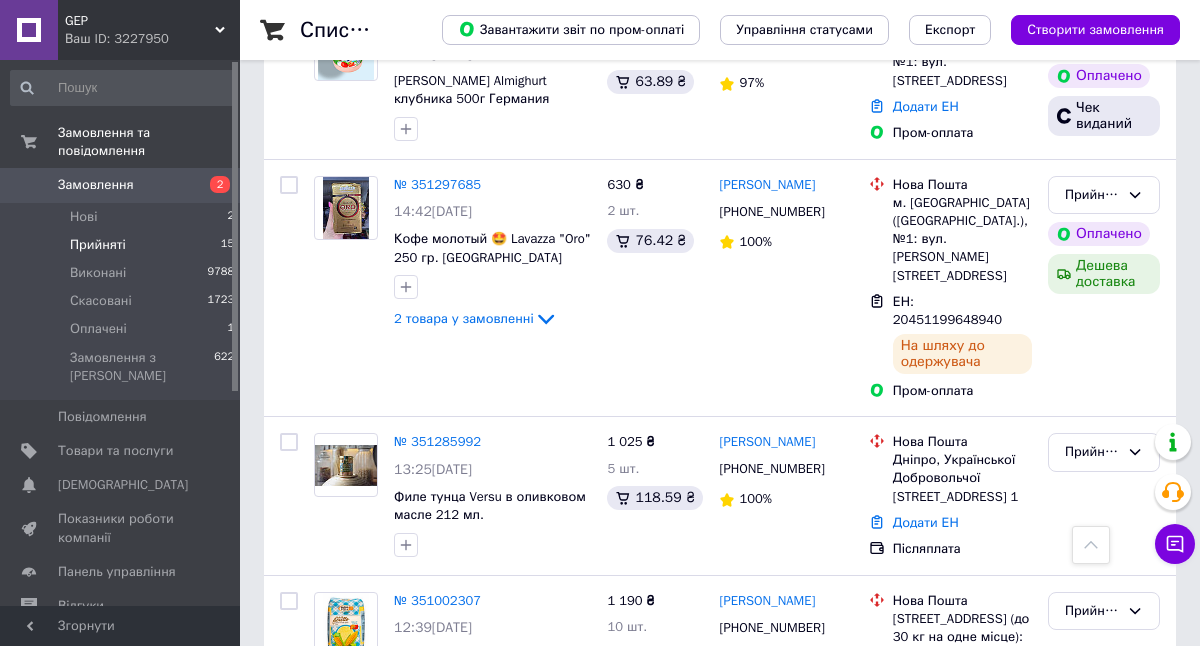 scroll, scrollTop: 2765, scrollLeft: 0, axis: vertical 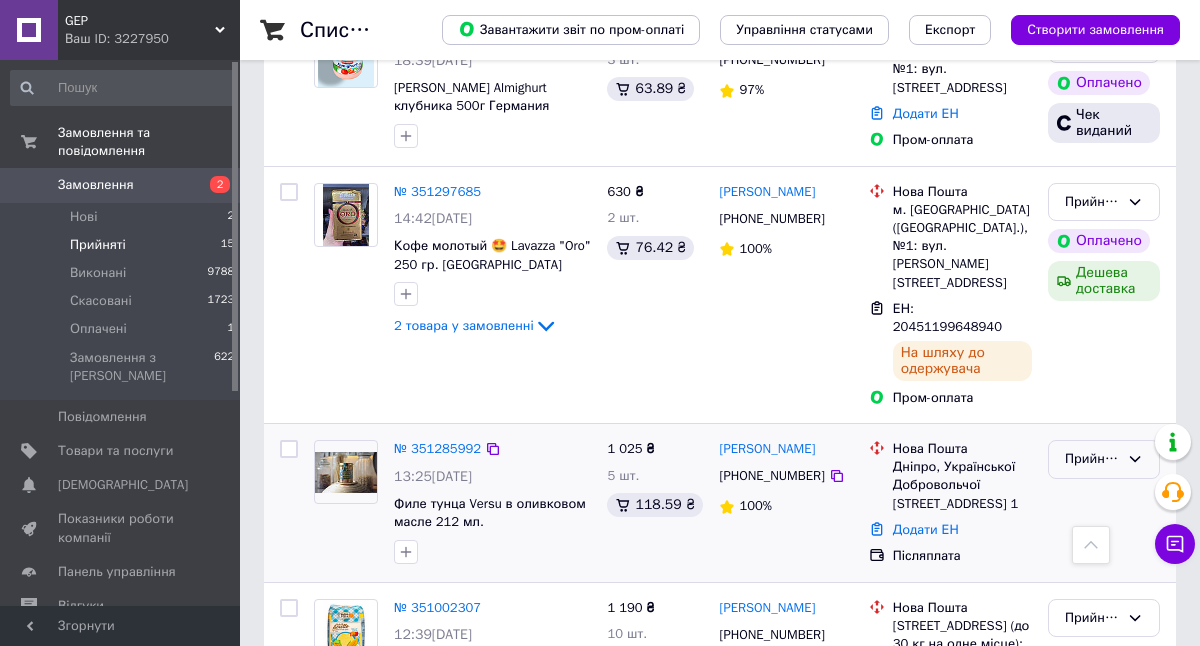 click on "Прийнято" at bounding box center (1092, 459) 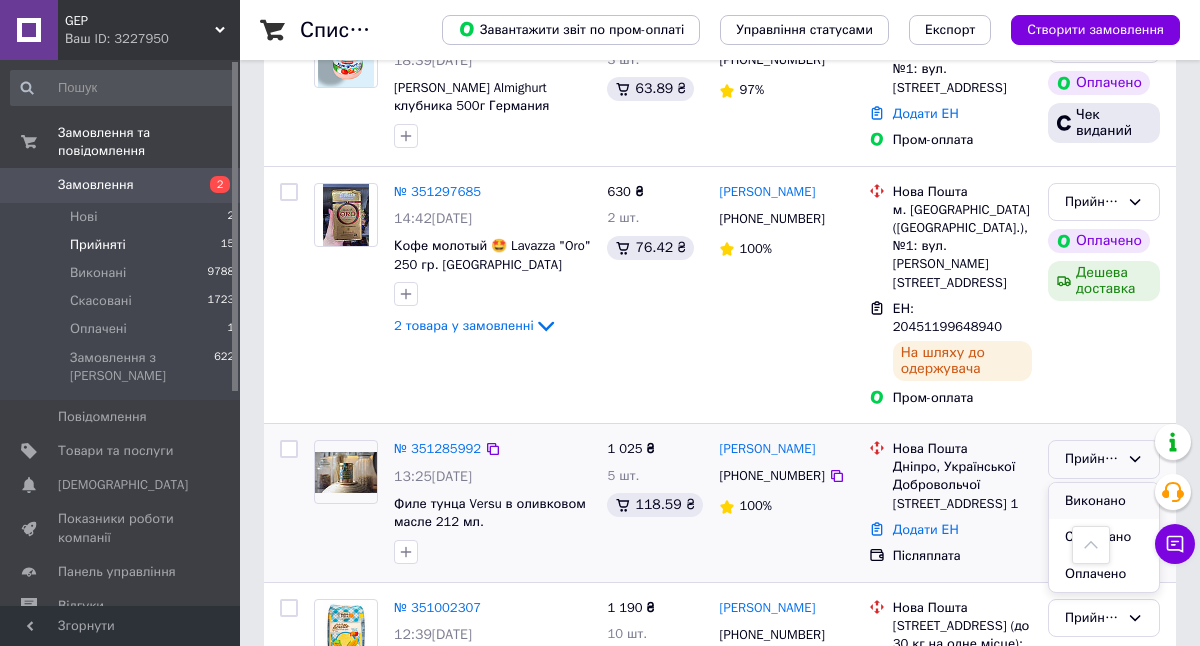 click on "Виконано" at bounding box center [1104, 501] 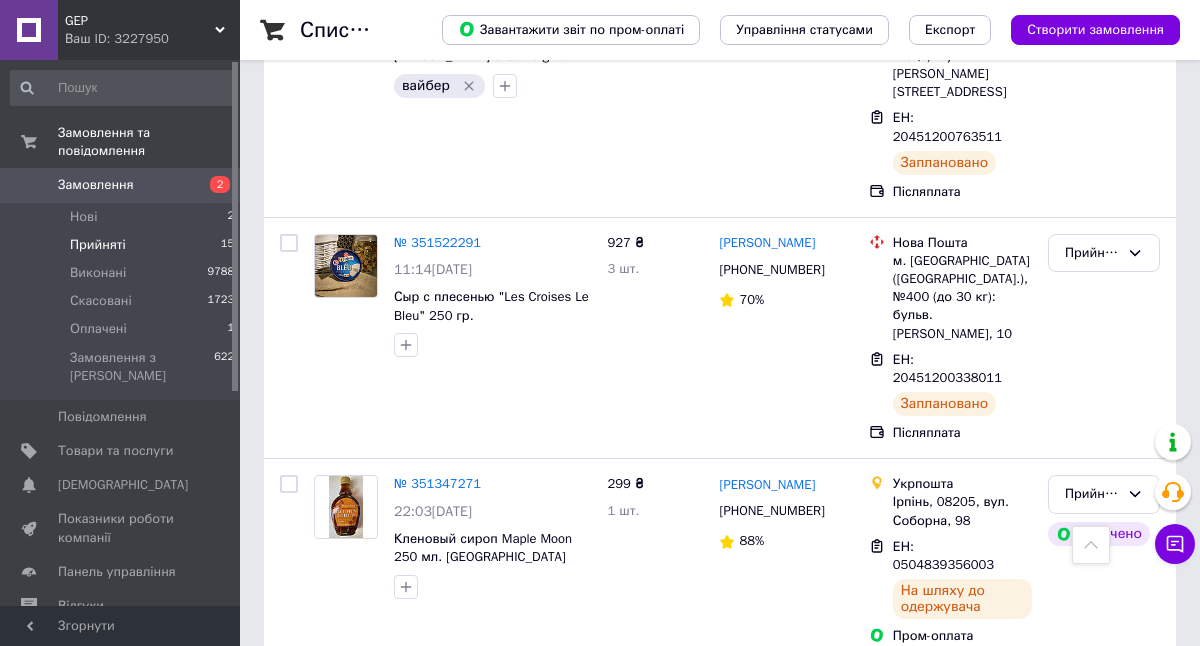 scroll, scrollTop: 2016, scrollLeft: 0, axis: vertical 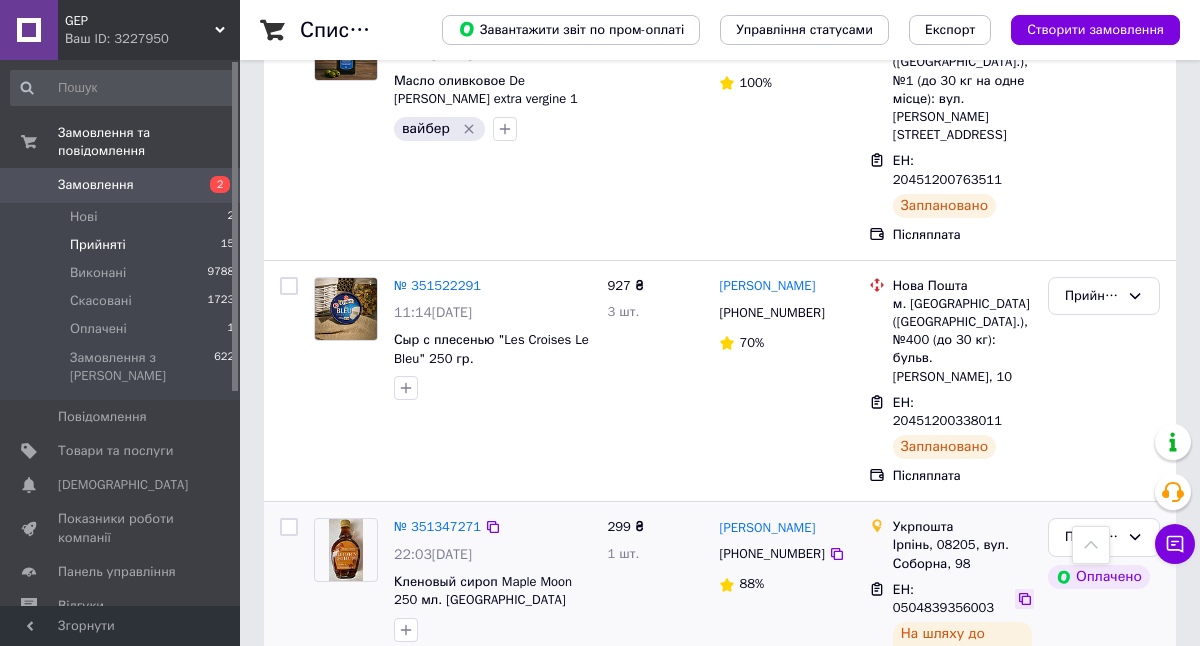 click 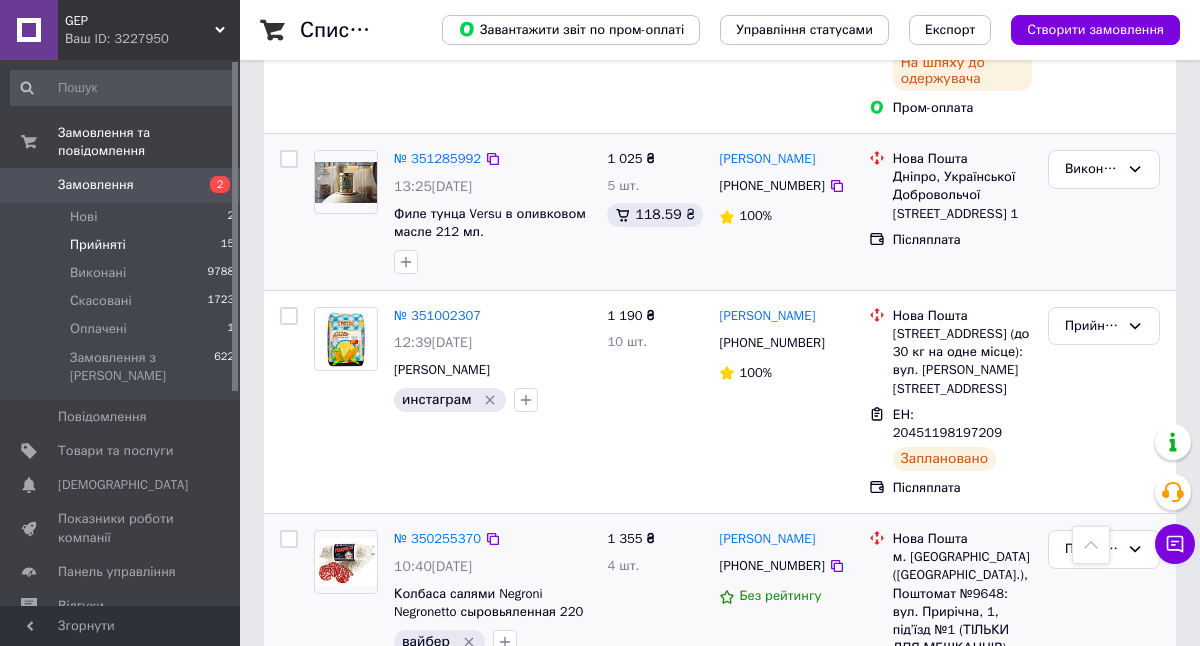 scroll, scrollTop: 3039, scrollLeft: 0, axis: vertical 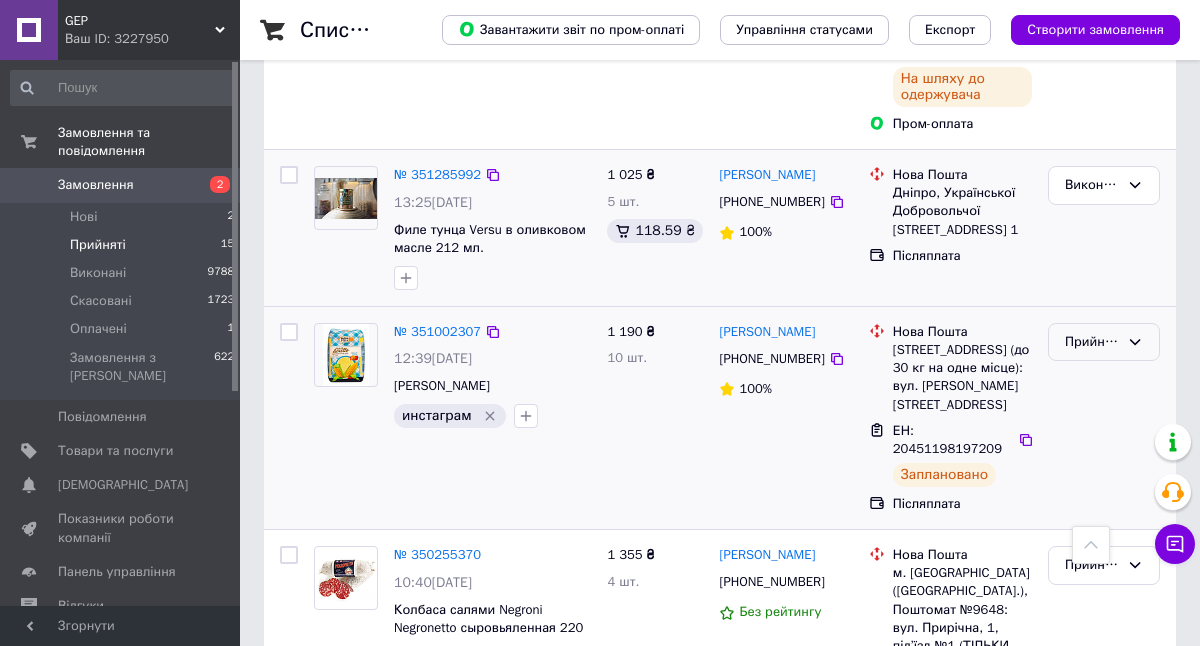 click on "Прийнято" at bounding box center (1104, 342) 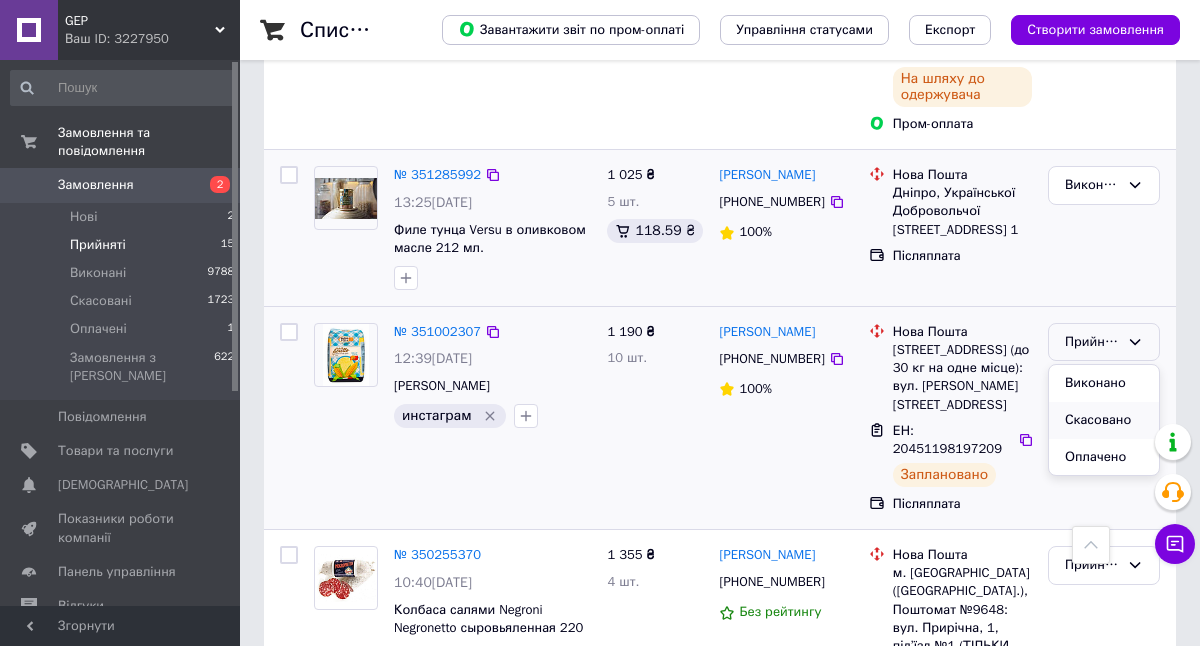 click on "Скасовано" at bounding box center [1104, 420] 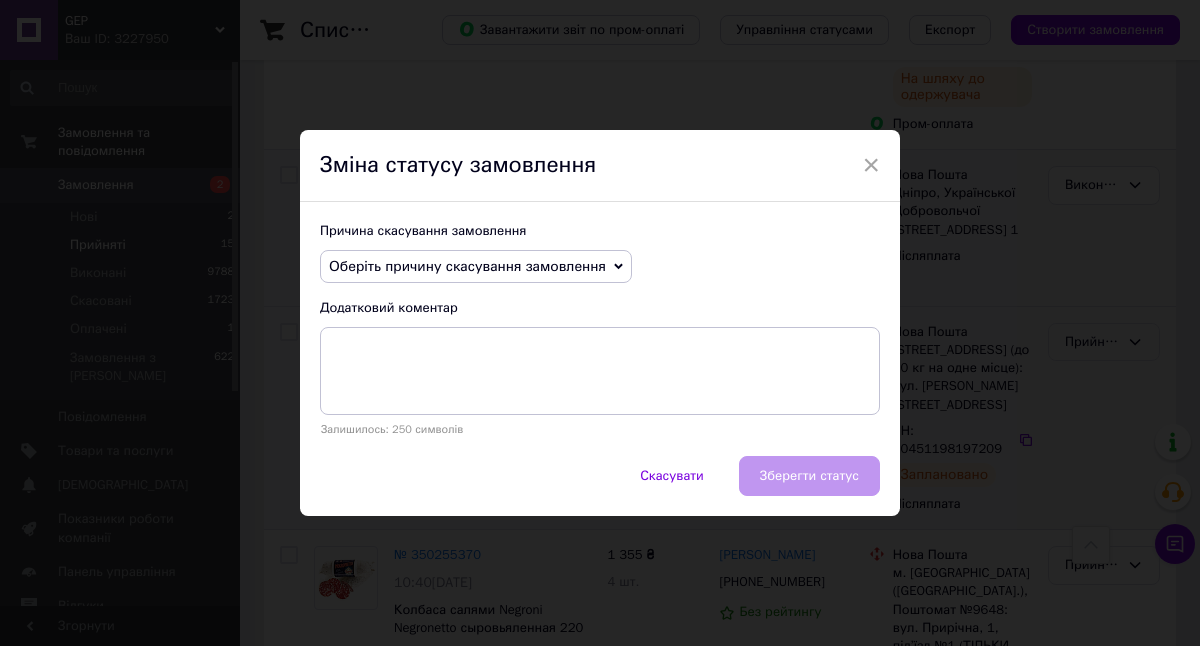 click on "Оберіть причину скасування замовлення" at bounding box center [467, 266] 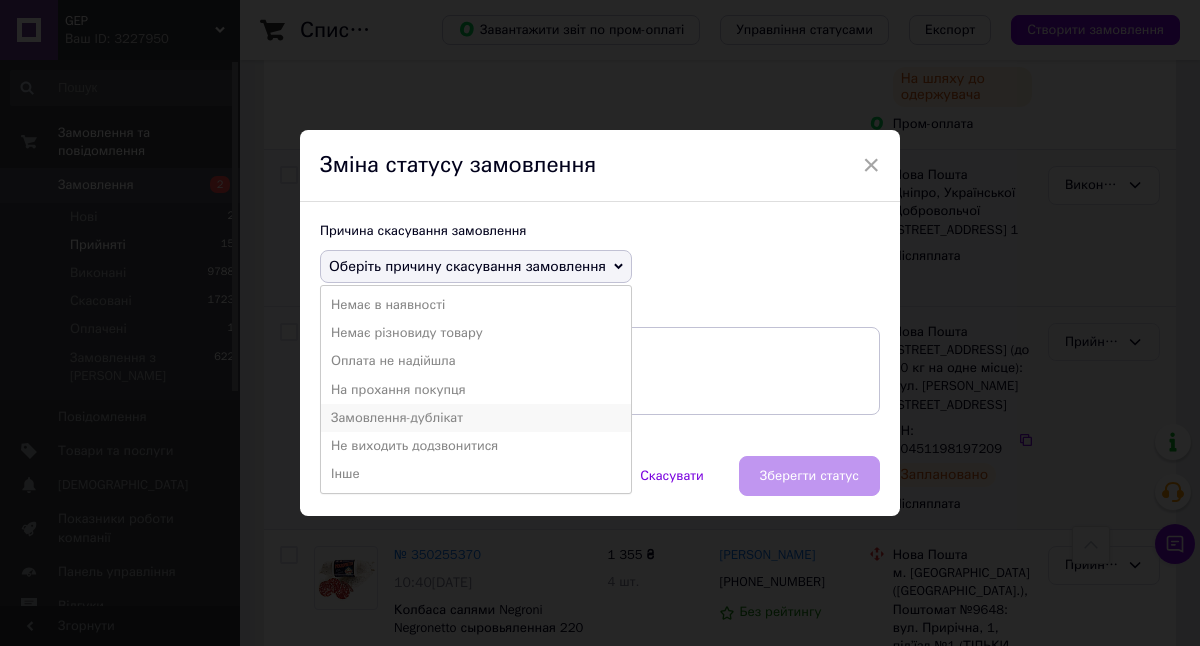 click on "Замовлення-дублікат" at bounding box center (476, 418) 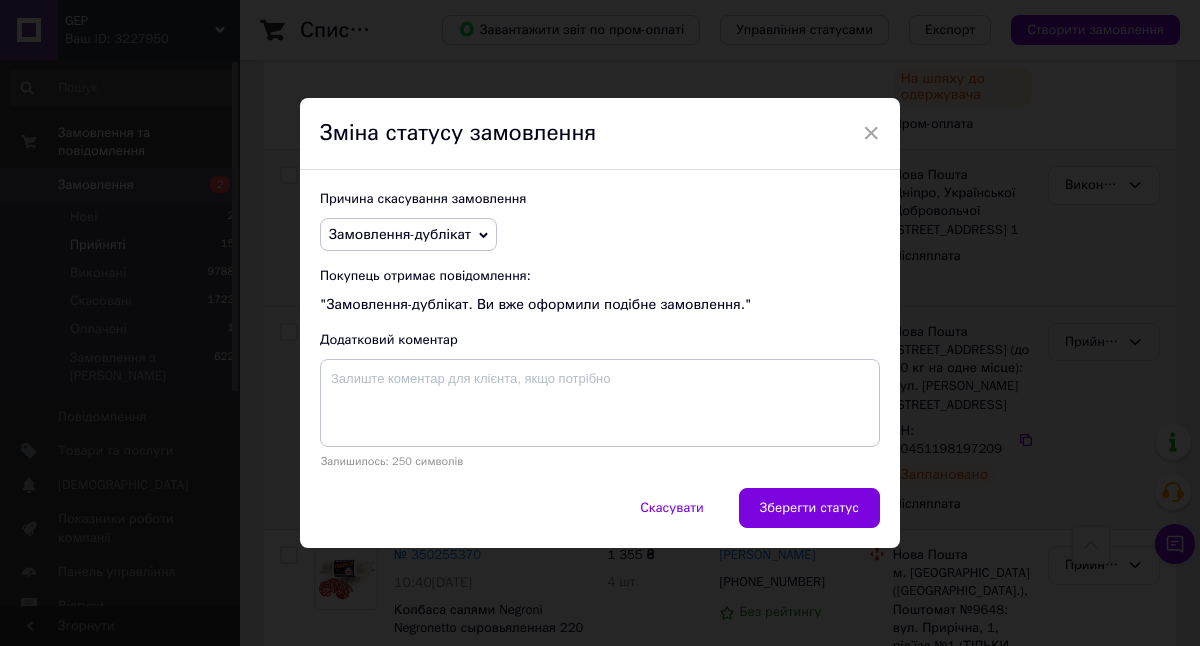 click on "Замовлення-дублікат" at bounding box center [400, 234] 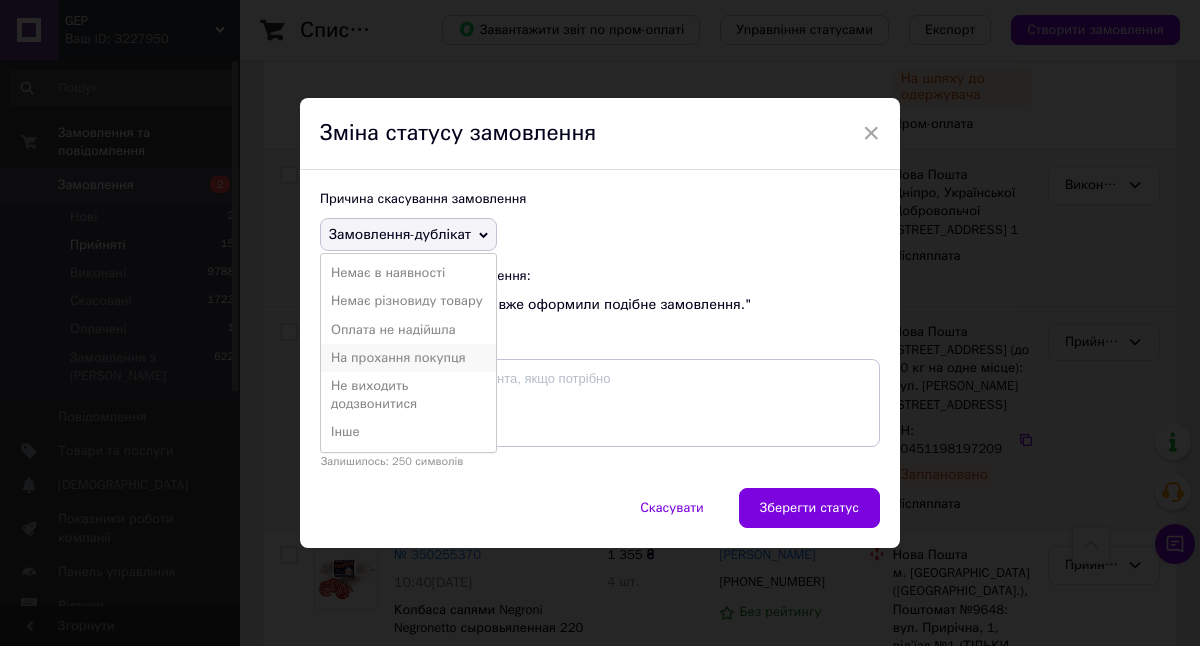 click on "На прохання покупця" at bounding box center [408, 358] 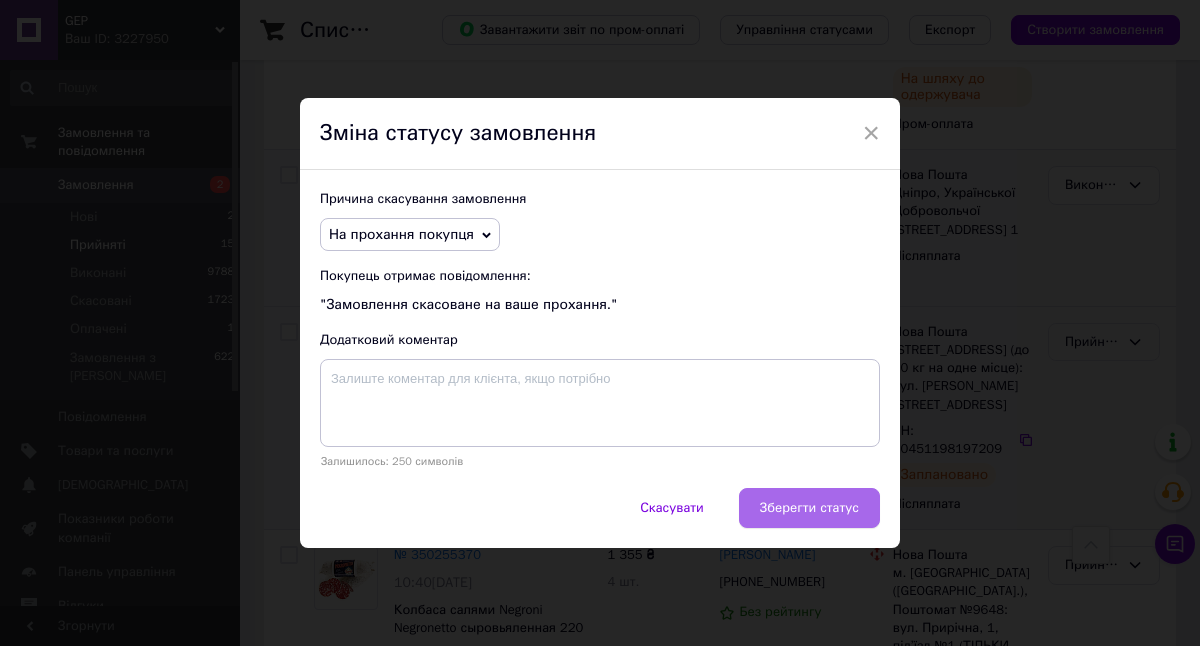 click on "Зберегти статус" at bounding box center (809, 508) 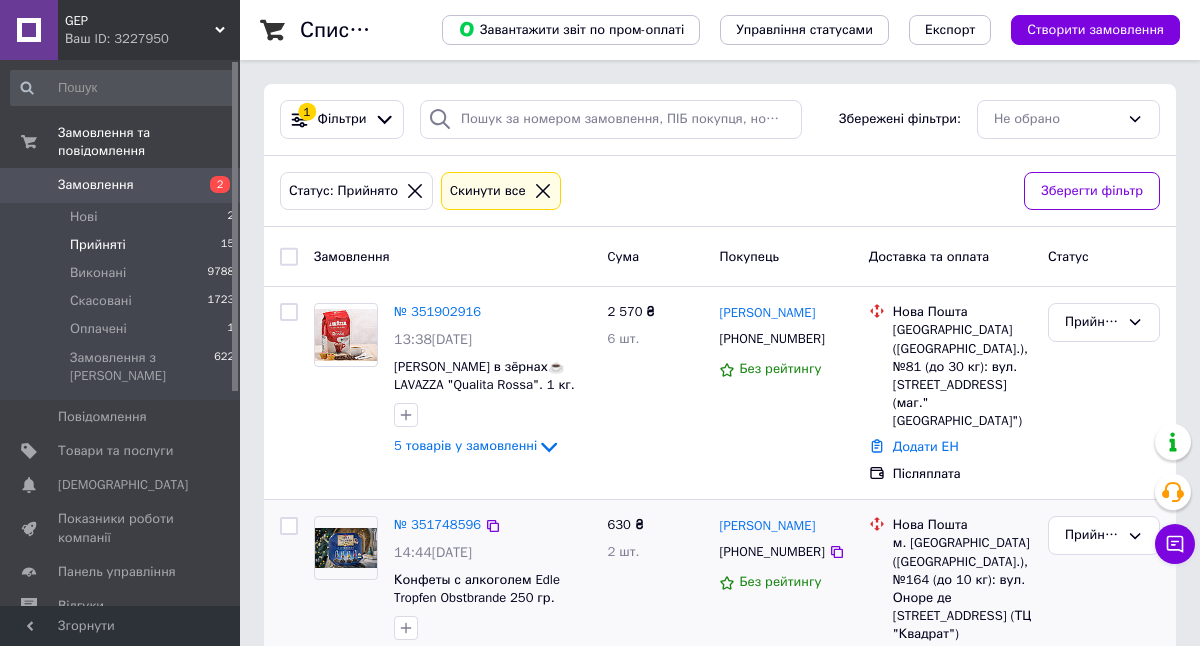 scroll, scrollTop: 0, scrollLeft: 0, axis: both 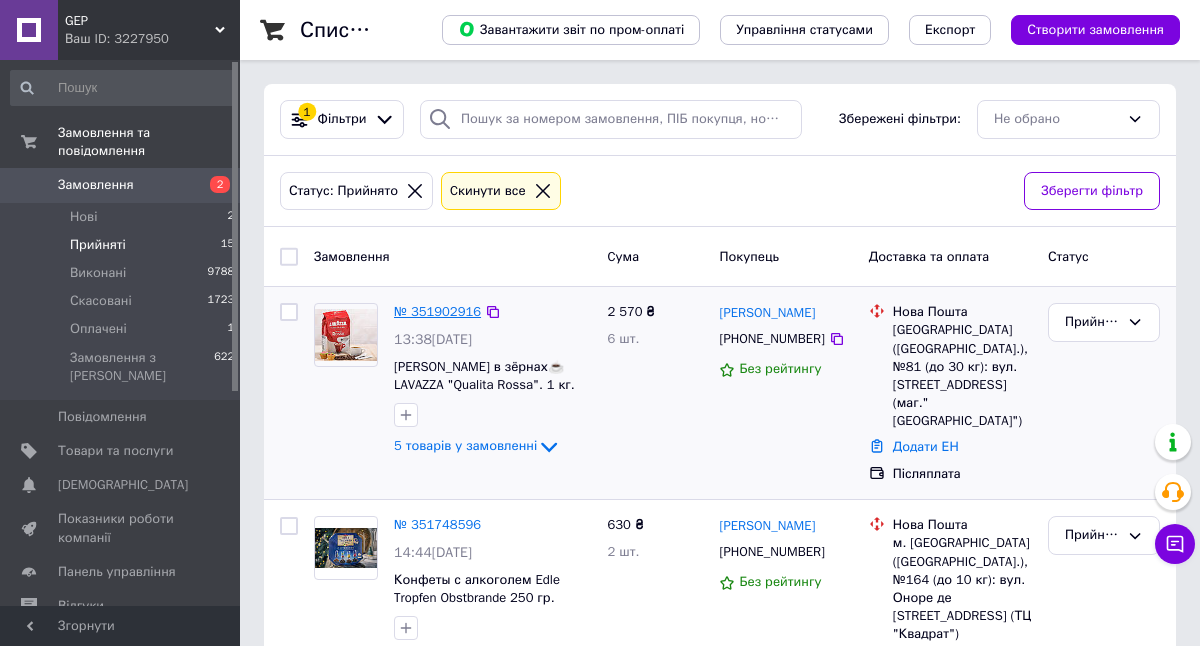 click on "№ 351902916" at bounding box center (437, 311) 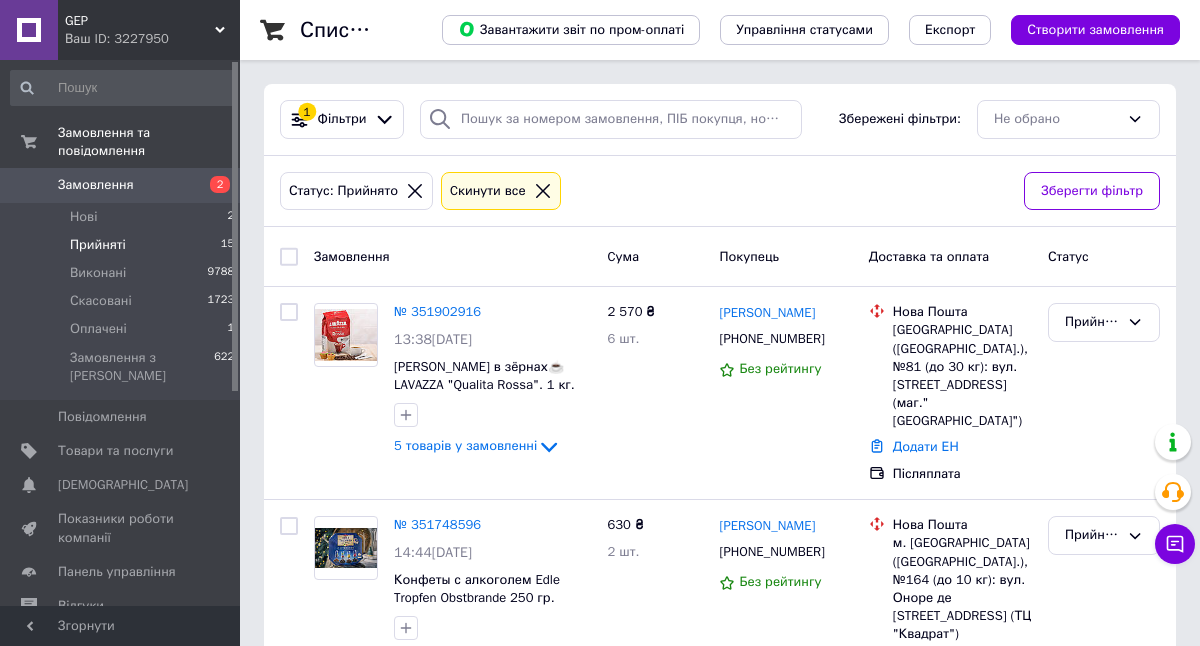 click 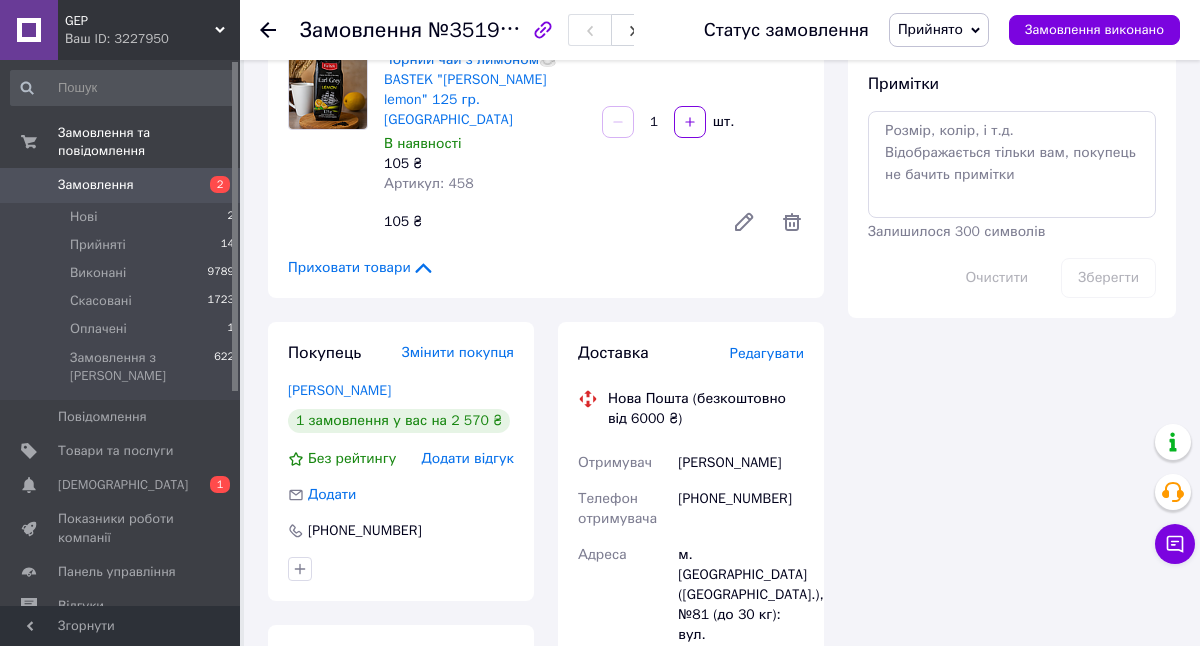 scroll, scrollTop: 961, scrollLeft: 0, axis: vertical 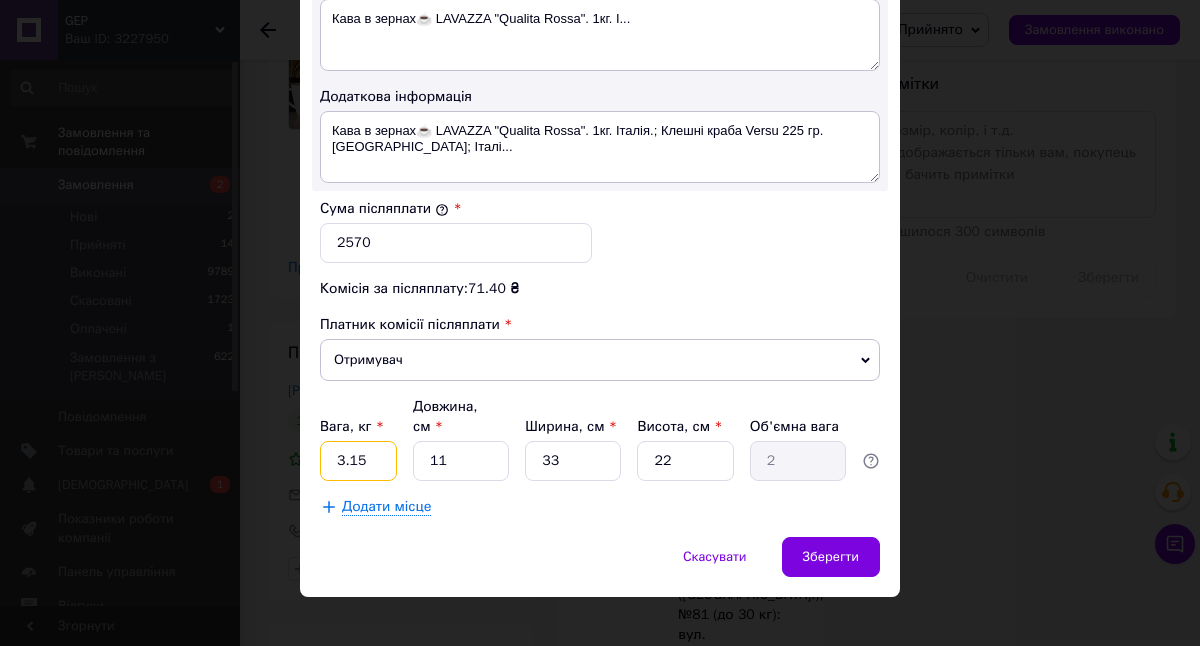click on "3.15" at bounding box center (358, 461) 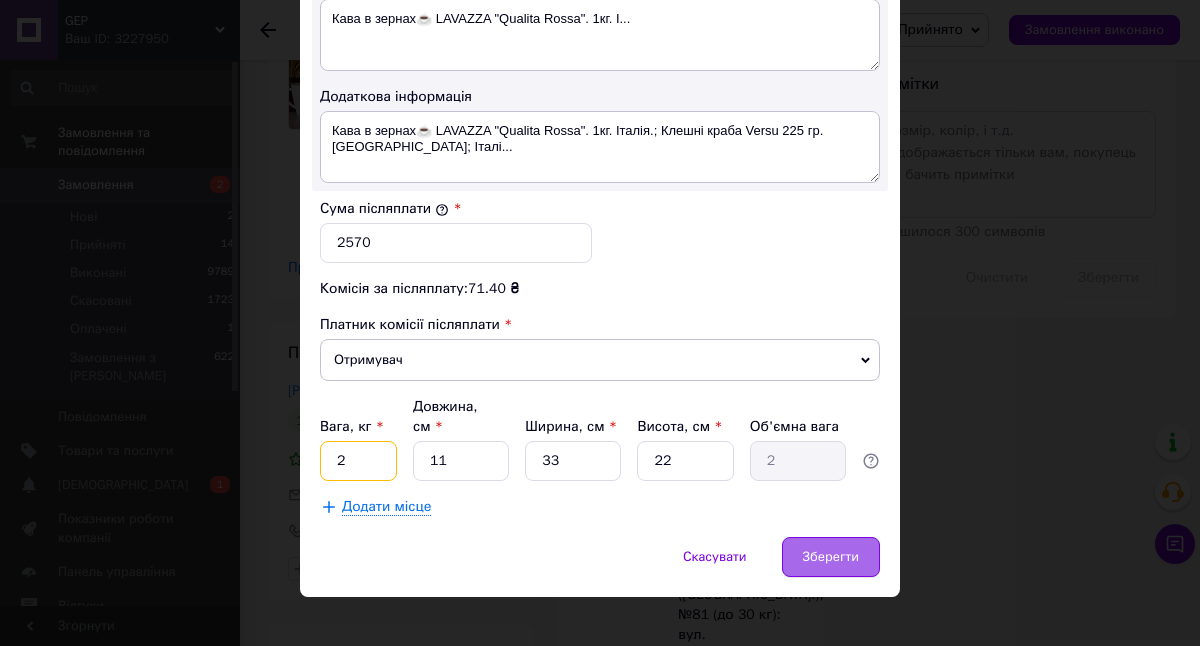 type on "2" 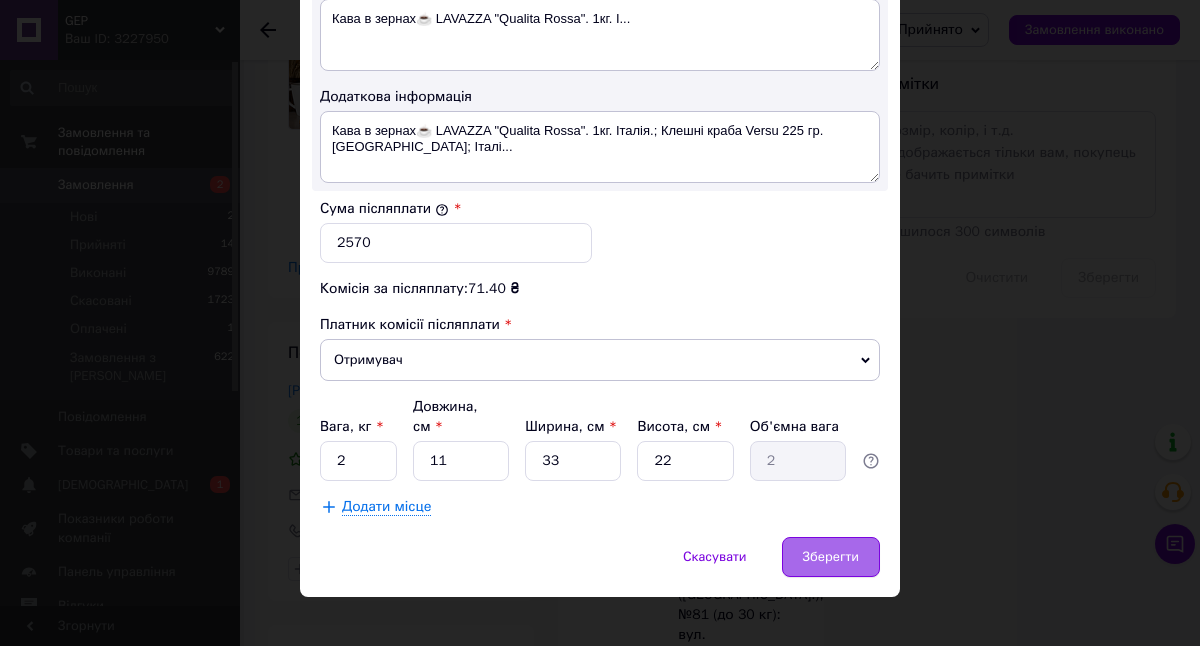 click on "Зберегти" at bounding box center (831, 557) 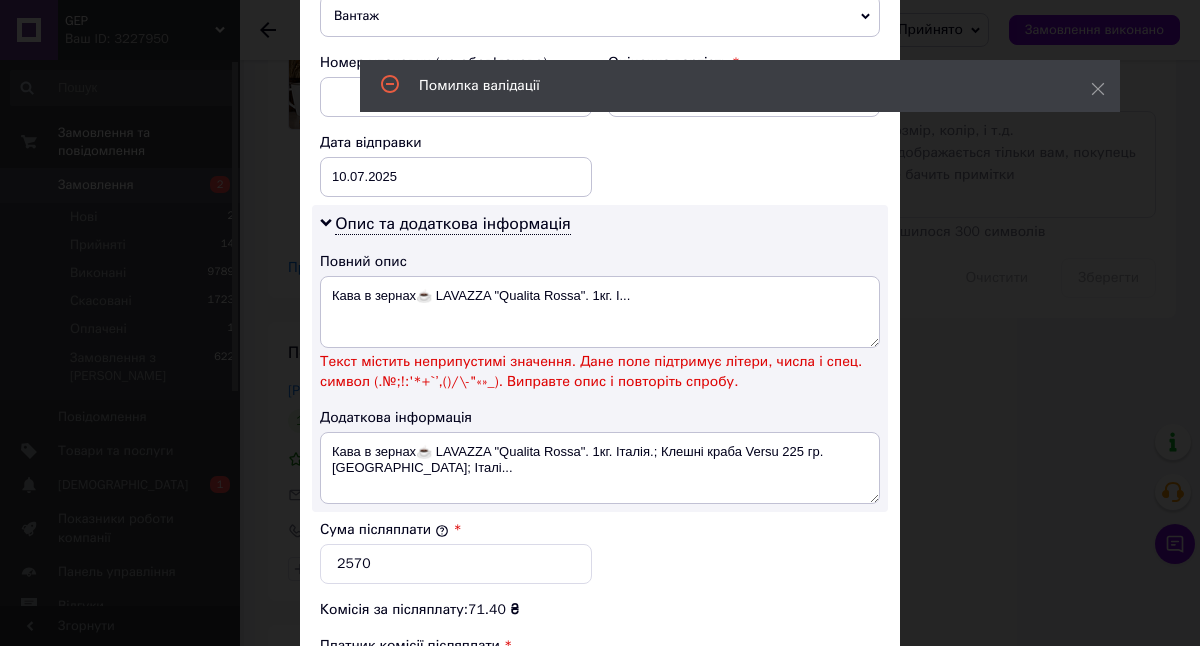 scroll, scrollTop: 784, scrollLeft: 0, axis: vertical 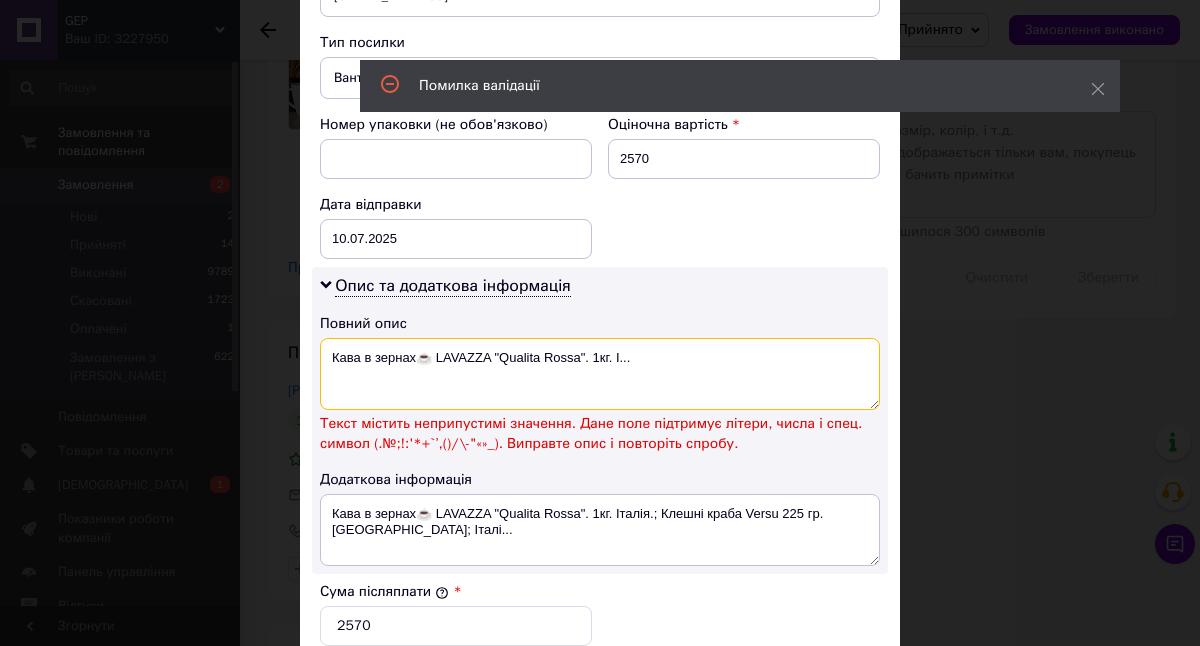 click on "Кава в зернах☕️ LAVAZZA "Qualita Rossa". 1кг. І..." at bounding box center [600, 374] 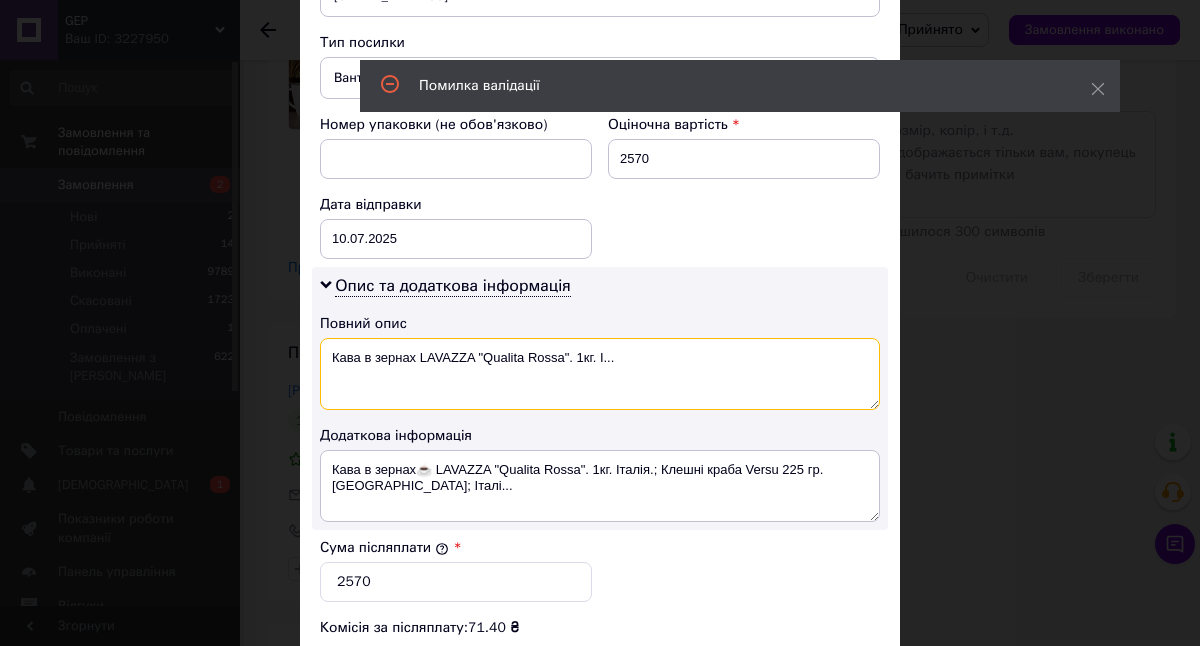 click on "Кава в зернах LAVAZZA "Qualita Rossa". 1кг. І..." at bounding box center [600, 374] 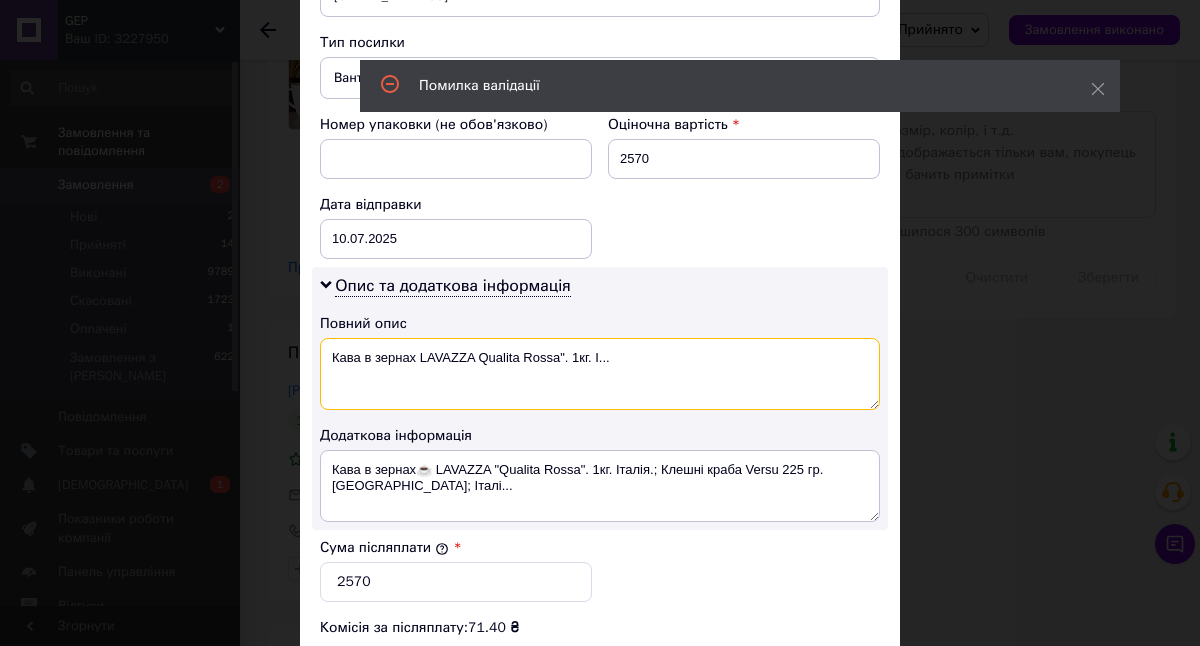 click on "Кава в зернах LAVAZZA Qualita Rossa". 1кг. І..." at bounding box center (600, 374) 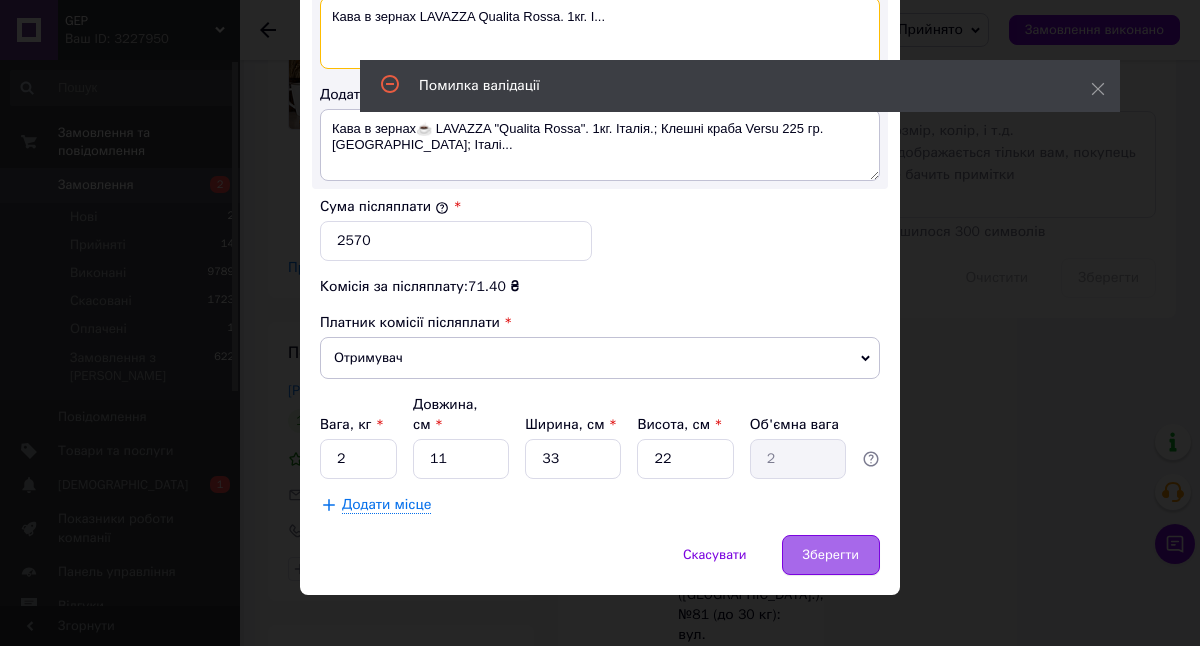 scroll, scrollTop: 1123, scrollLeft: 0, axis: vertical 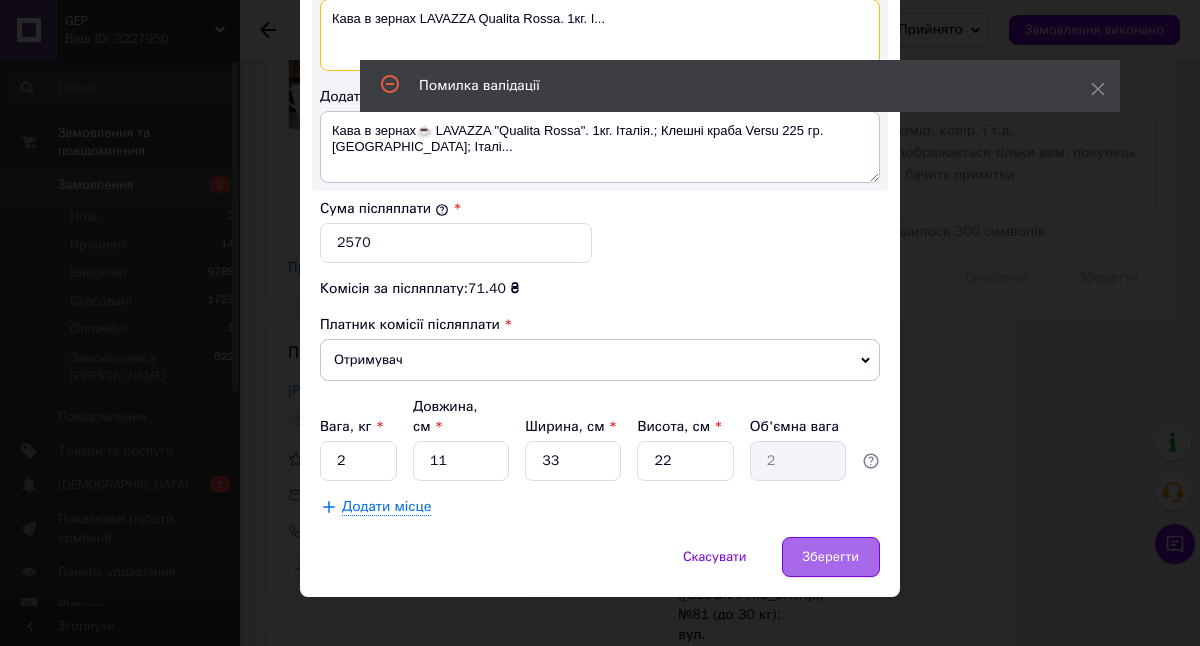 type on "Кава в зернах LAVAZZA Qualita Rossa. 1кг. І..." 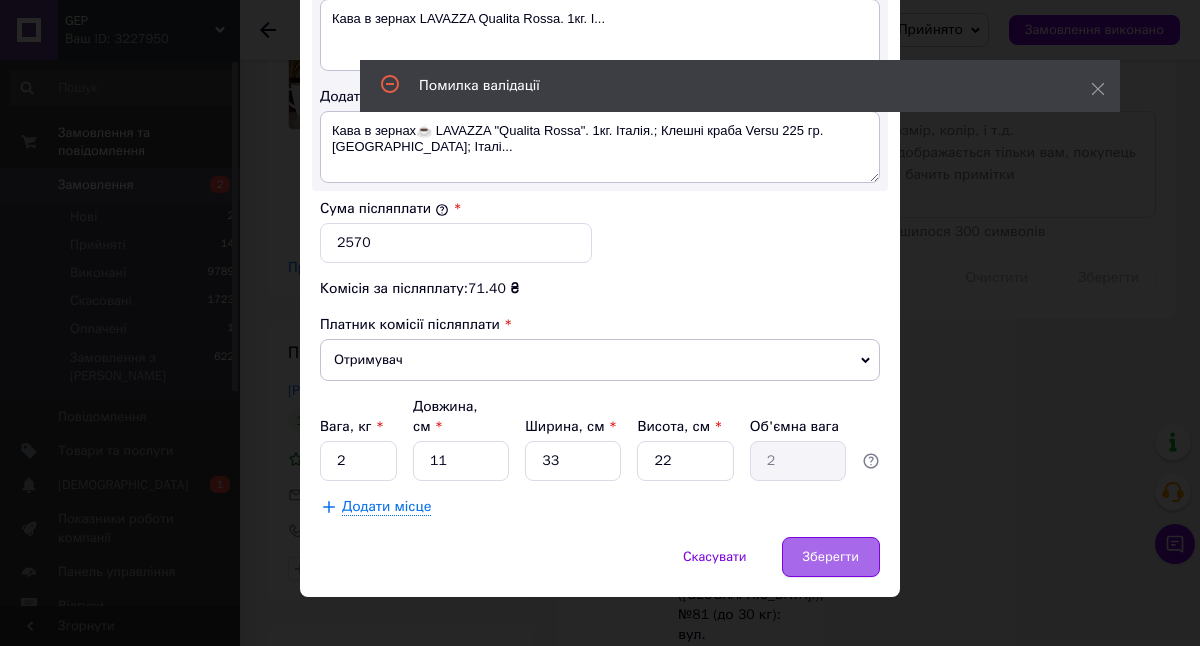click on "Зберегти" at bounding box center (831, 557) 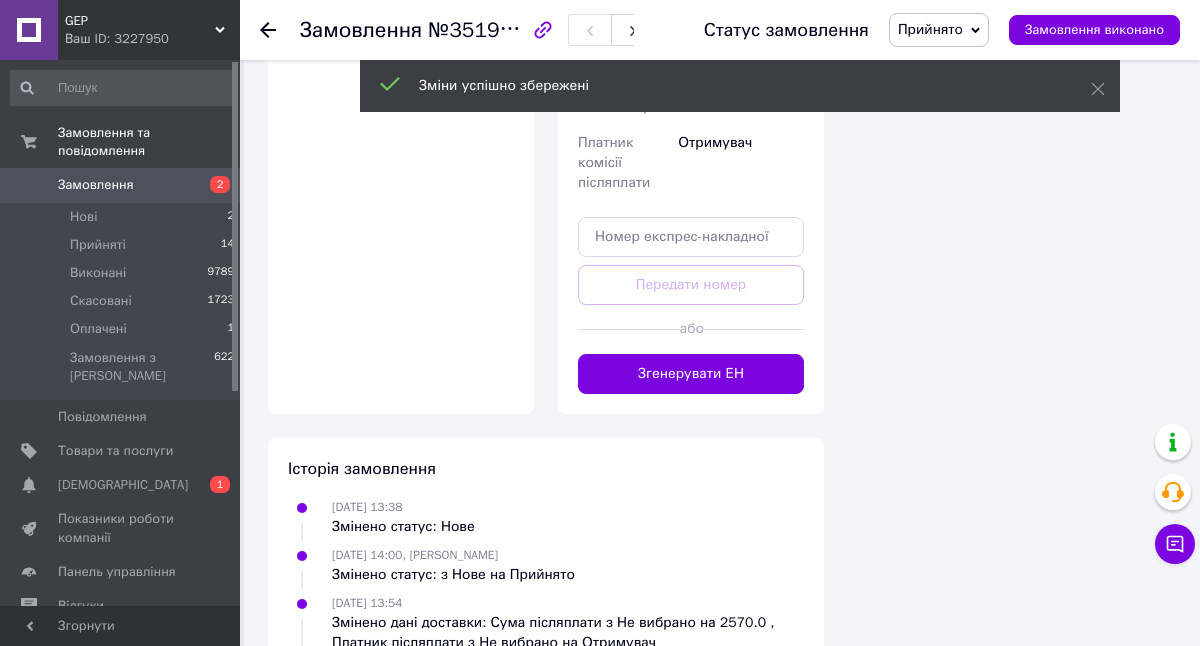 scroll, scrollTop: 1863, scrollLeft: 0, axis: vertical 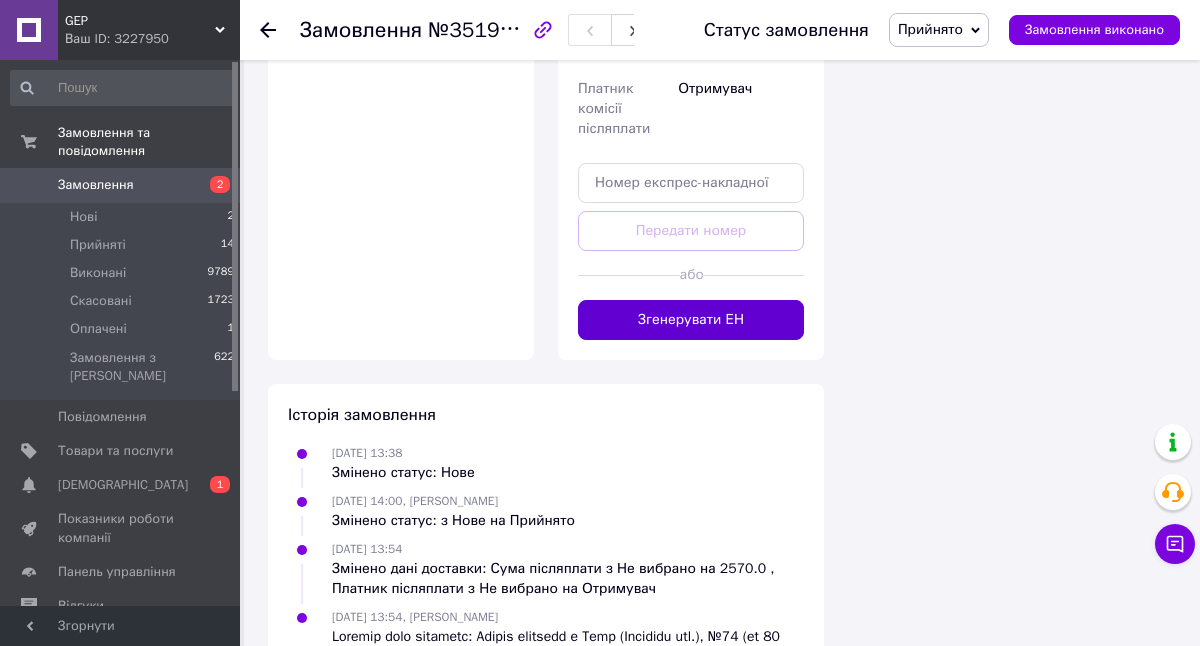 click on "Згенерувати ЕН" at bounding box center [691, 320] 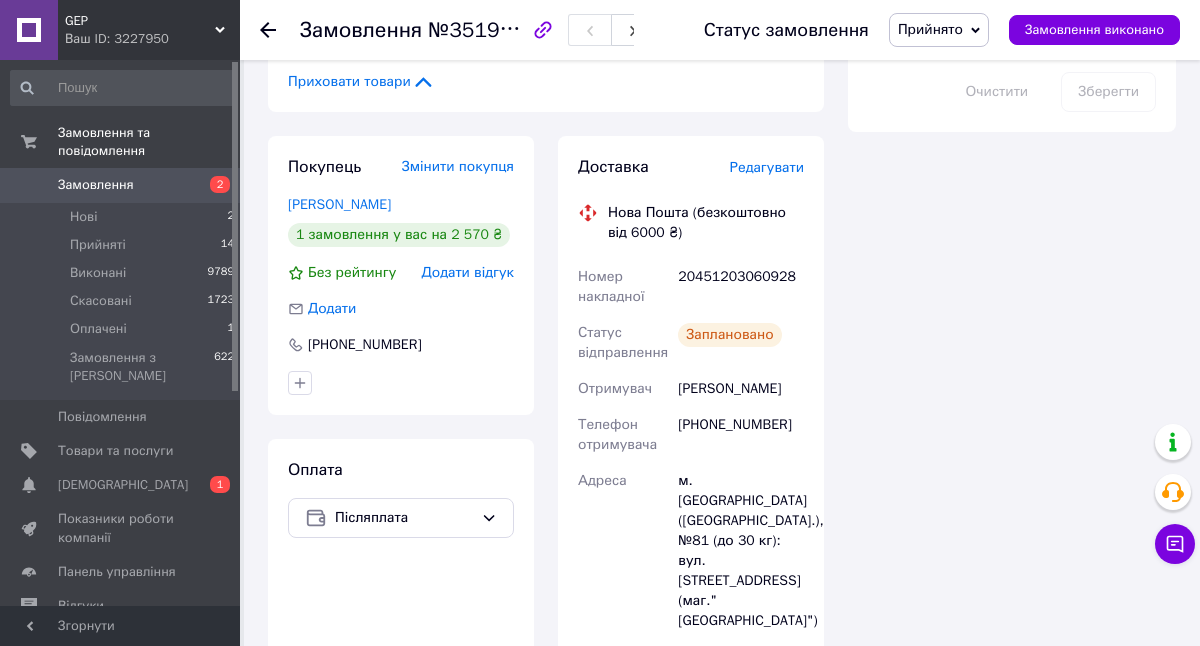 scroll, scrollTop: 1130, scrollLeft: 0, axis: vertical 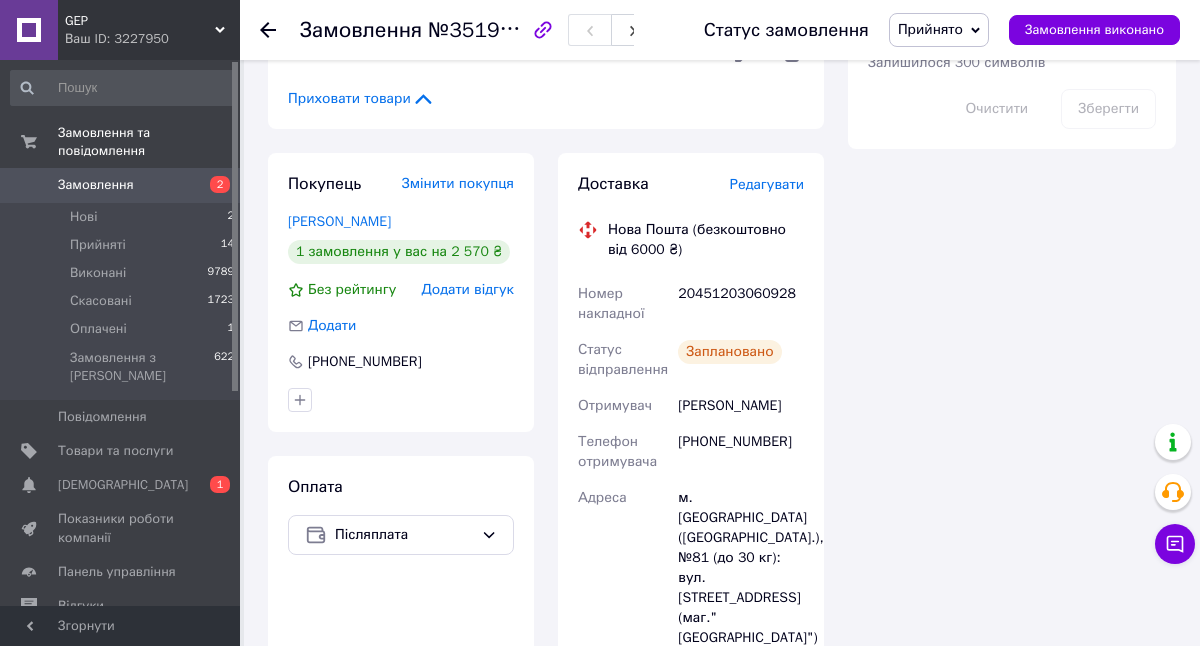 click on "20451203060928" at bounding box center (741, 304) 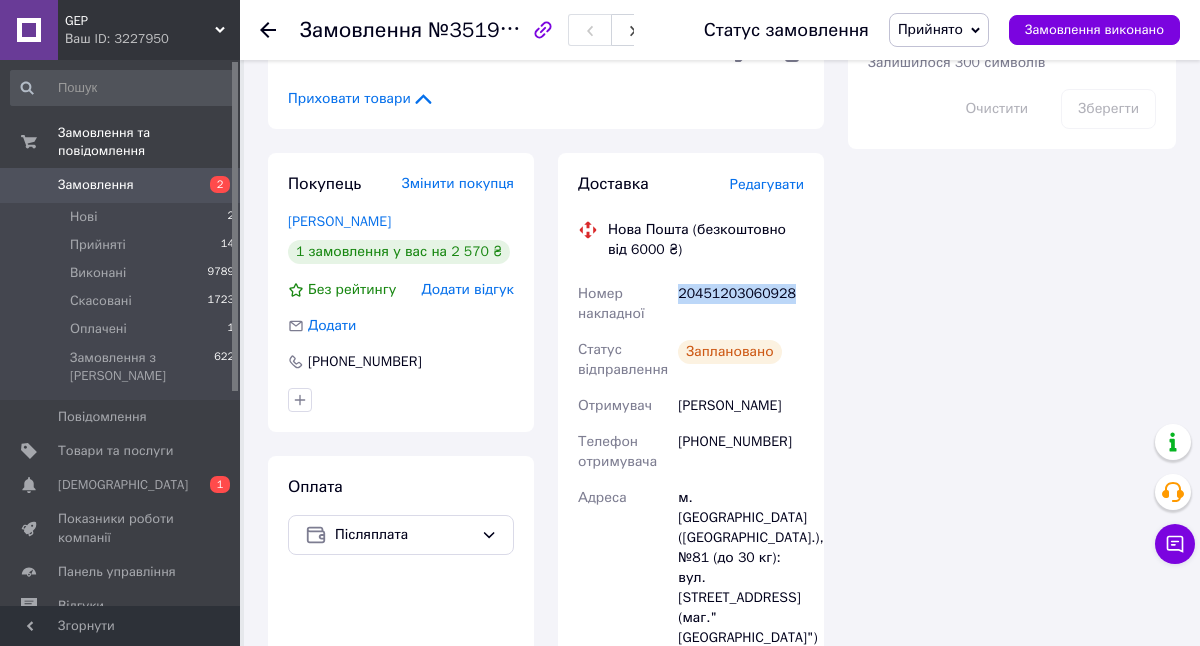 click on "20451203060928" at bounding box center (741, 304) 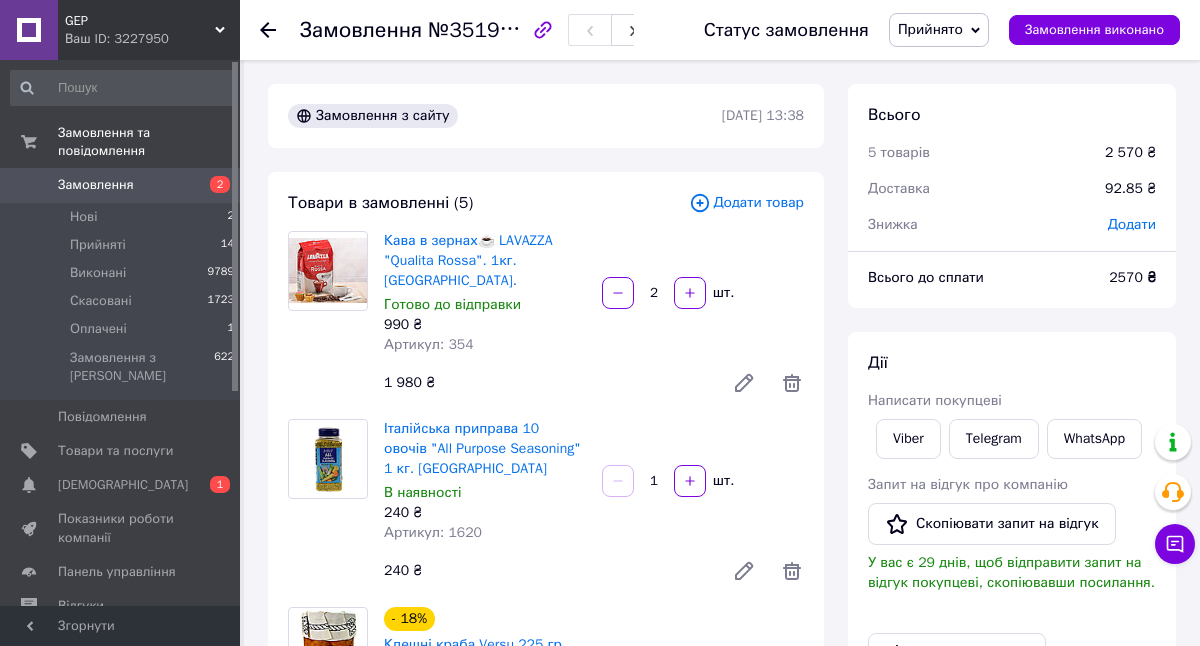 scroll, scrollTop: 0, scrollLeft: 0, axis: both 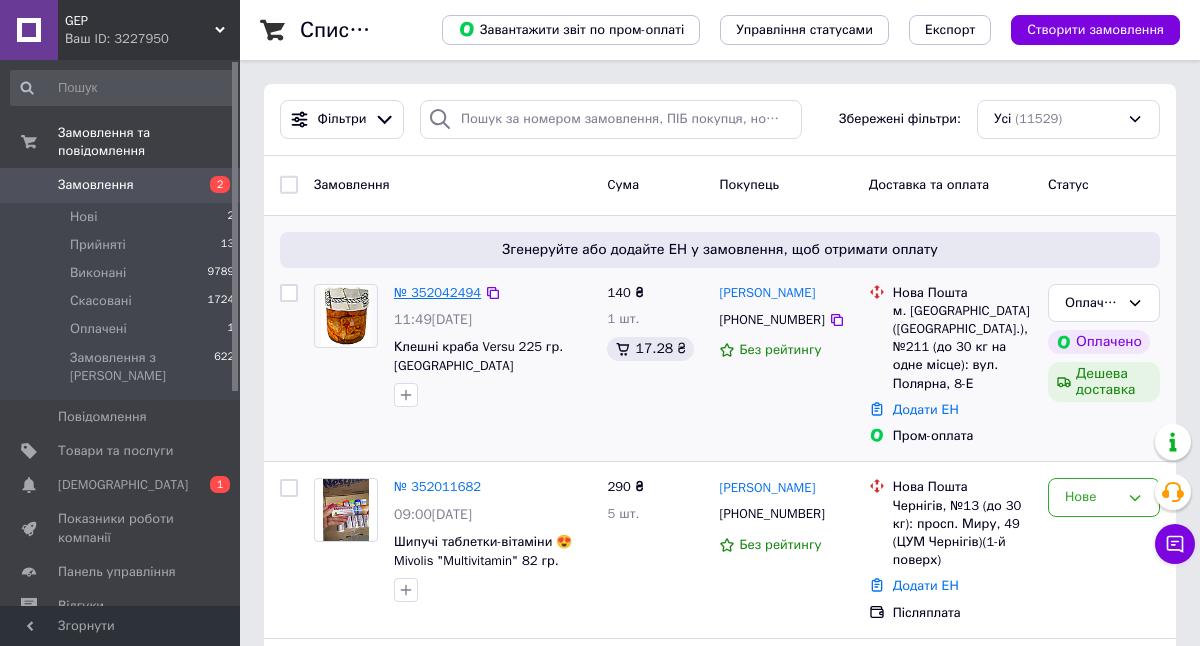click on "№ 352042494" at bounding box center [437, 292] 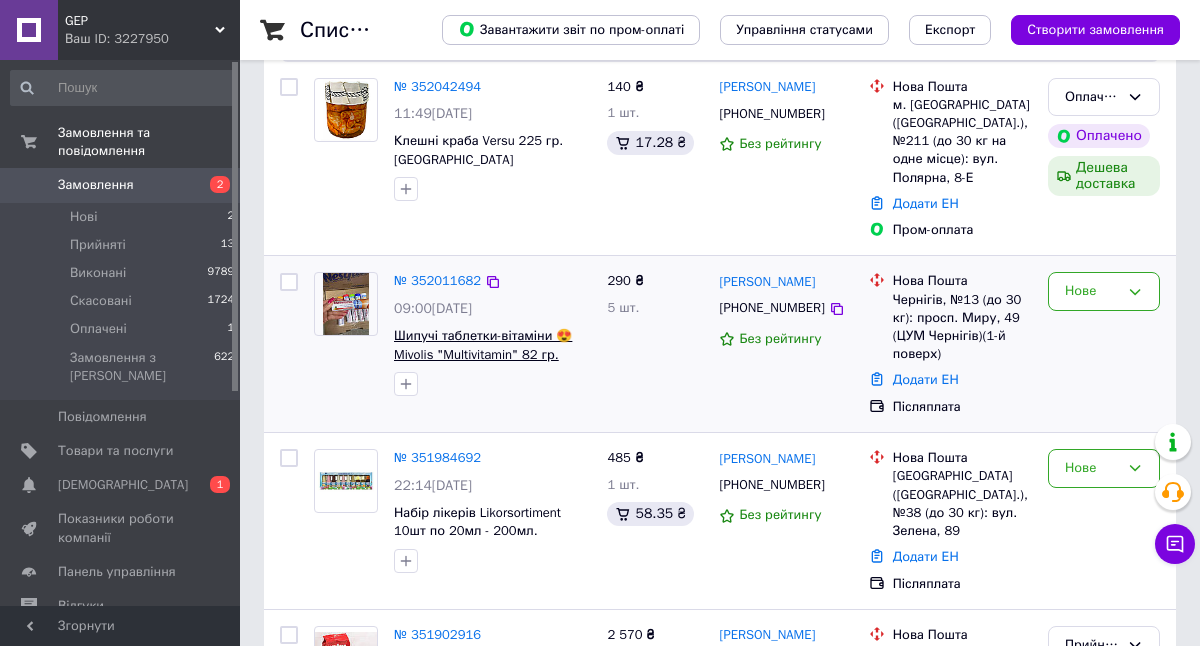 scroll, scrollTop: 213, scrollLeft: 0, axis: vertical 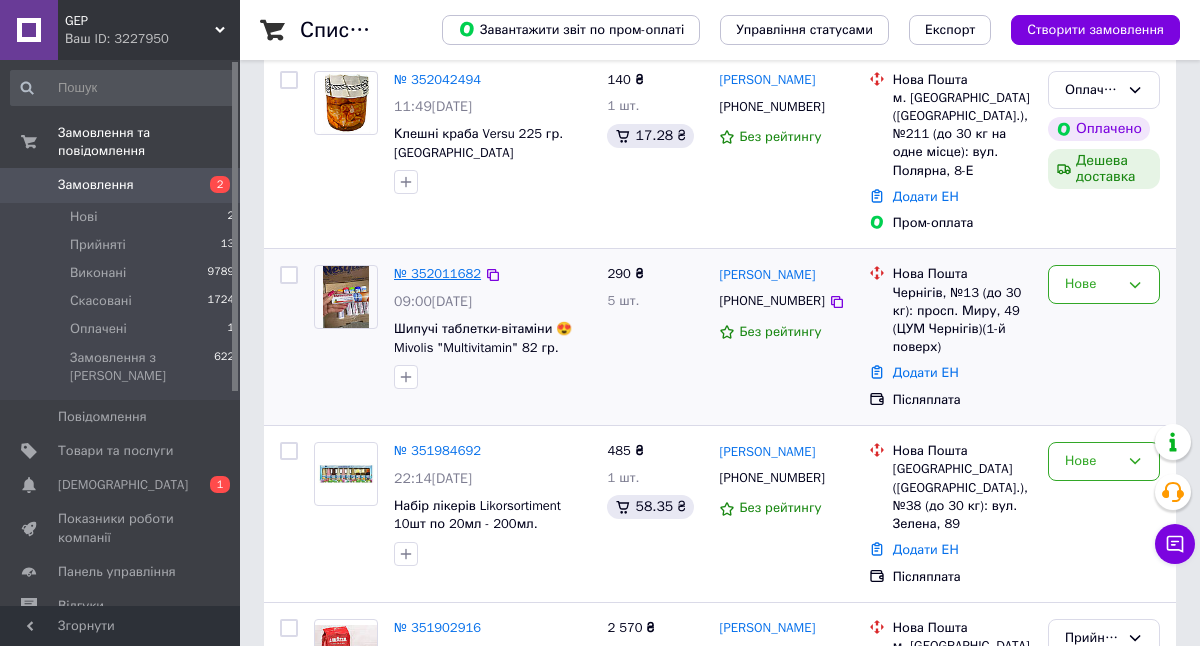 click on "№ 352011682" at bounding box center (437, 273) 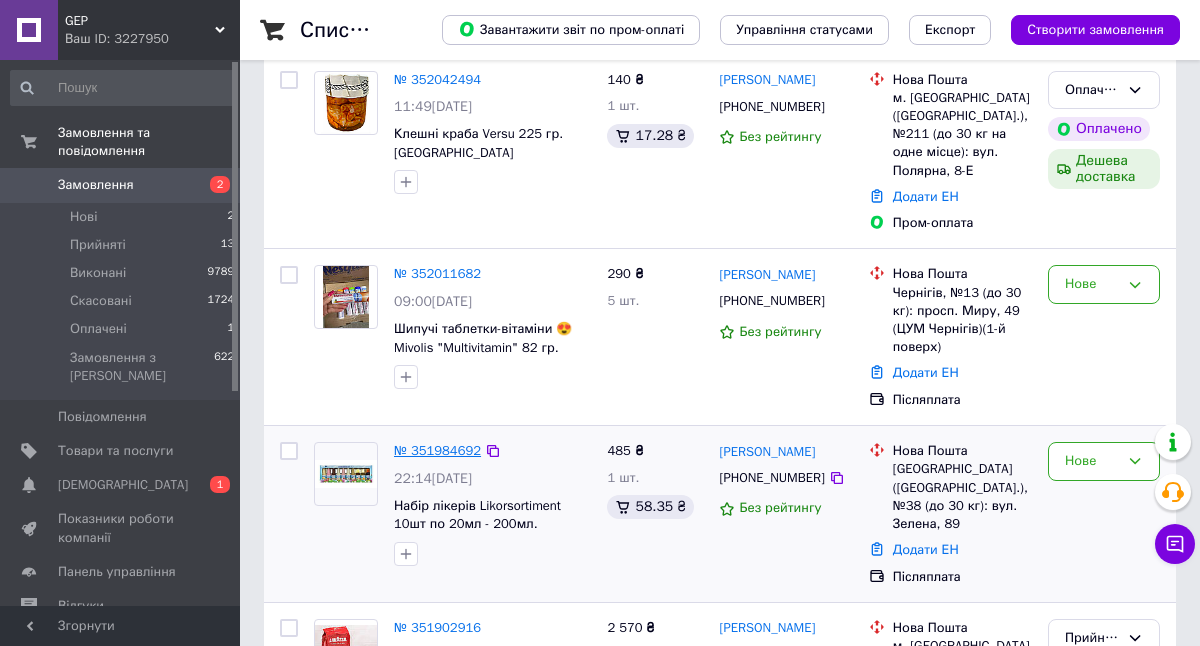 click on "№ 351984692" at bounding box center (437, 450) 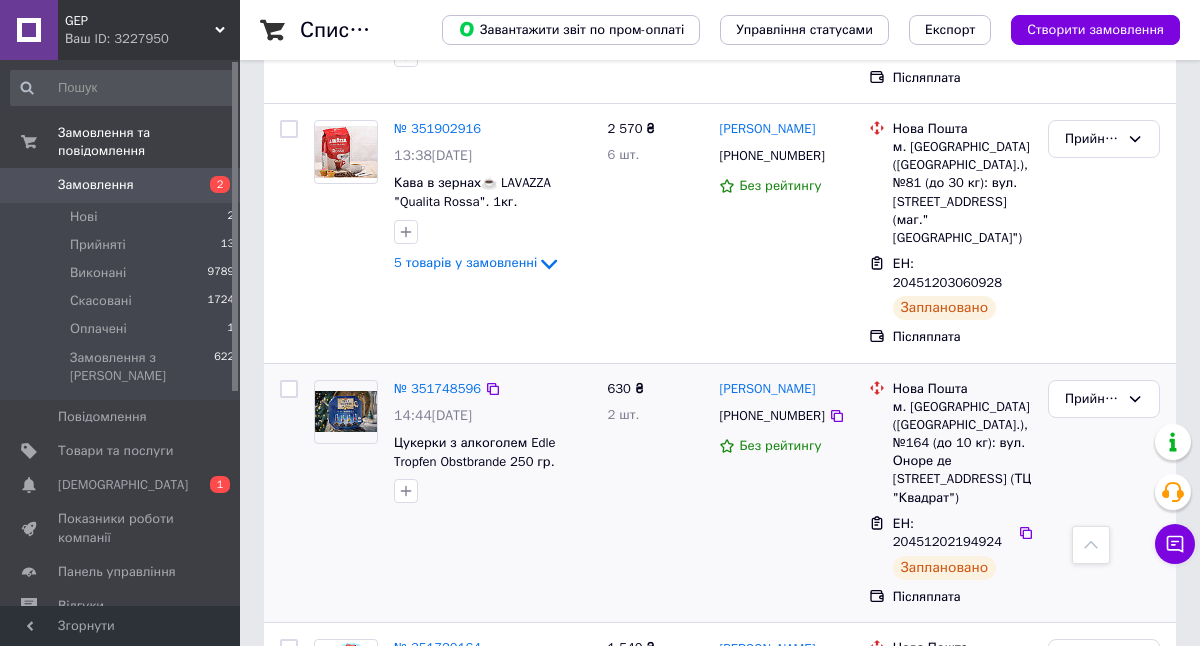 scroll, scrollTop: 740, scrollLeft: 0, axis: vertical 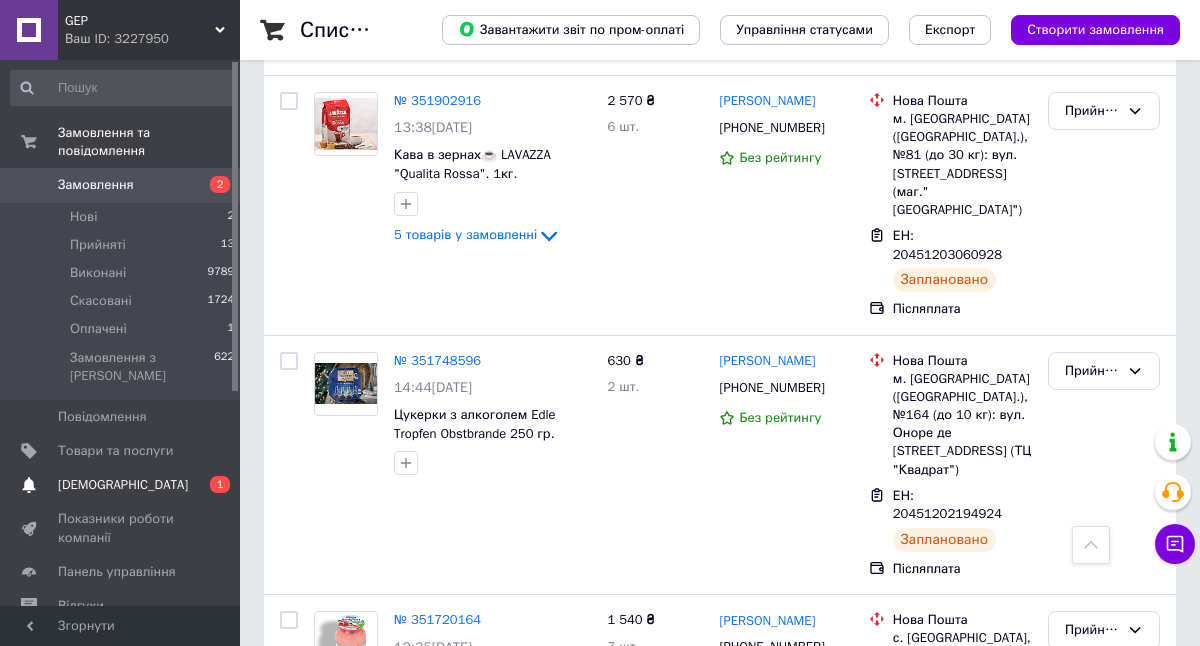 click on "[DEMOGRAPHIC_DATA]" at bounding box center (123, 485) 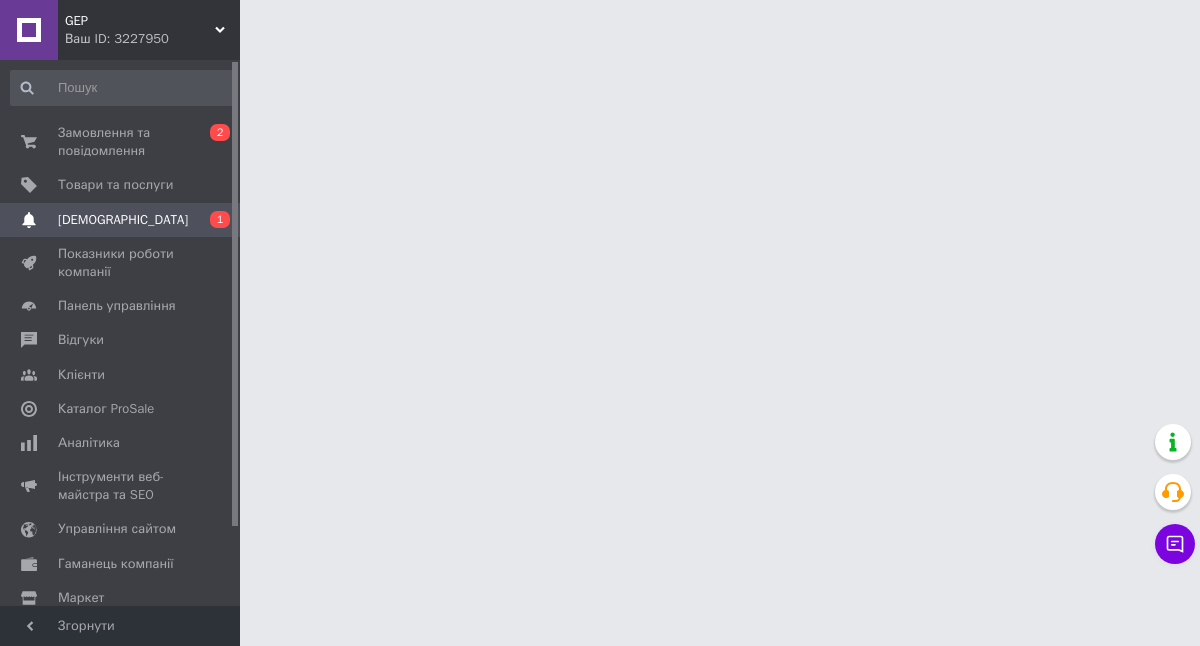 scroll, scrollTop: 0, scrollLeft: 0, axis: both 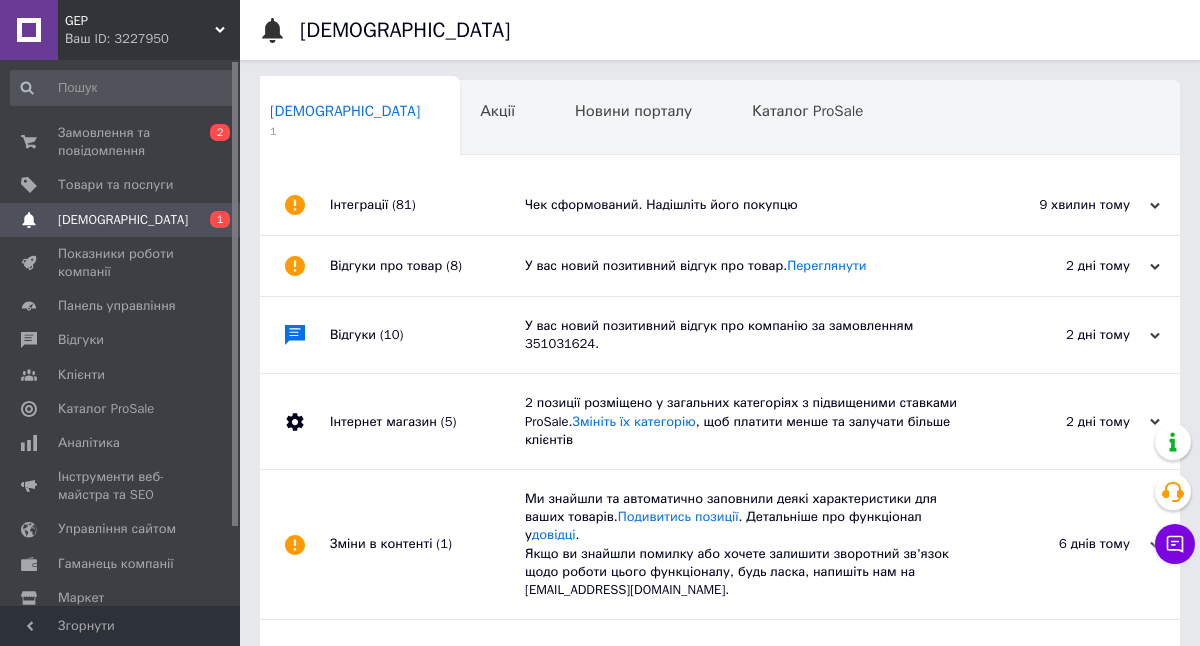 click on "Чек сформований. Надішліть його покупцю" at bounding box center (742, 205) 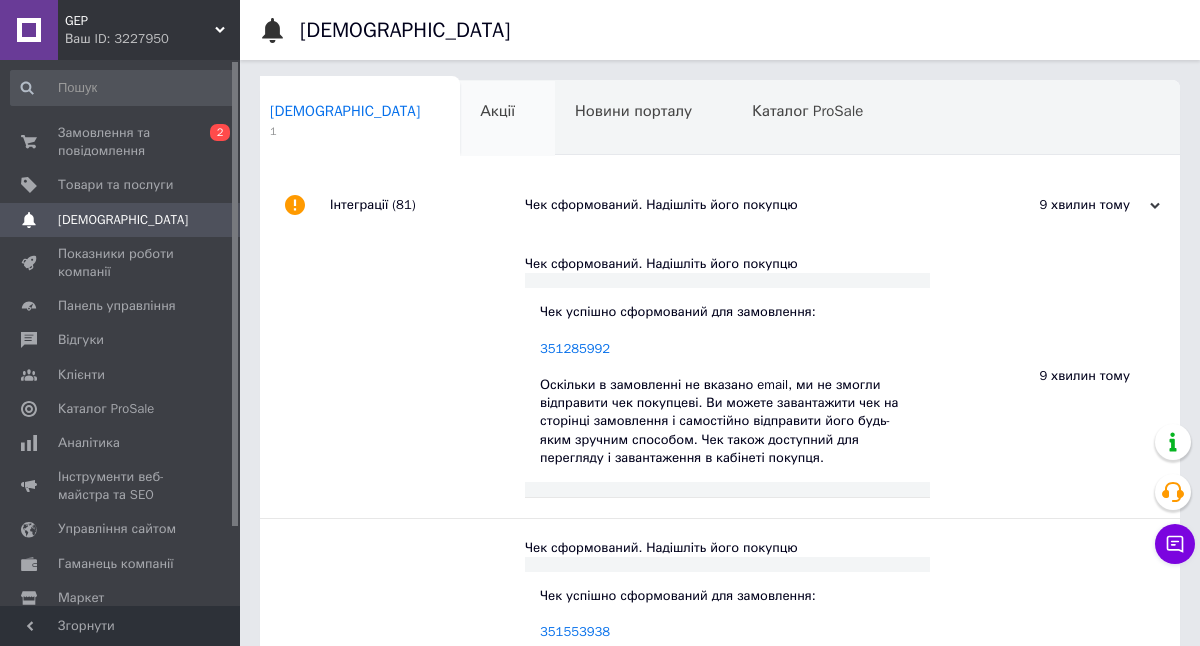 click on "Акції 0" at bounding box center [507, 119] 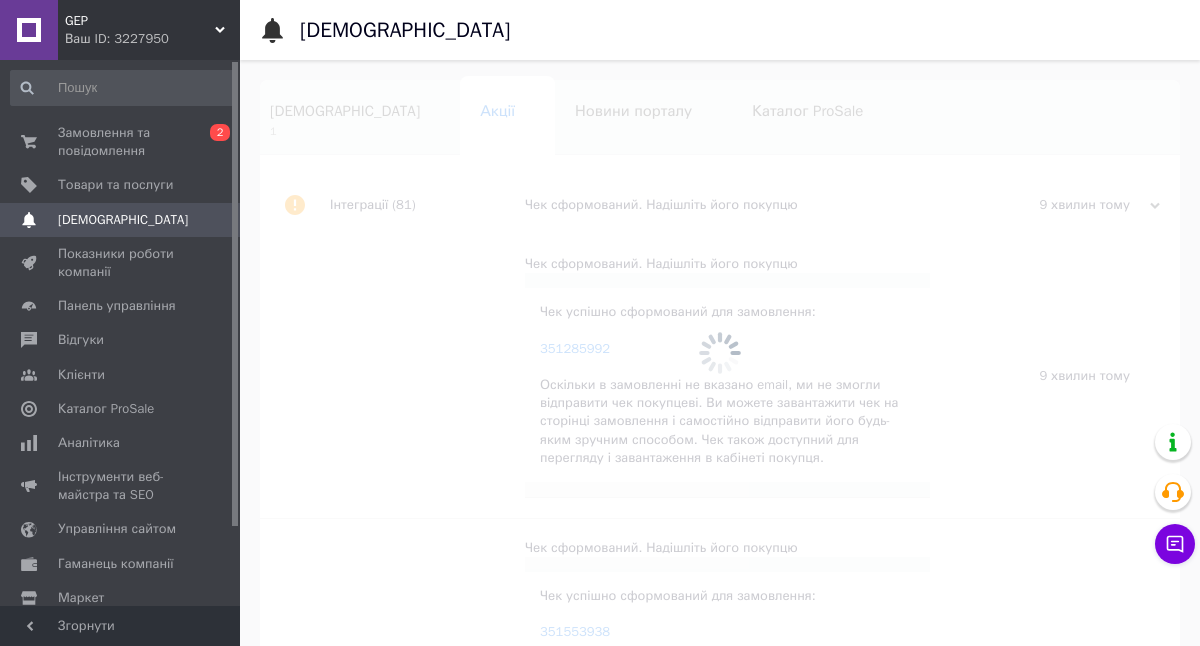 scroll, scrollTop: 0, scrollLeft: 51, axis: horizontal 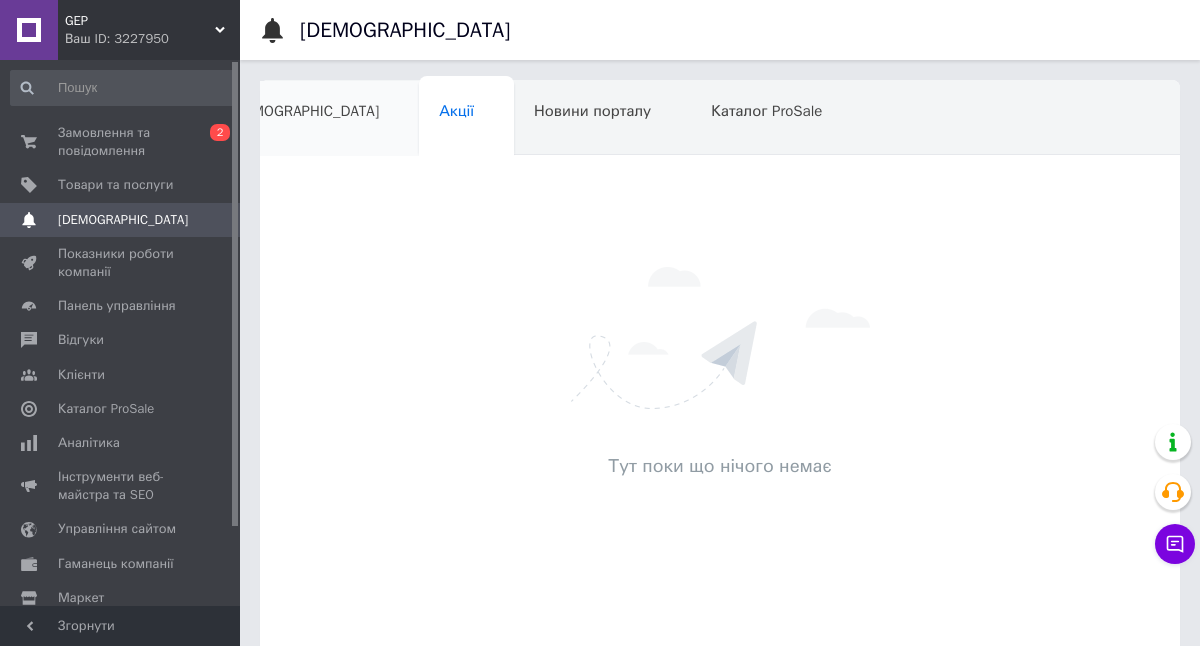 click on "[DEMOGRAPHIC_DATA]" at bounding box center [304, 111] 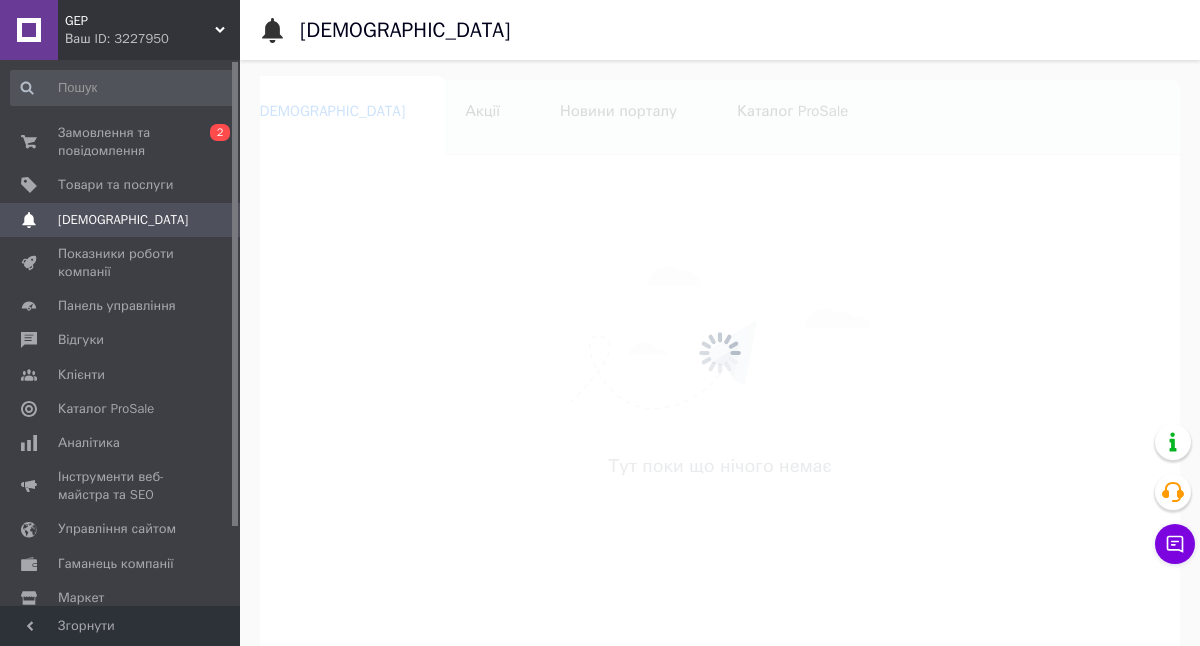scroll, scrollTop: 0, scrollLeft: 10, axis: horizontal 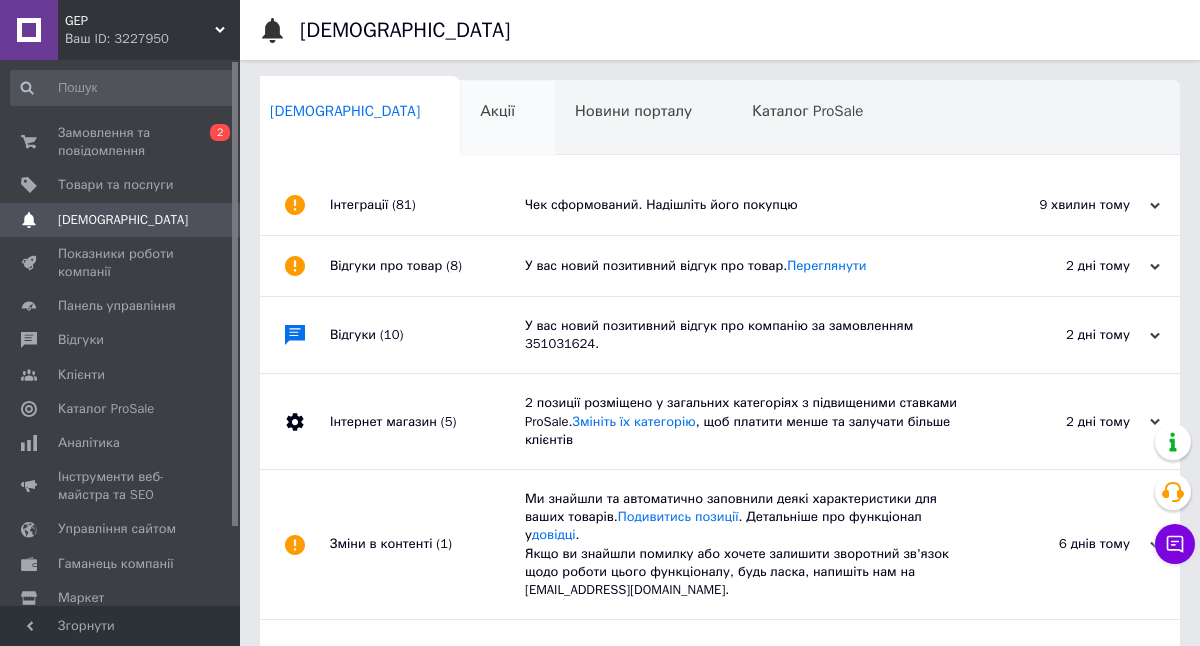 click on "Акції" at bounding box center [507, 119] 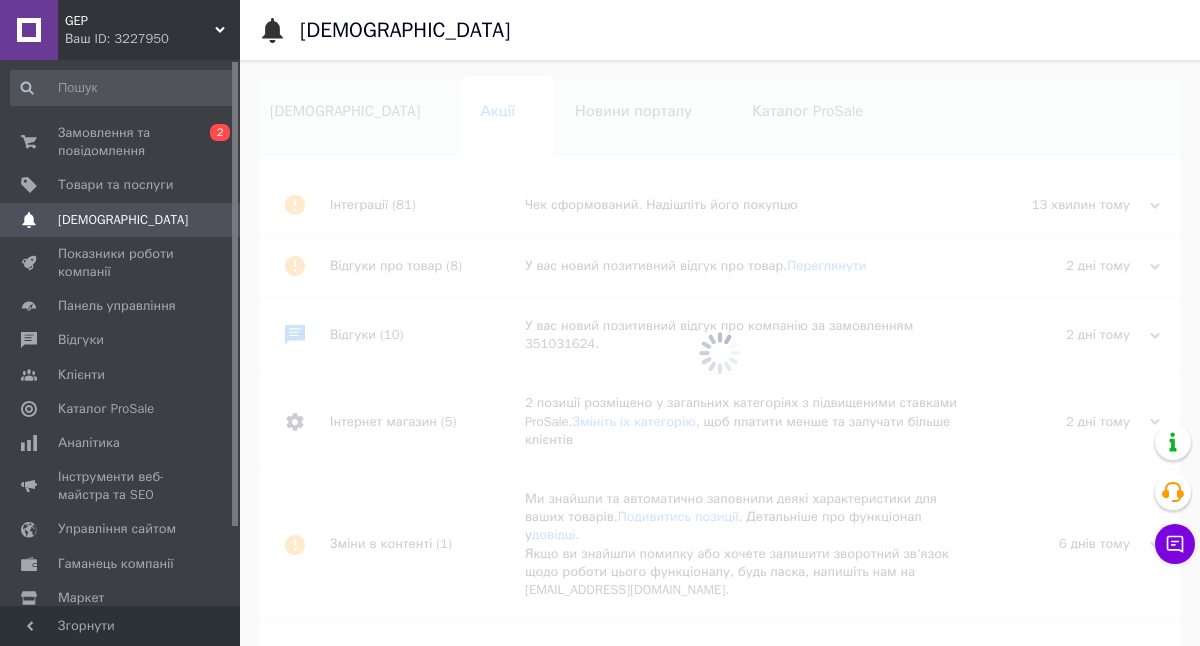 scroll, scrollTop: 0, scrollLeft: 51, axis: horizontal 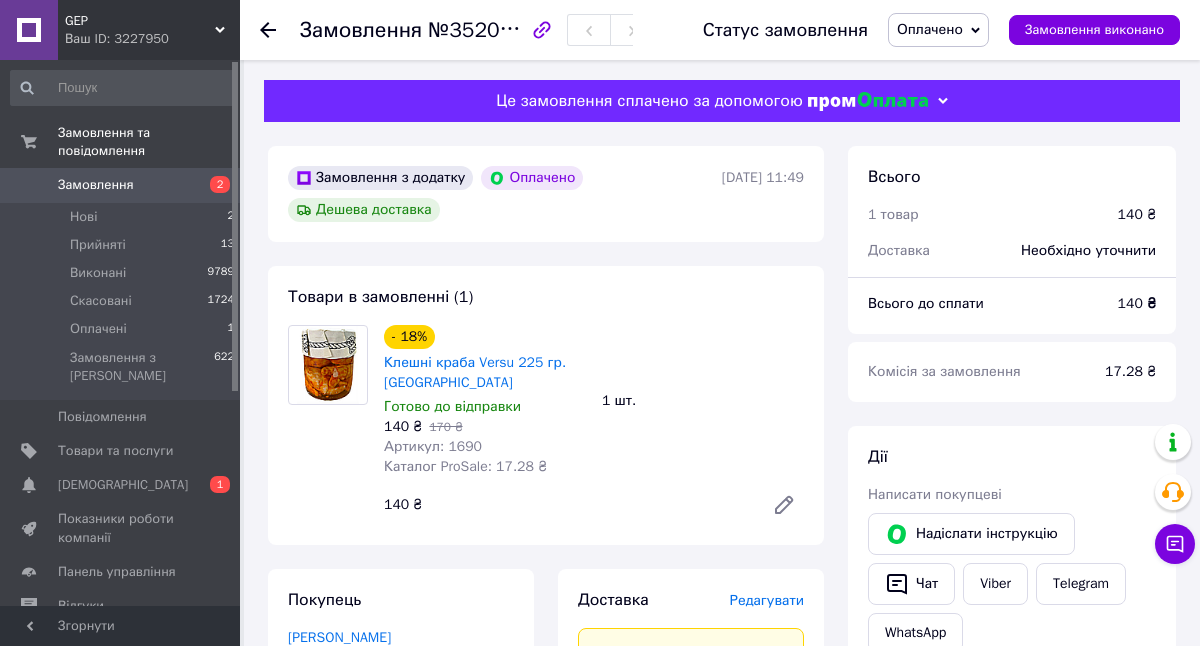 click on "Оплачено" at bounding box center [930, 29] 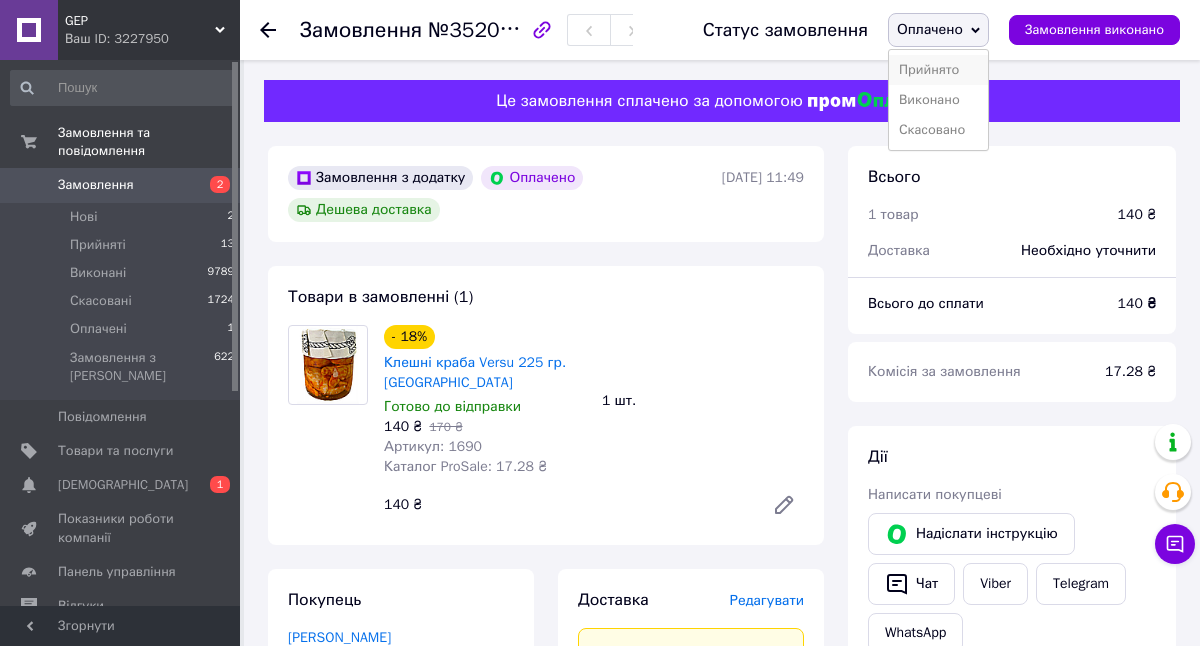click on "Прийнято" at bounding box center (938, 70) 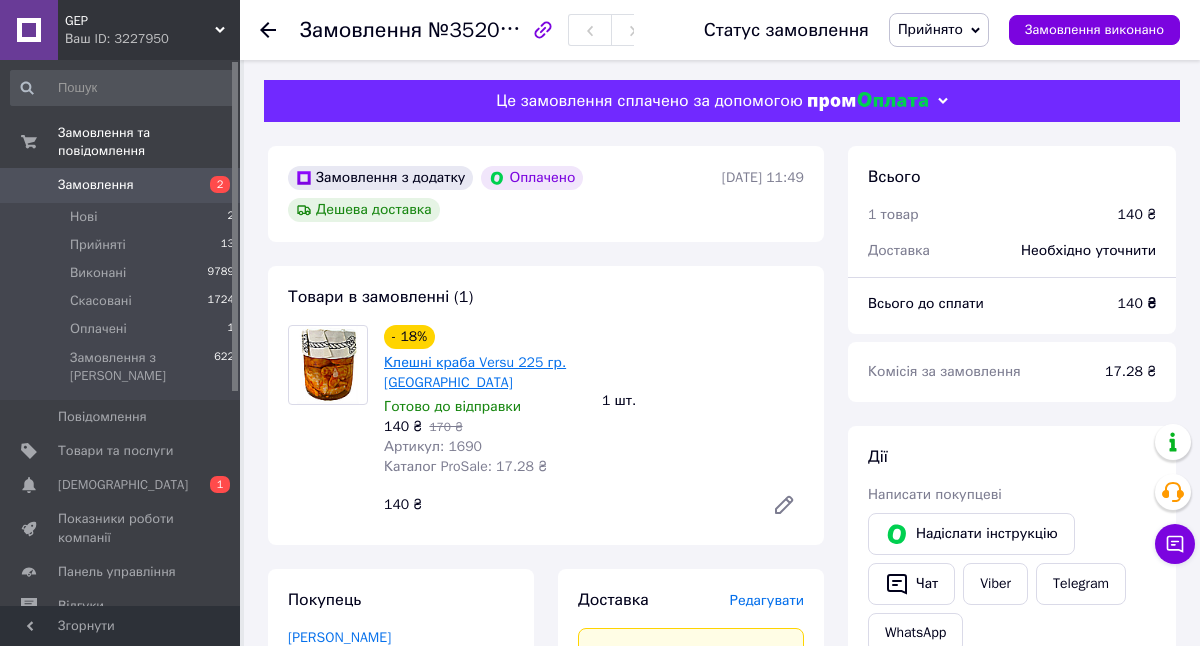 click on "Клешні краба Versu 225 гр. [GEOGRAPHIC_DATA]" at bounding box center (475, 372) 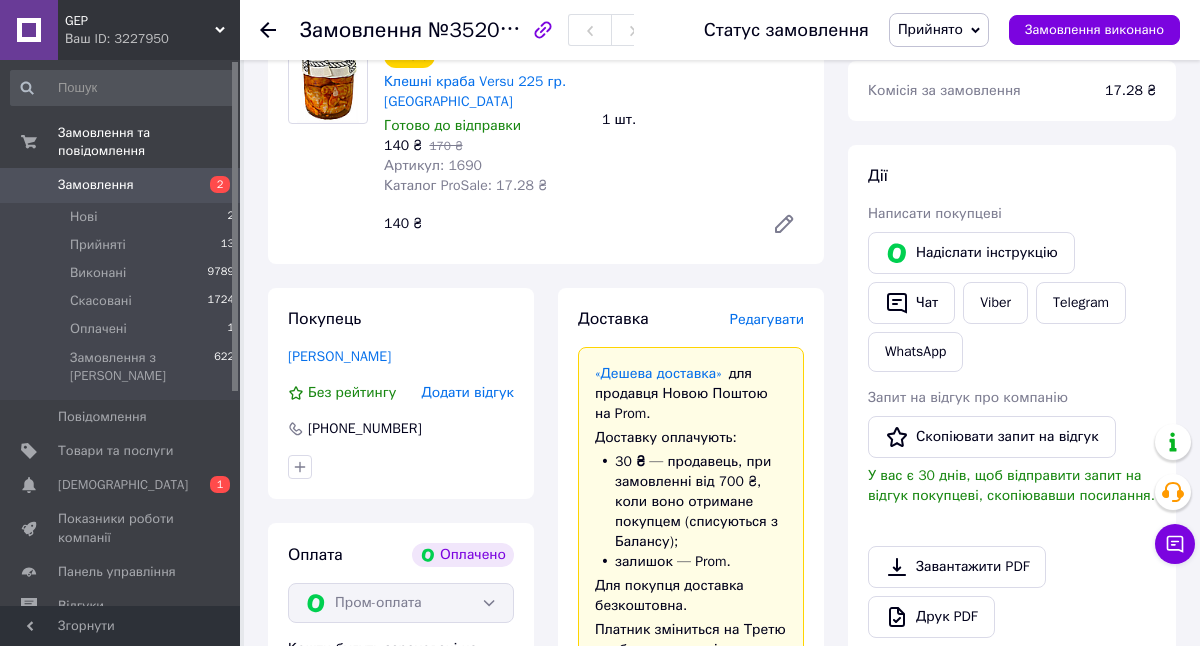 scroll, scrollTop: 297, scrollLeft: 0, axis: vertical 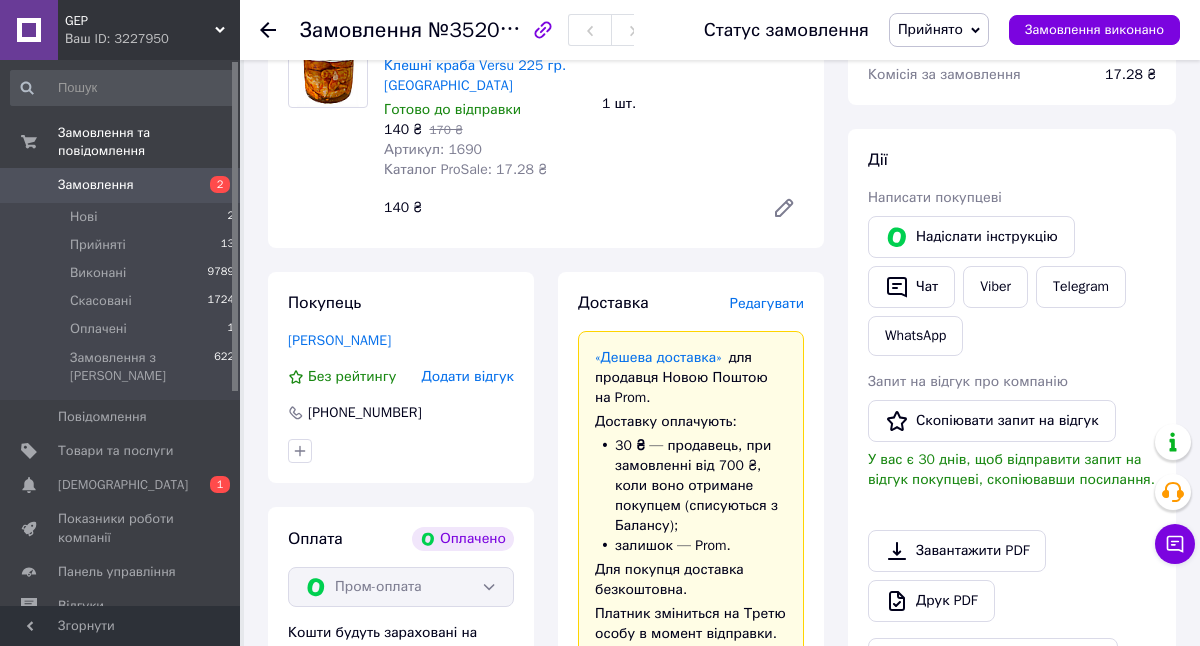 click on "Редагувати" at bounding box center (767, 303) 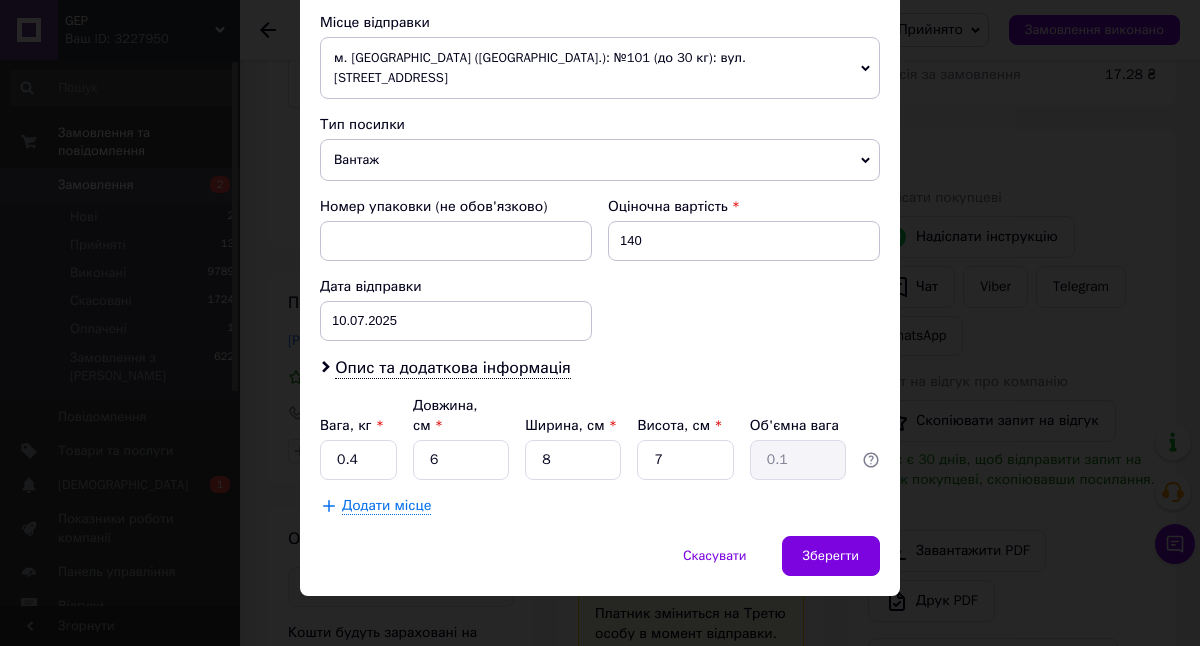 scroll, scrollTop: 701, scrollLeft: 0, axis: vertical 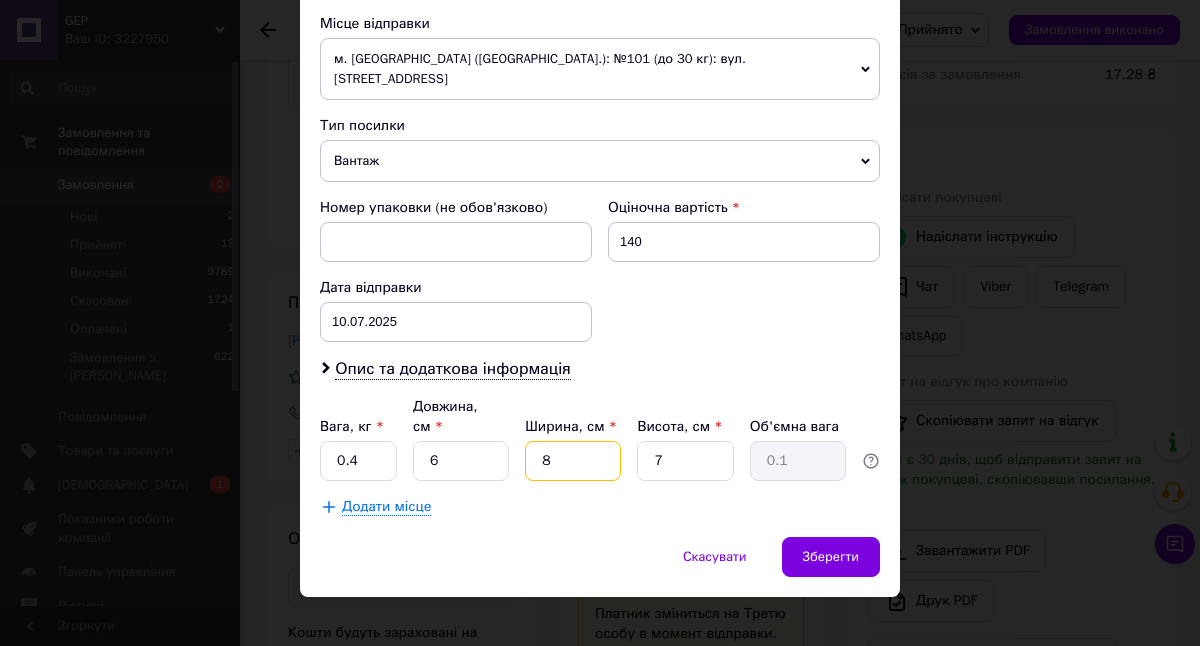 click on "8" at bounding box center (573, 461) 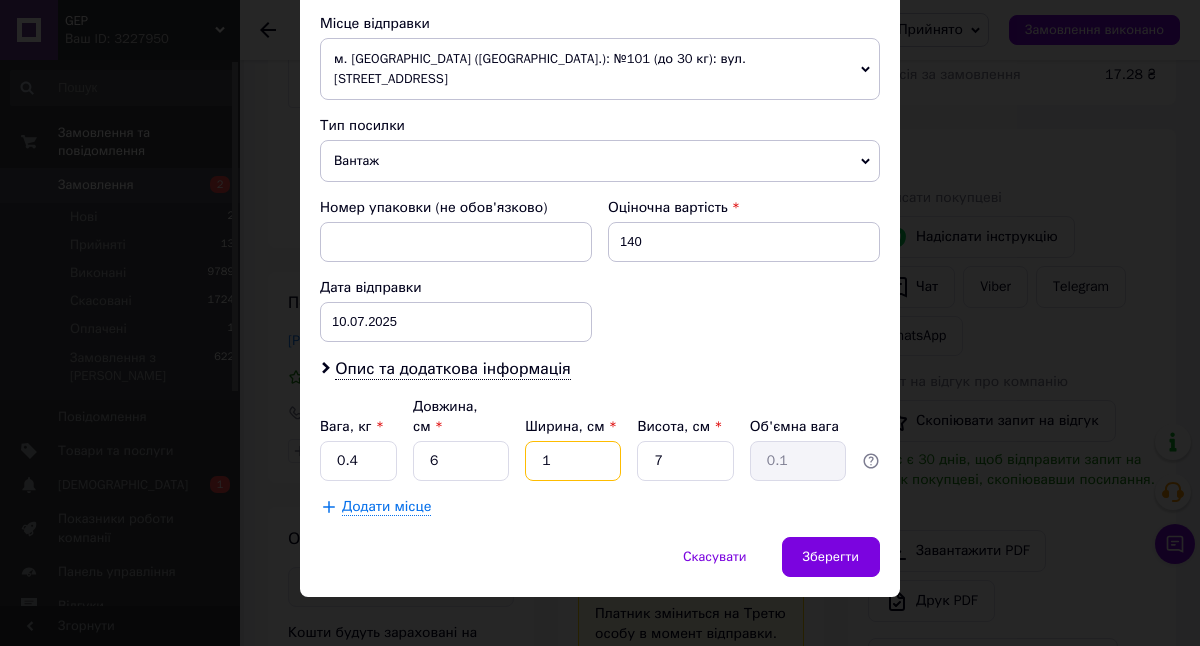 type on "12" 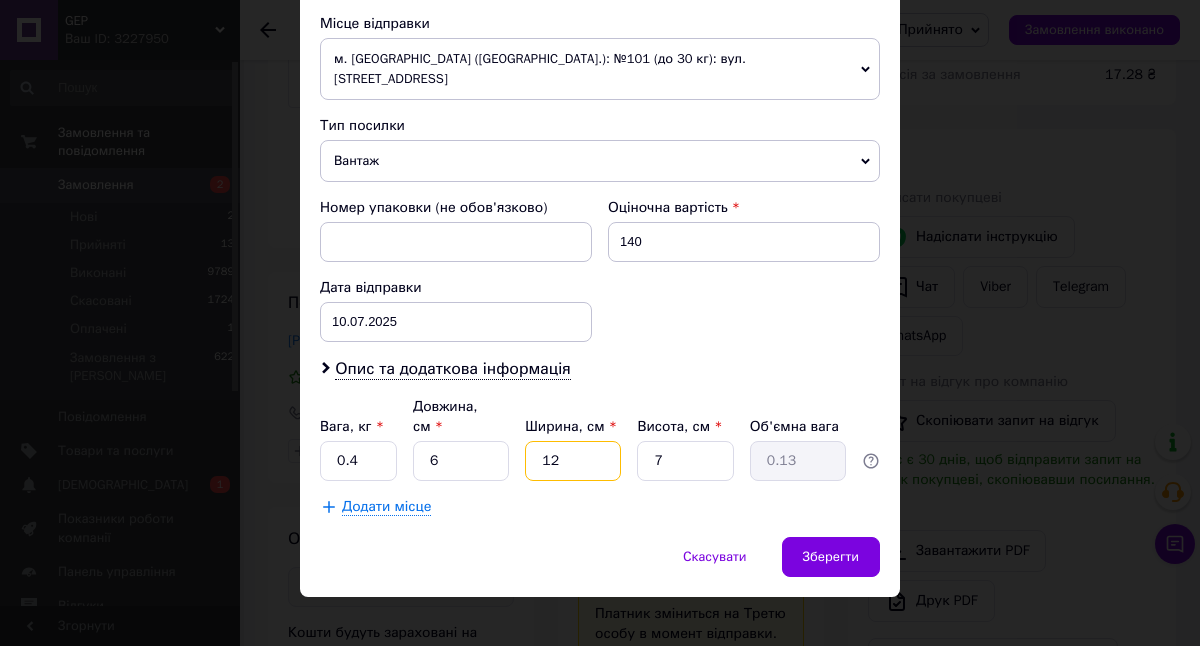 type on "12" 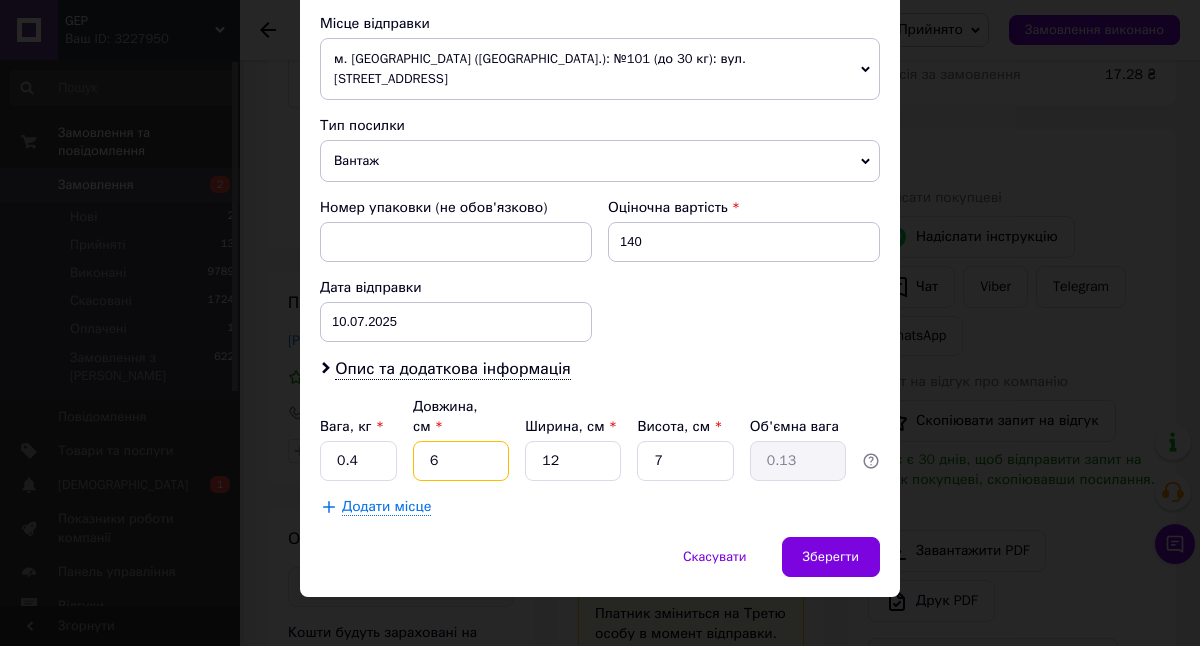 click on "6" at bounding box center (461, 461) 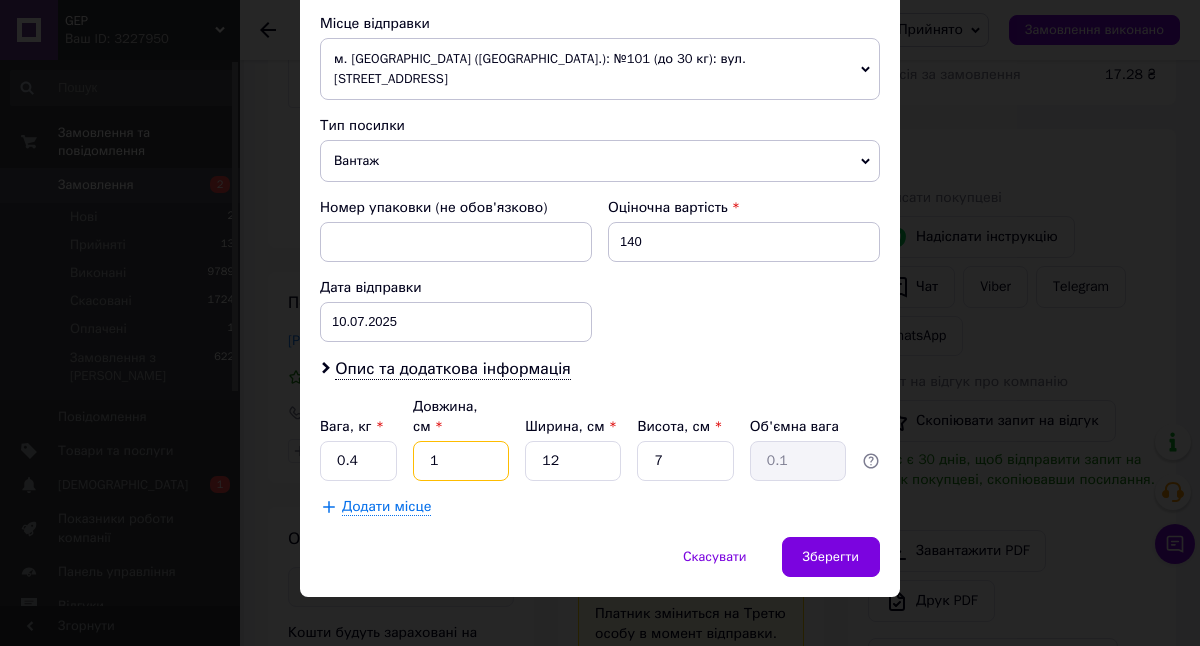 click on "1" at bounding box center (461, 461) 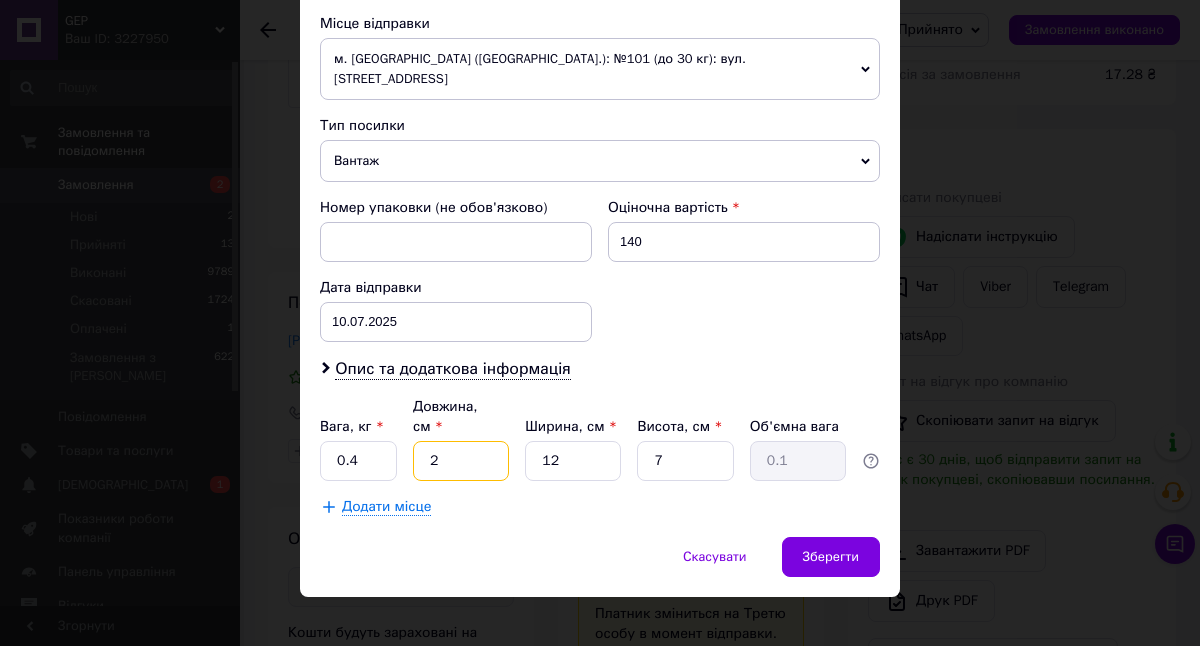type 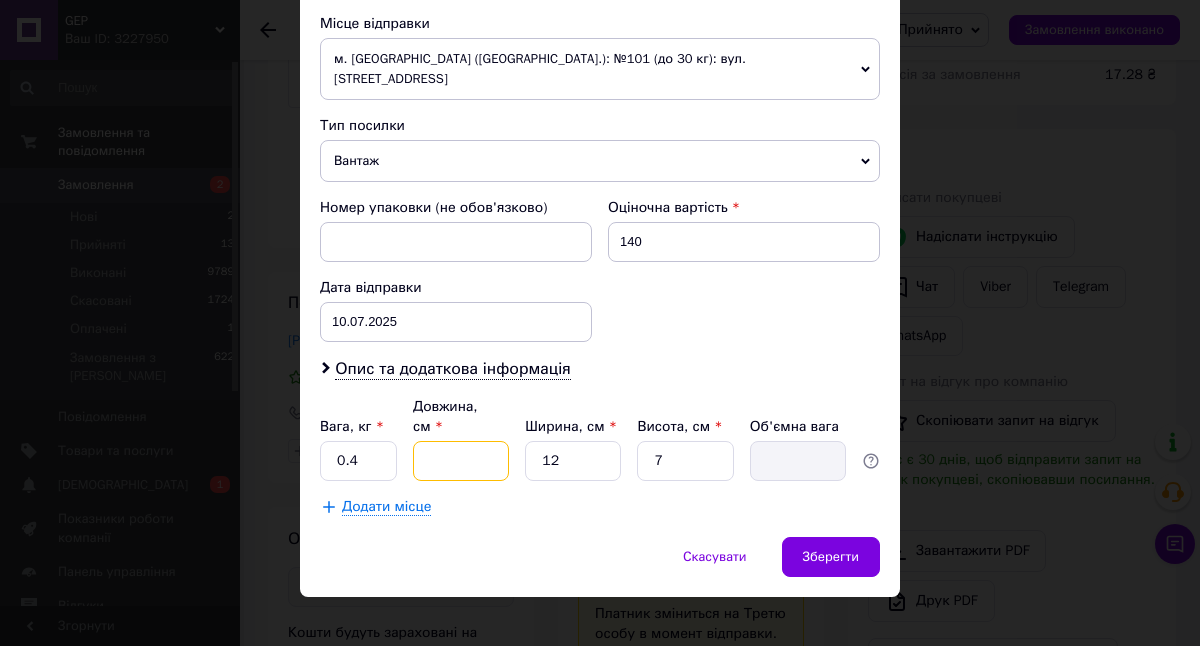 type on "1" 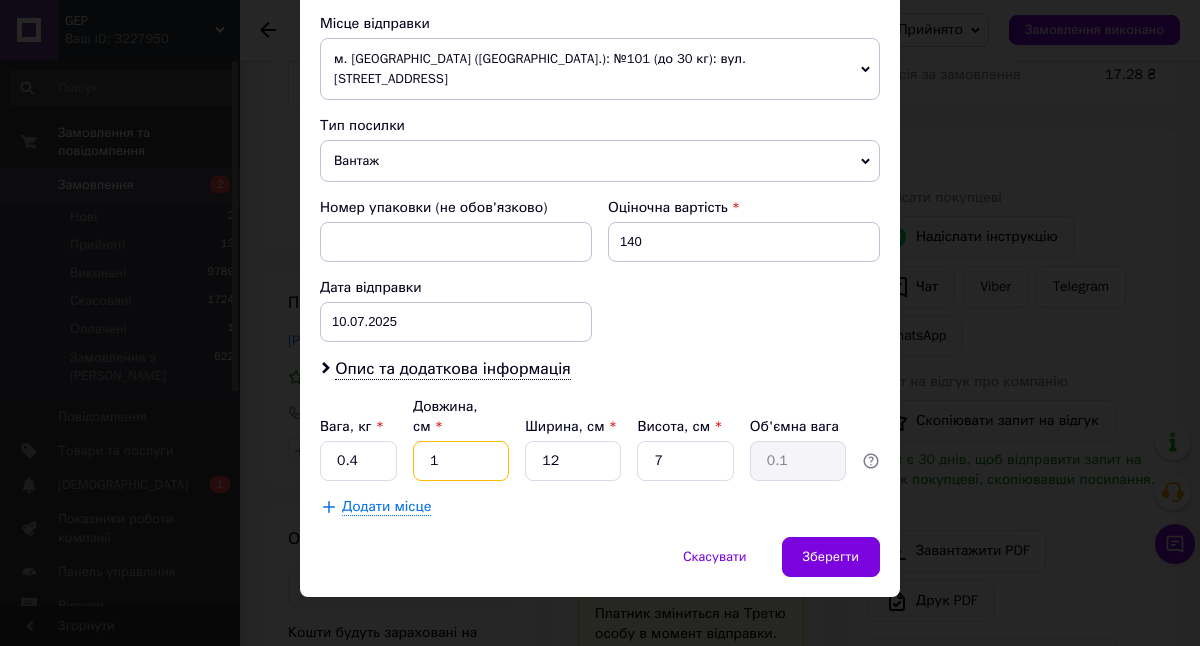 type on "12" 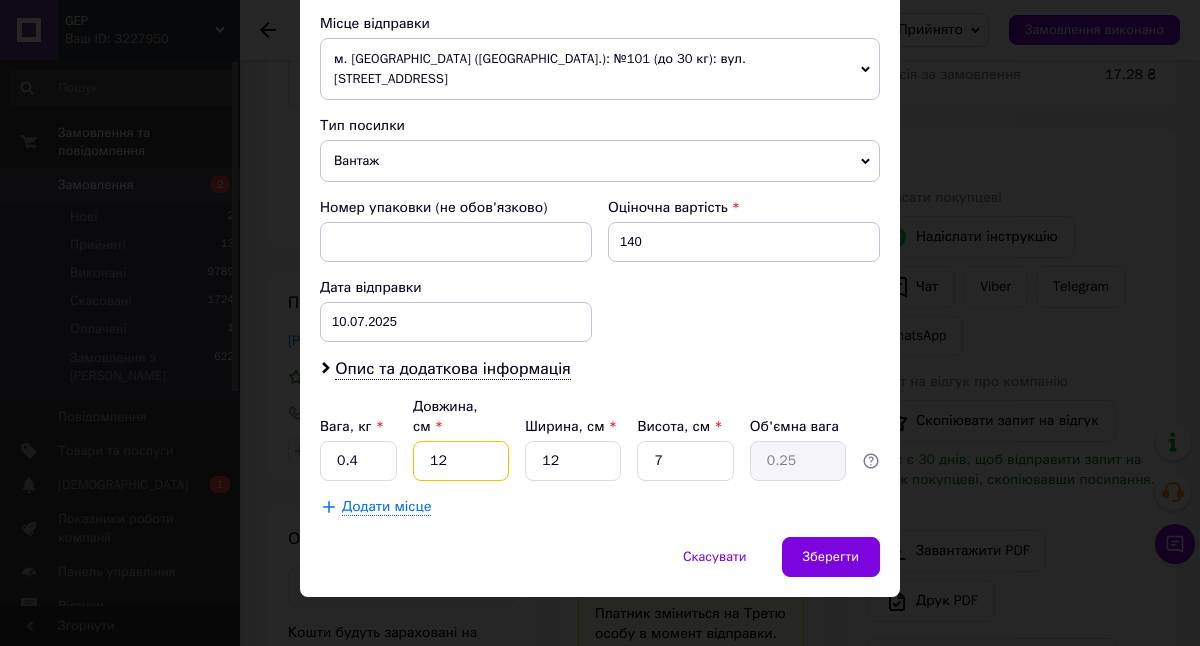 type on "12" 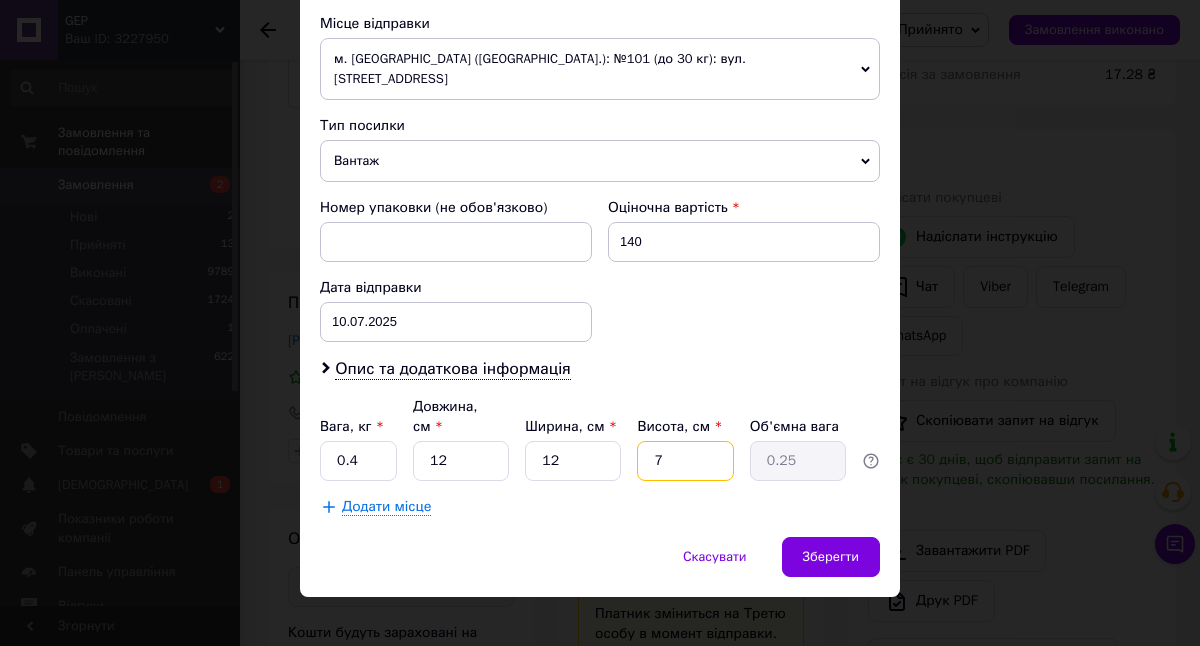 click on "7" at bounding box center (685, 461) 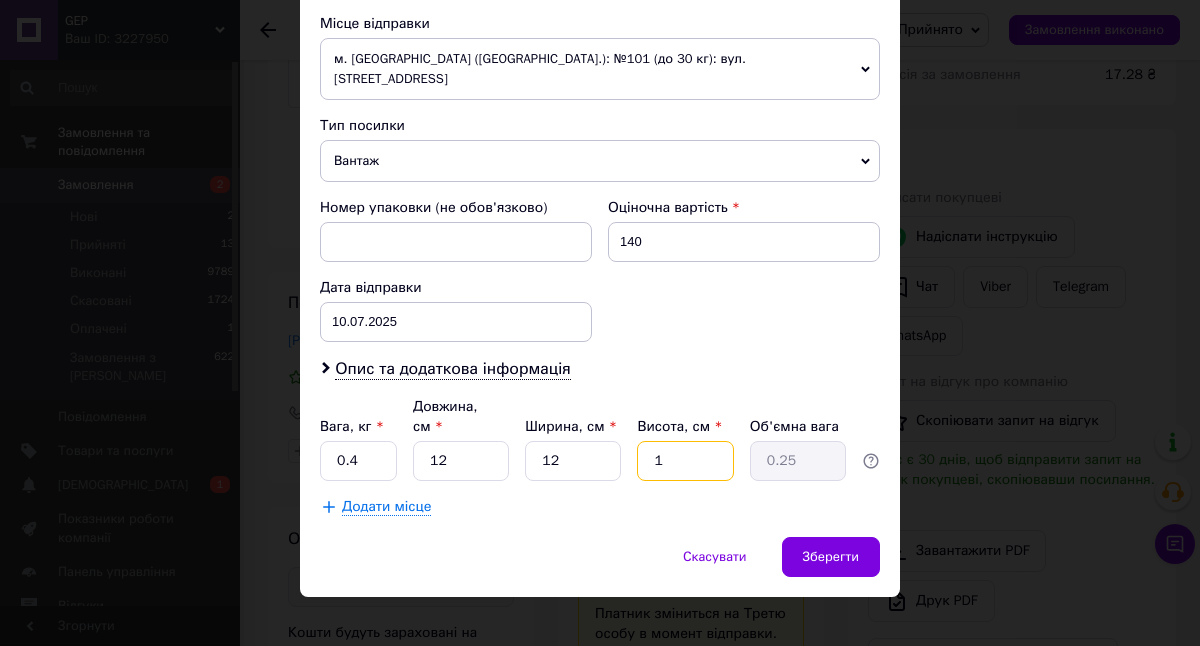 type on "0.1" 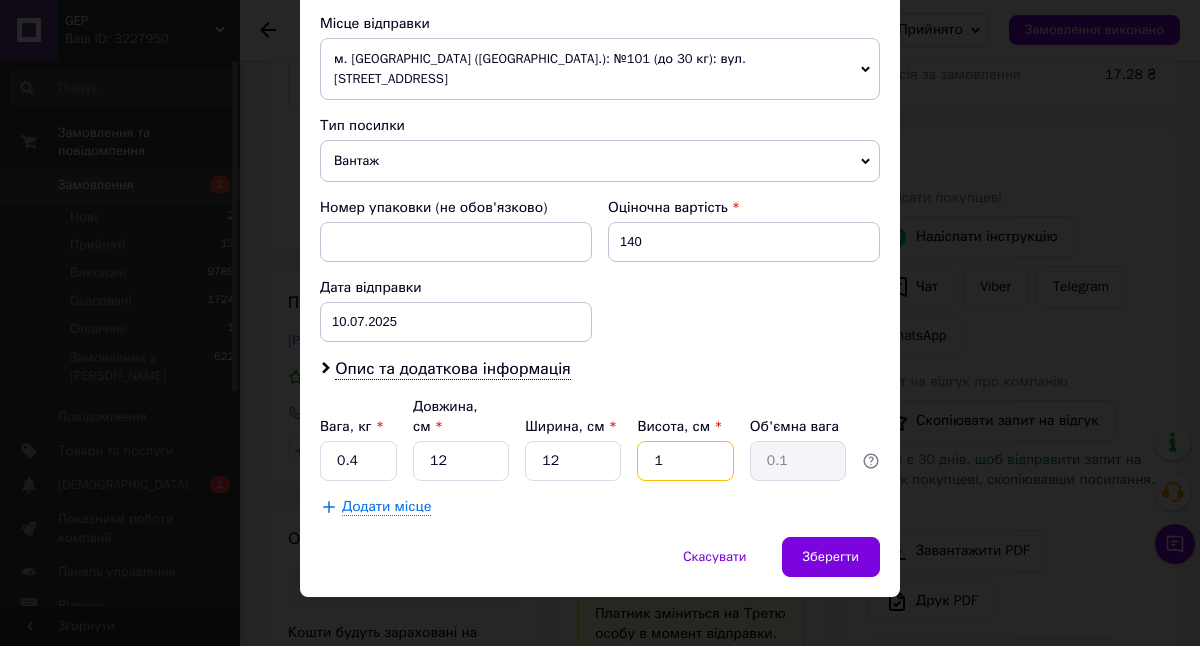 type on "16" 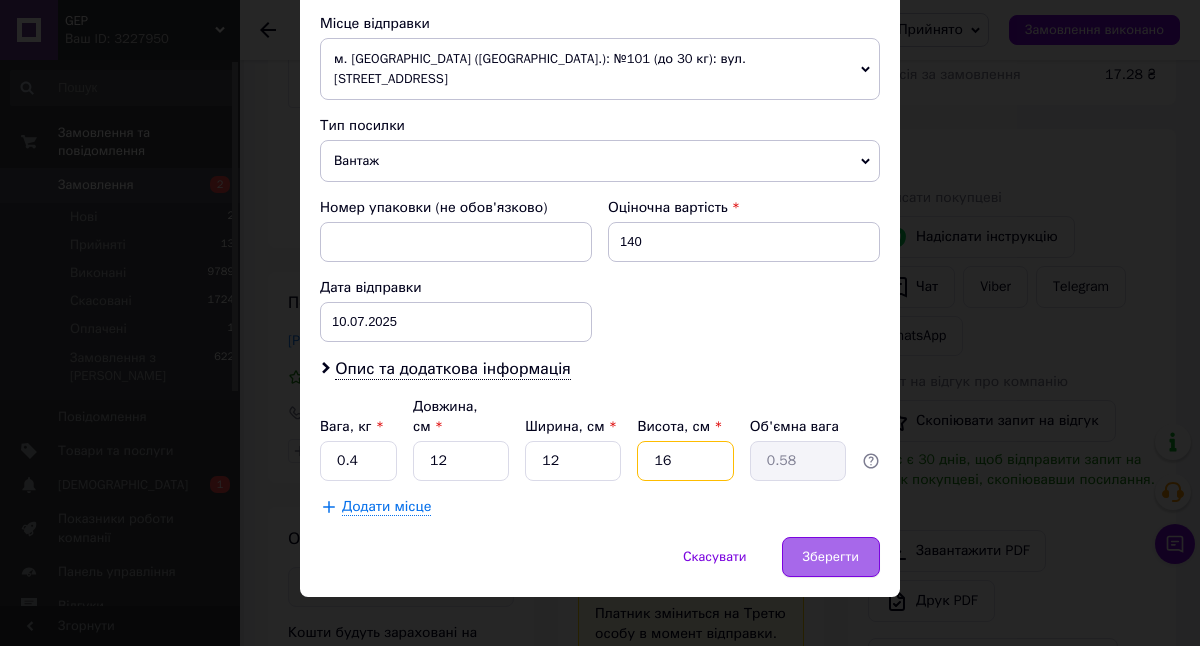 type on "16" 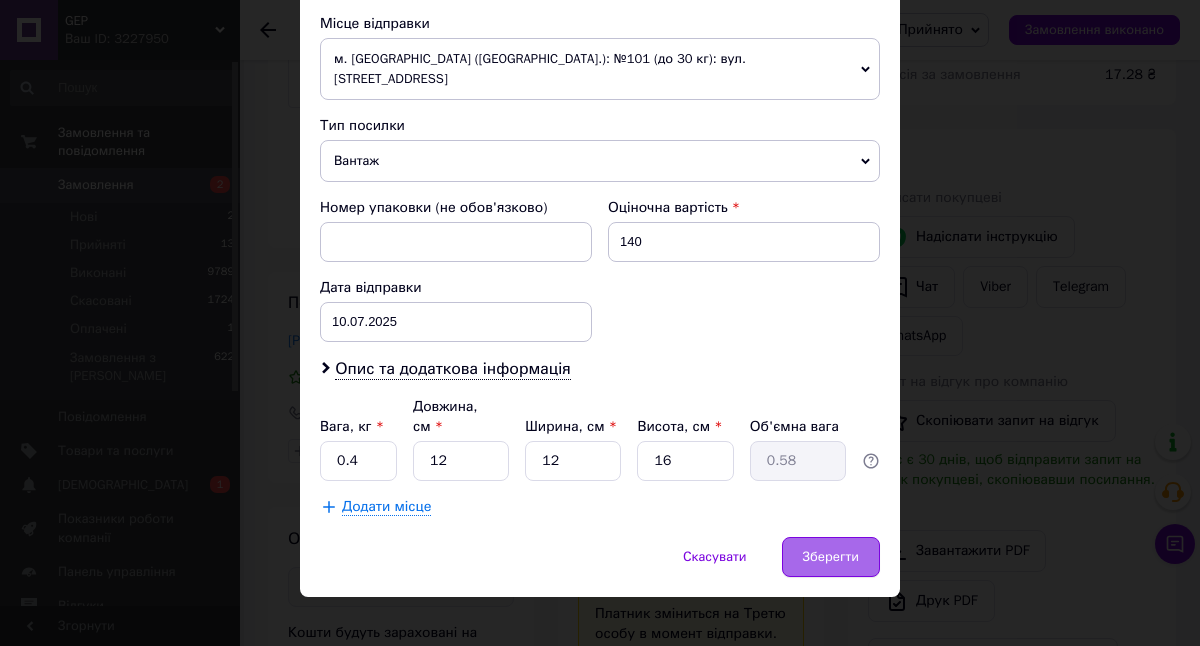 click on "Зберегти" at bounding box center [831, 557] 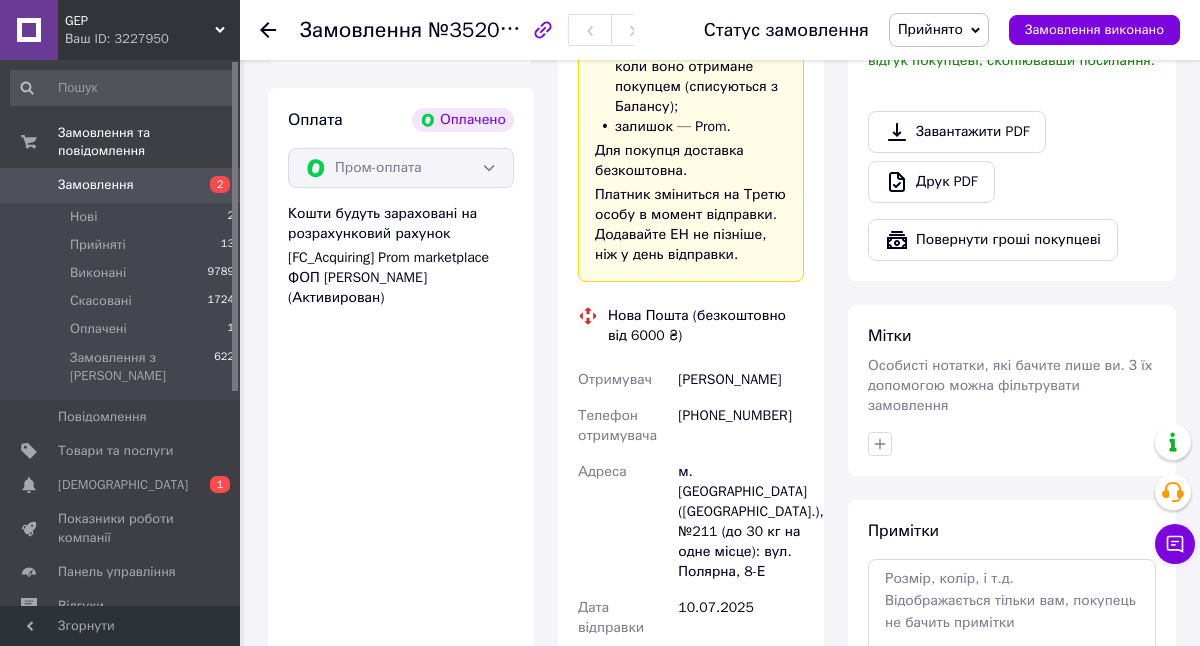 scroll, scrollTop: 730, scrollLeft: 0, axis: vertical 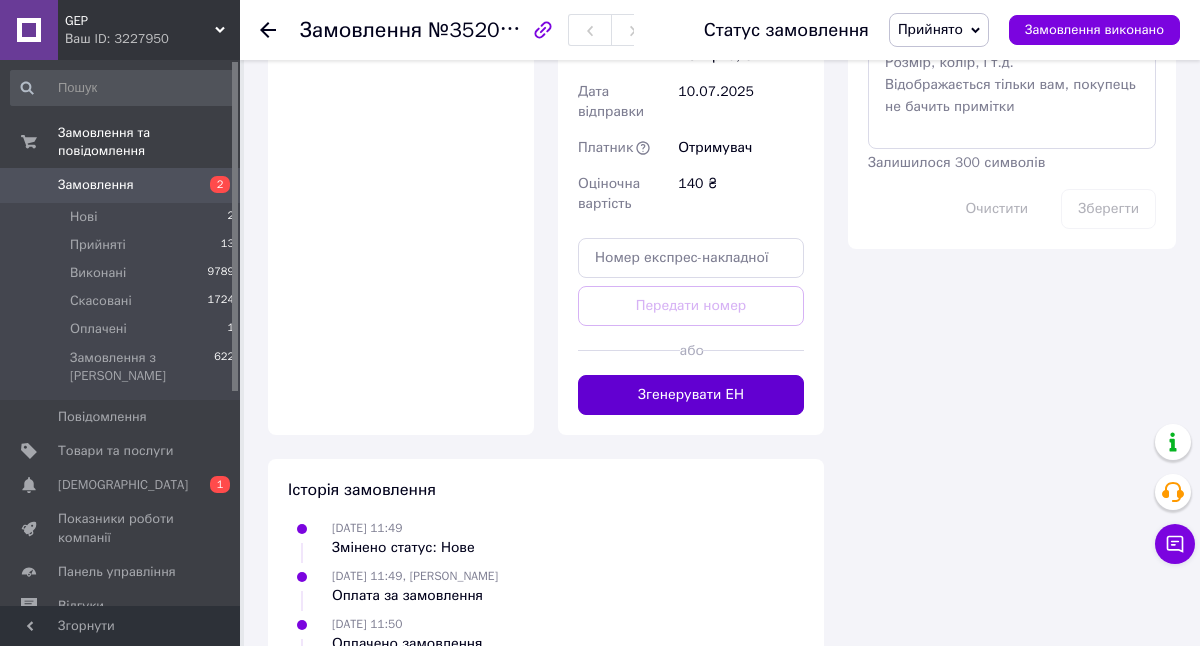 click on "Згенерувати ЕН" at bounding box center [691, 395] 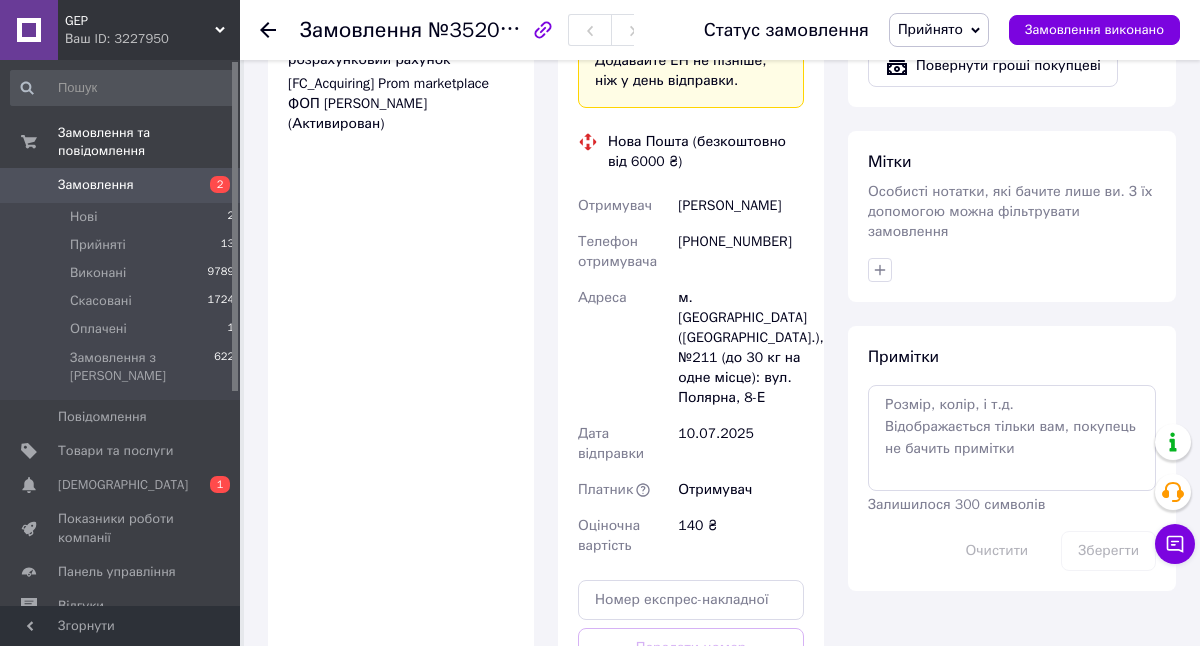 scroll, scrollTop: 883, scrollLeft: 0, axis: vertical 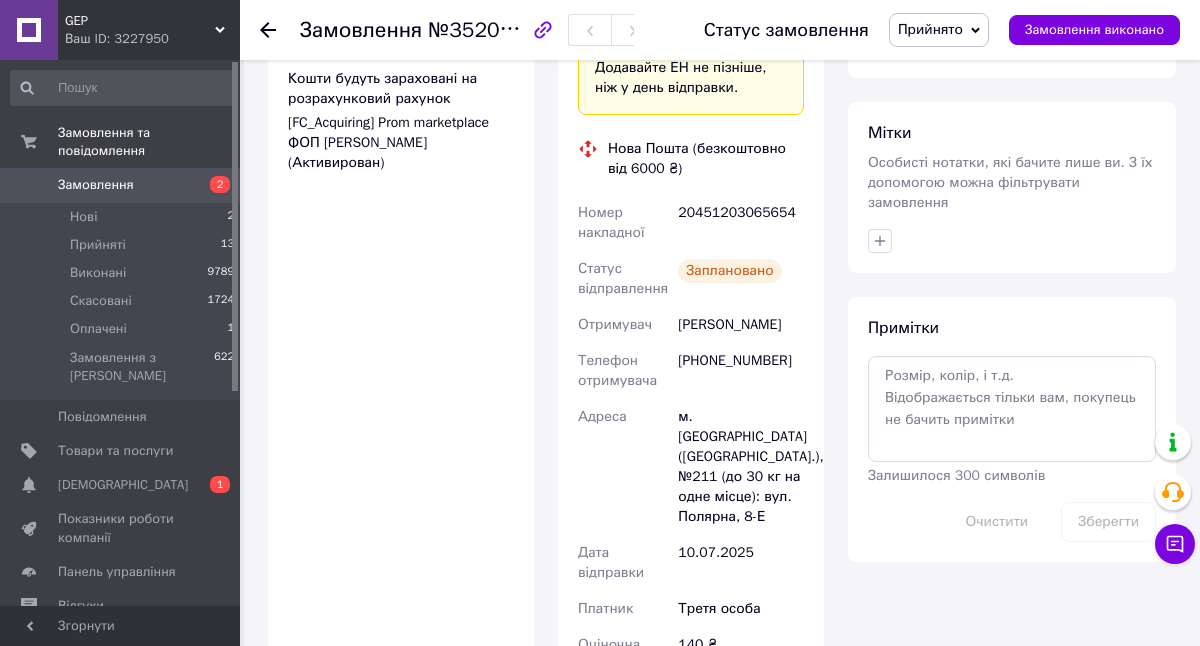 click on "20451203065654" at bounding box center (741, 223) 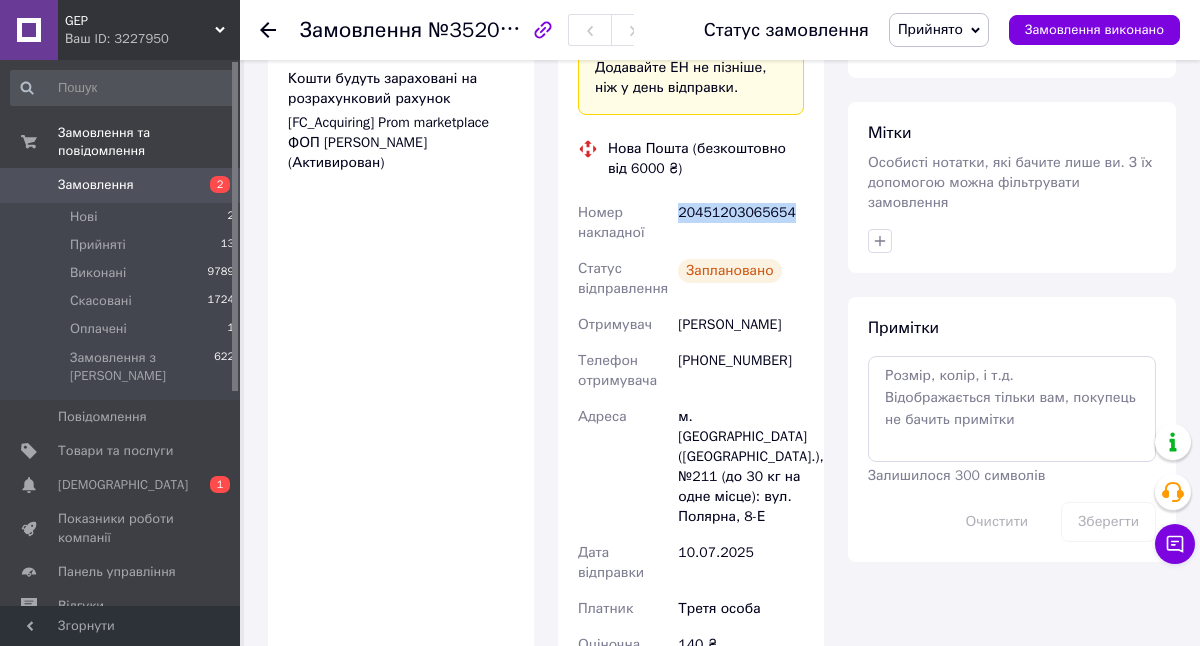 copy on "20451203065654" 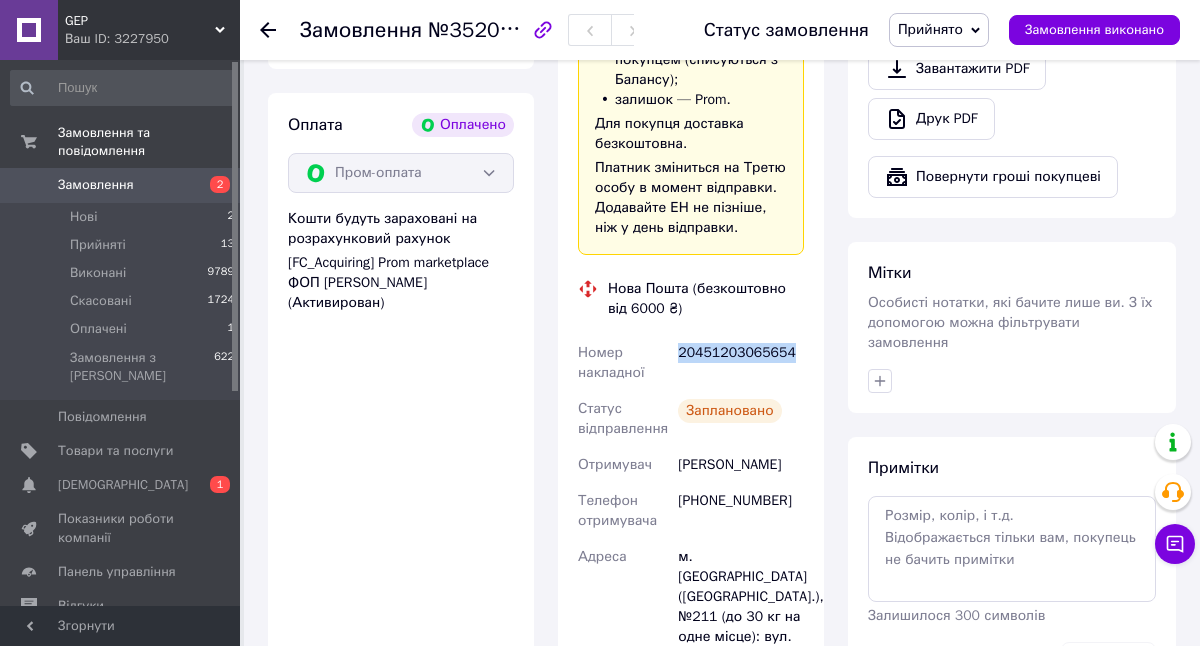scroll, scrollTop: 762, scrollLeft: 0, axis: vertical 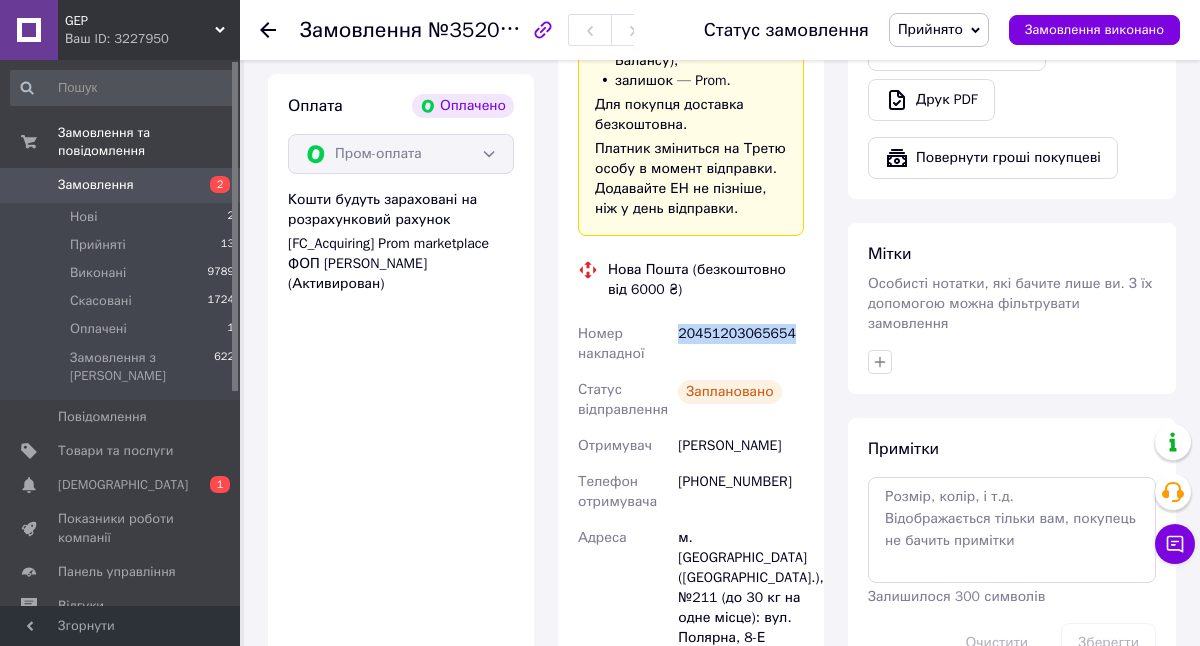 copy on "20451203065654" 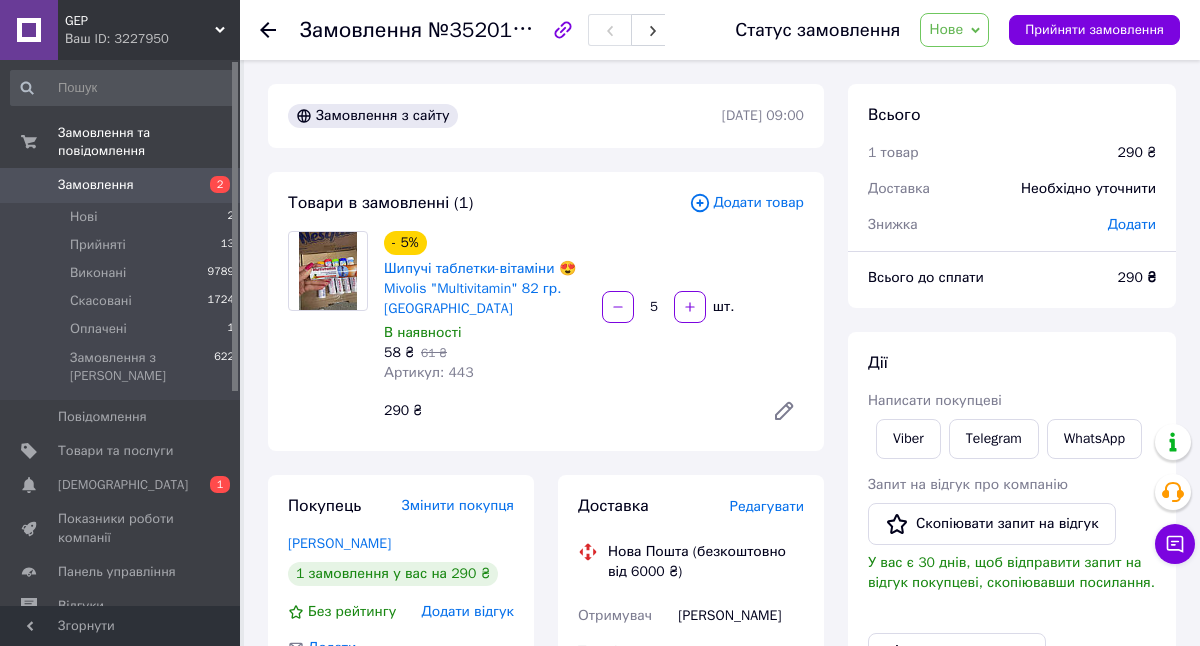 scroll, scrollTop: 0, scrollLeft: 0, axis: both 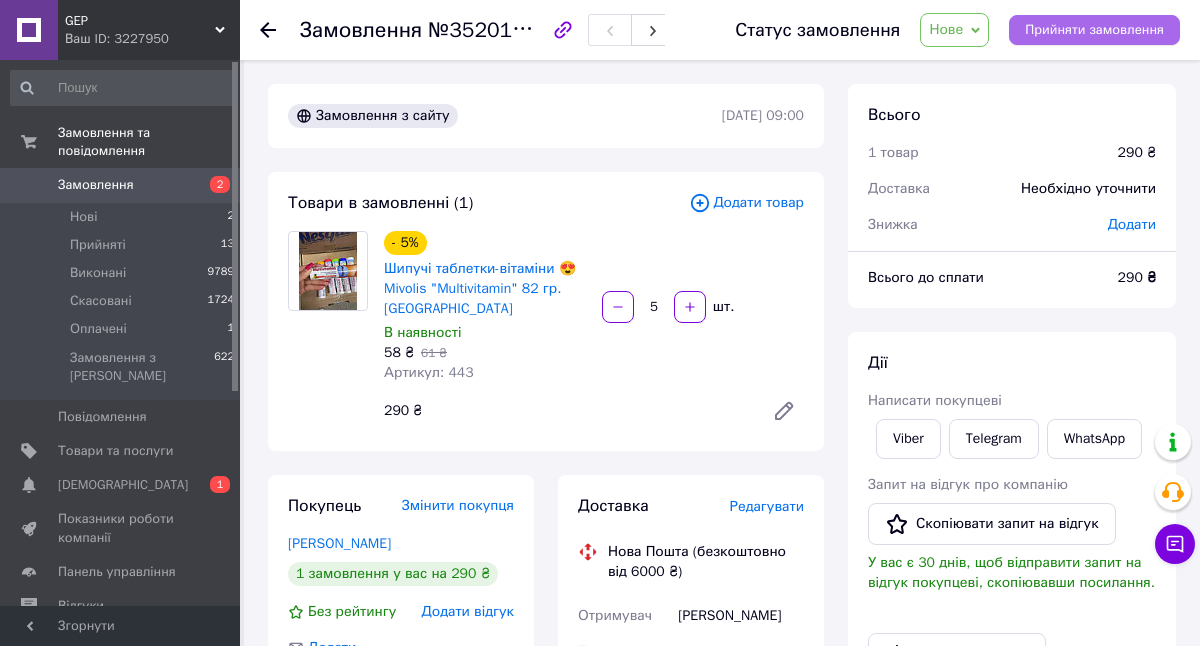click on "Прийняти замовлення" at bounding box center [1094, 30] 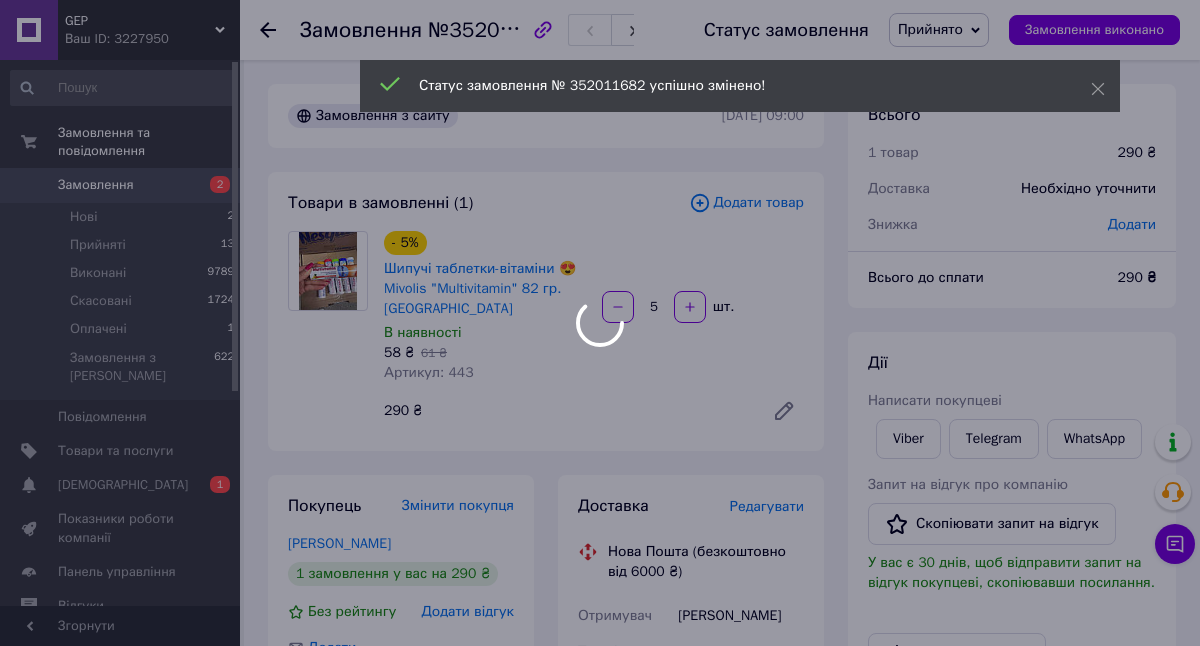 scroll, scrollTop: 70, scrollLeft: 0, axis: vertical 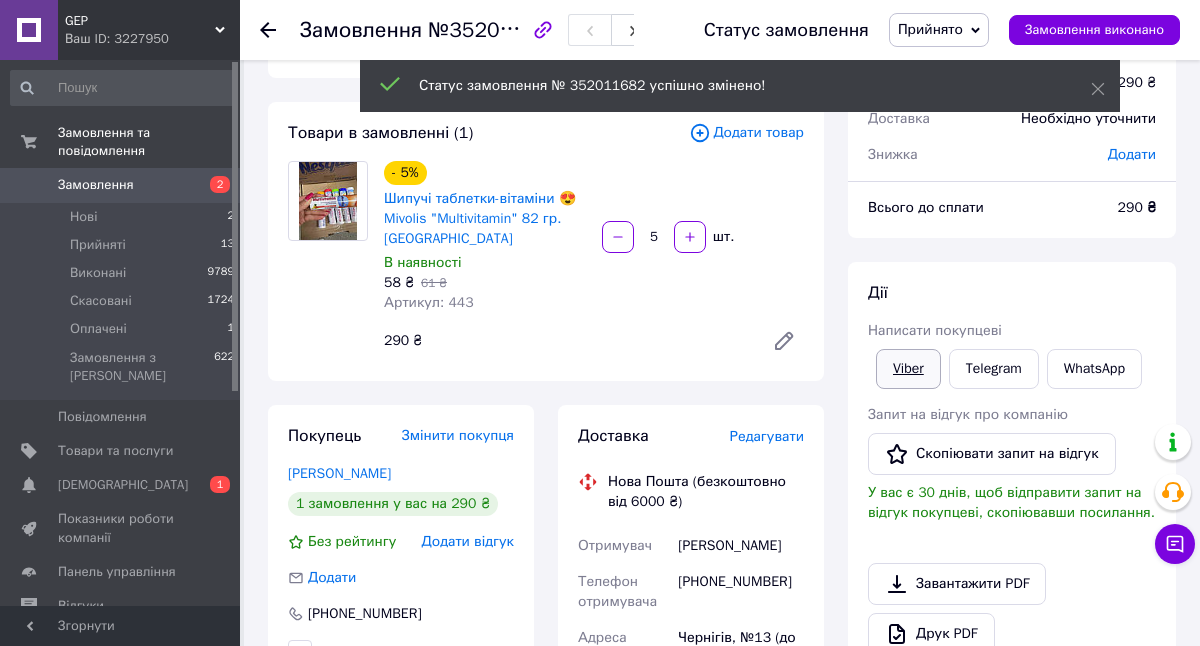 click on "Viber" at bounding box center (908, 369) 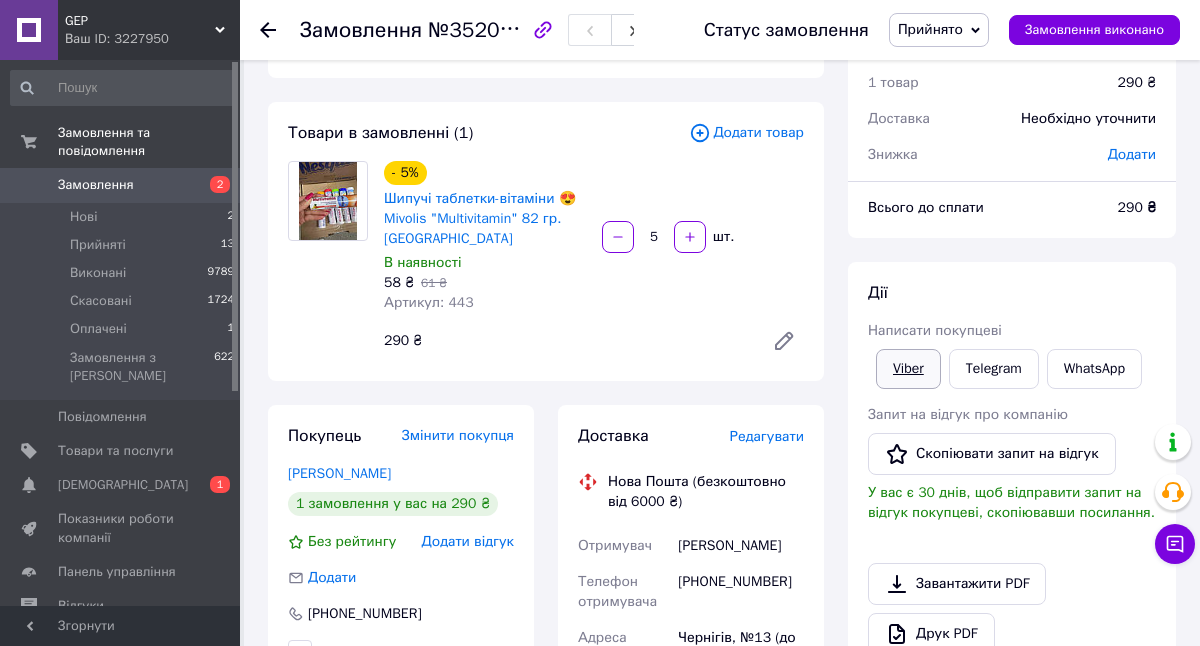 click on "Viber" at bounding box center (908, 369) 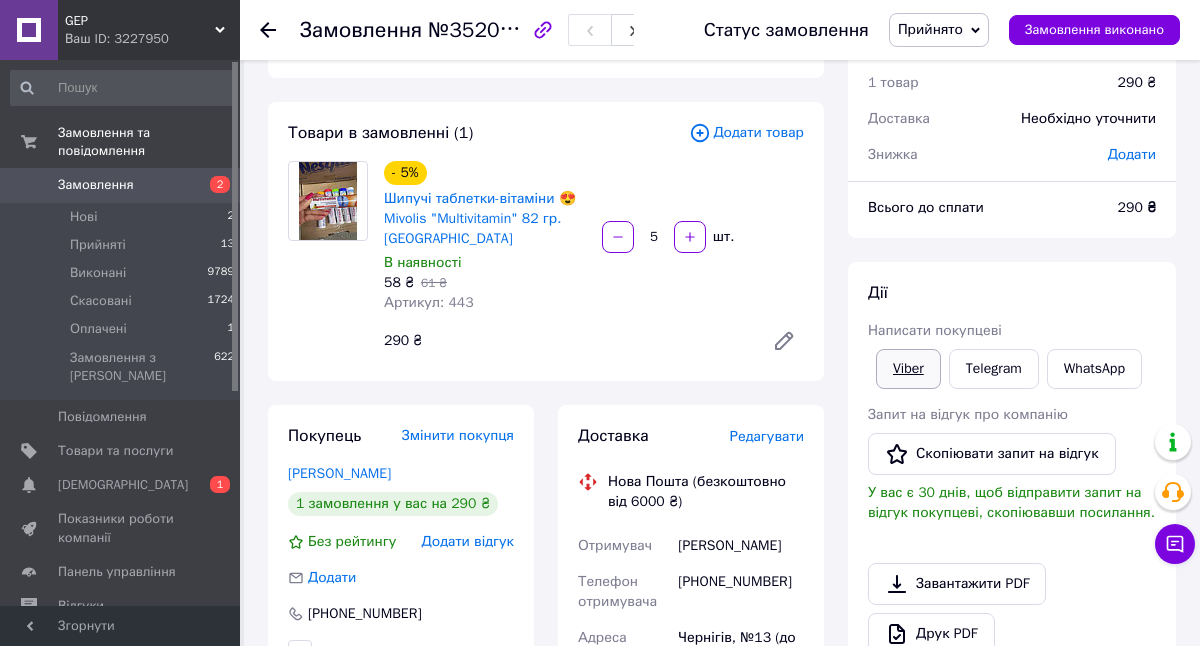 click on "Viber" at bounding box center [908, 369] 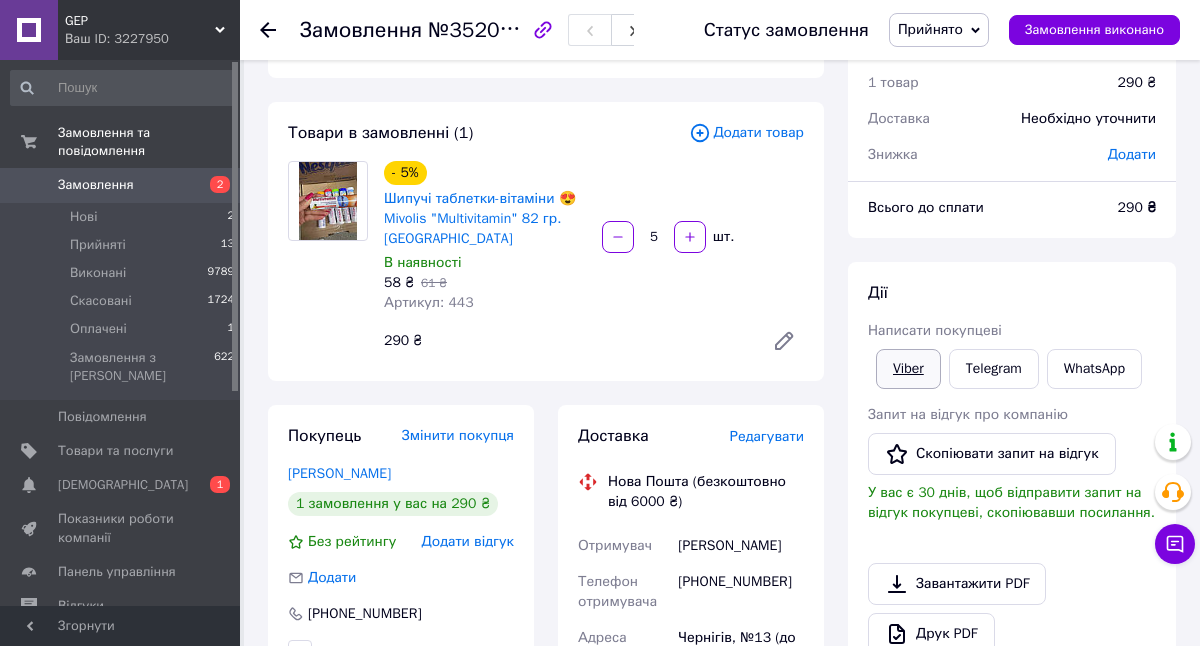 click on "Viber" at bounding box center (908, 369) 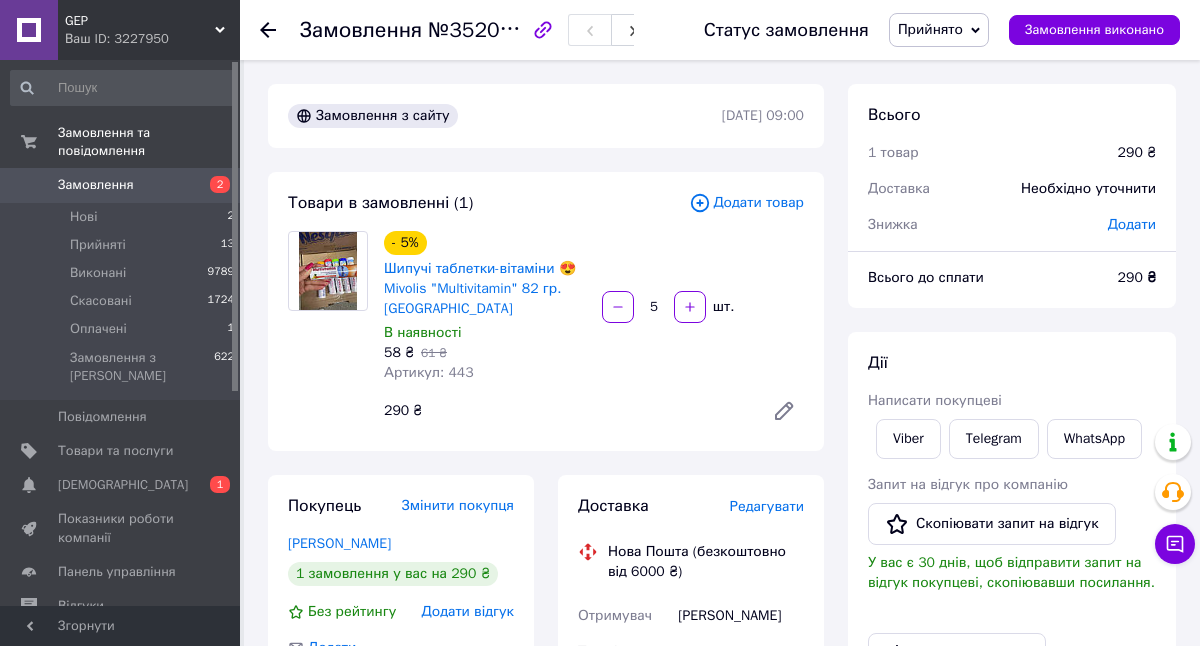 scroll, scrollTop: 0, scrollLeft: 0, axis: both 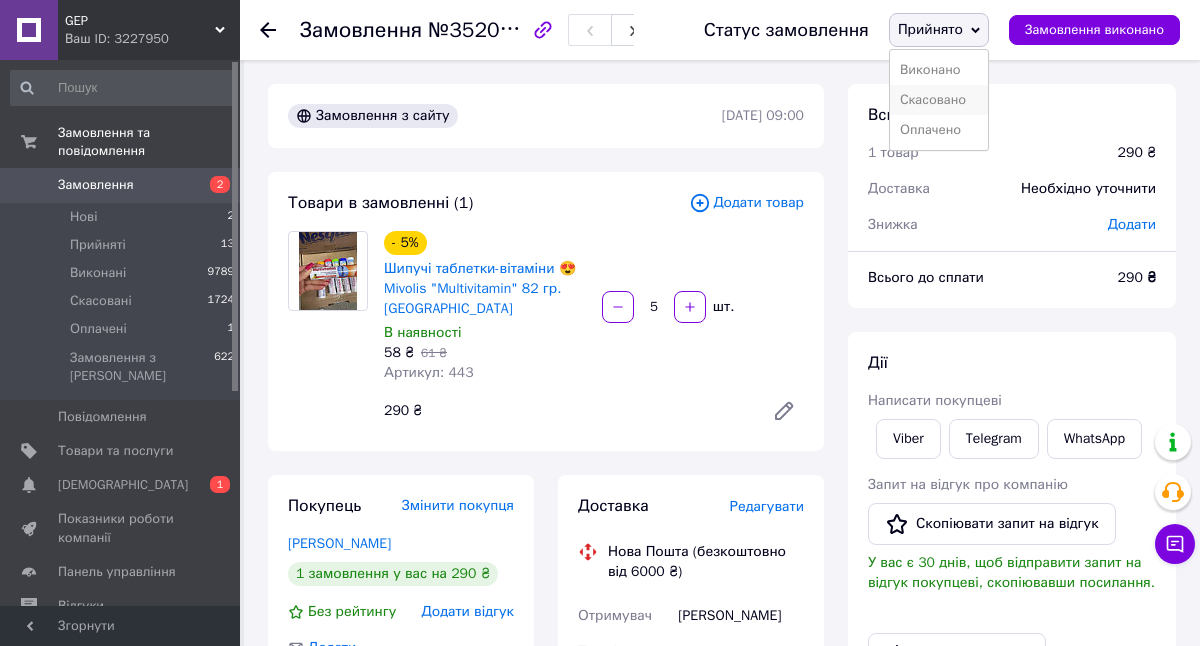 click on "Скасовано" at bounding box center (939, 100) 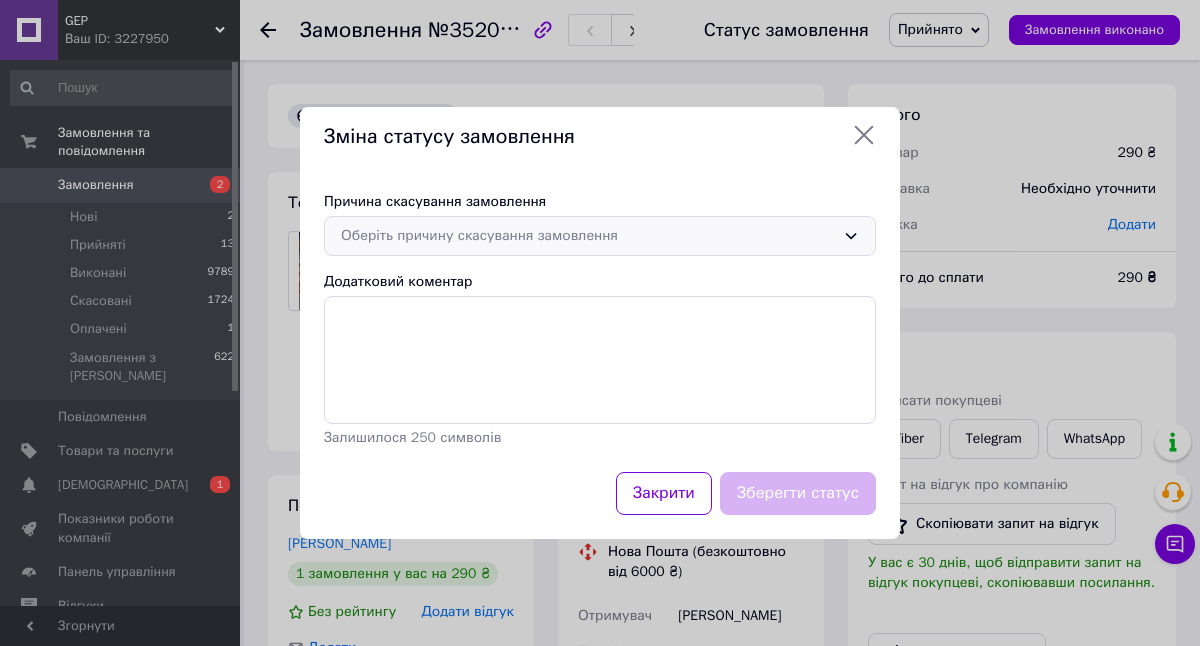 click on "Оберіть причину скасування замовлення" at bounding box center [588, 236] 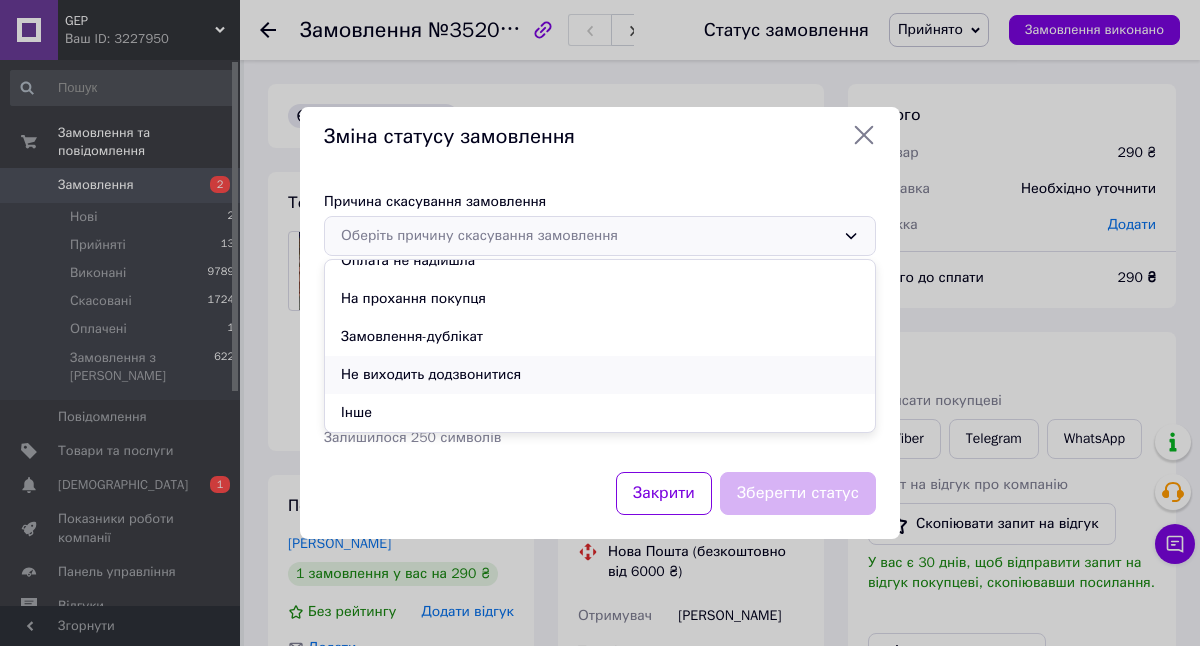 scroll, scrollTop: 94, scrollLeft: 0, axis: vertical 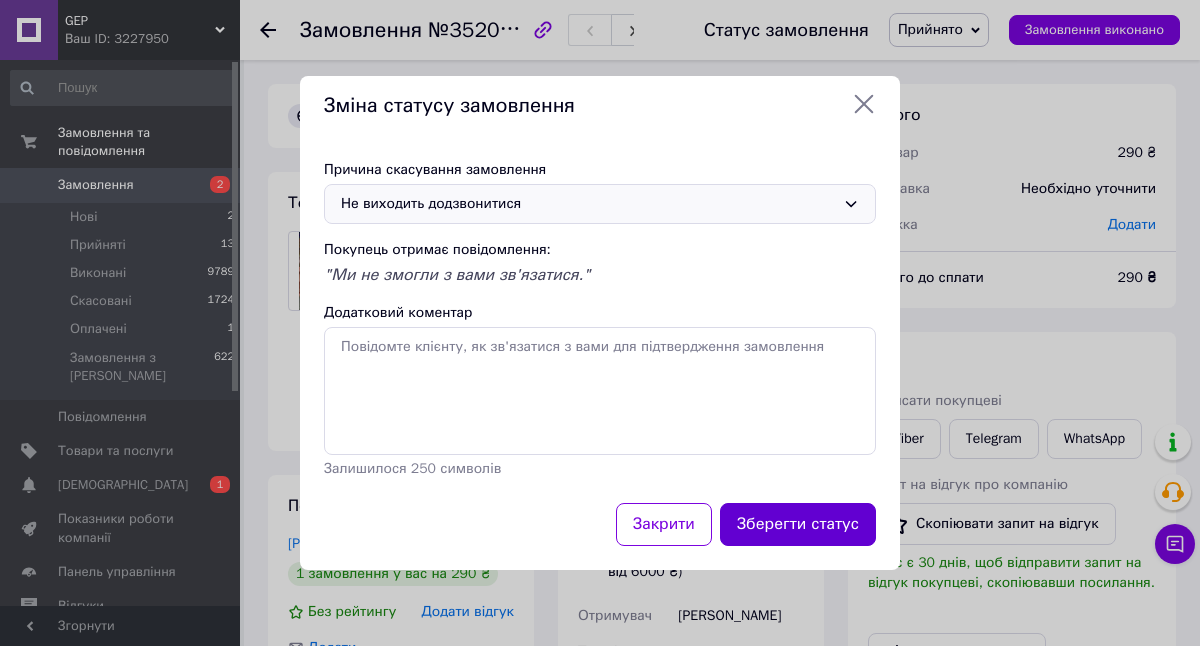 click on "Зберегти статус" at bounding box center [798, 524] 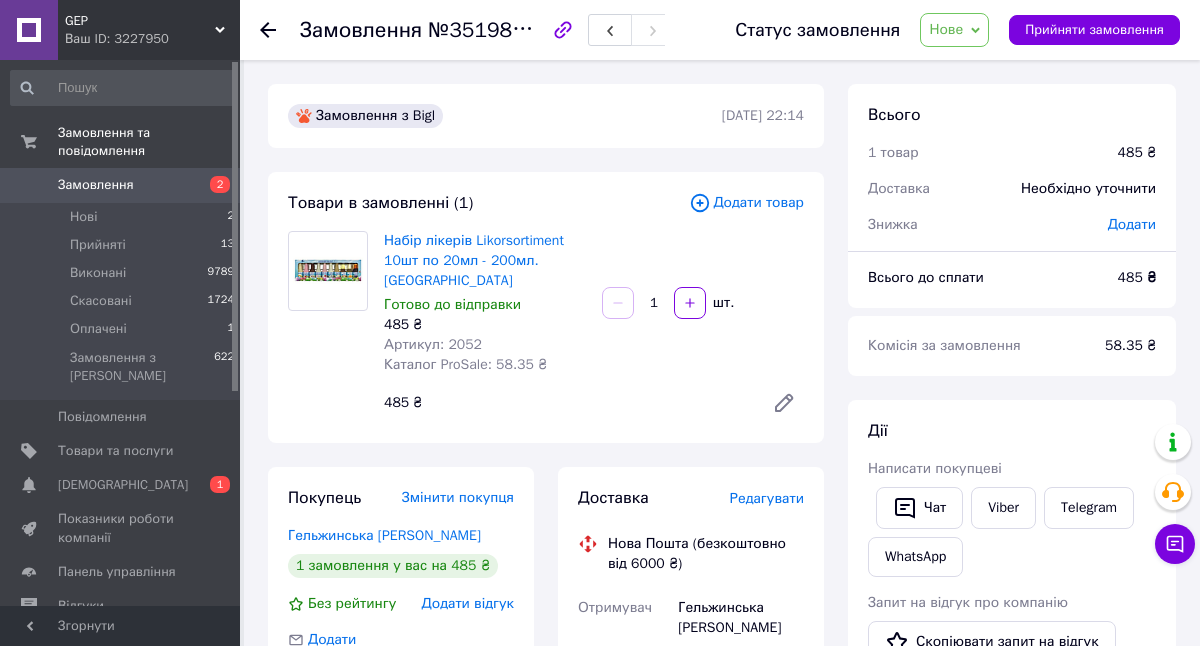 scroll, scrollTop: 0, scrollLeft: 0, axis: both 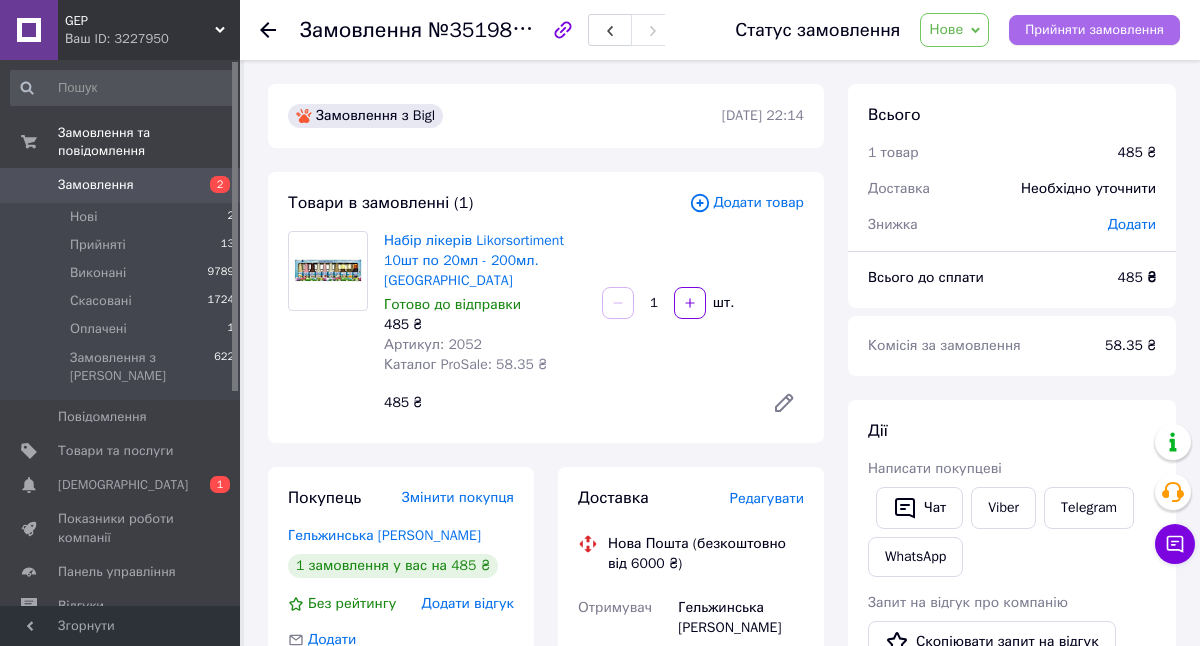 click on "Прийняти замовлення" at bounding box center [1094, 30] 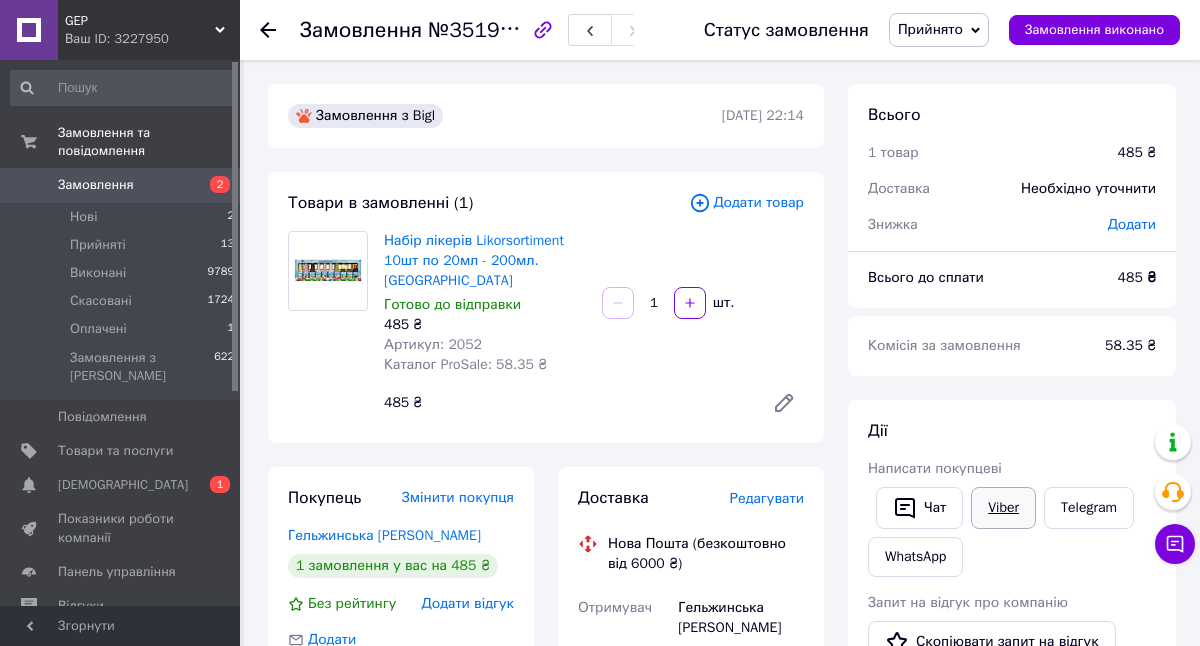click on "Viber" at bounding box center [1003, 508] 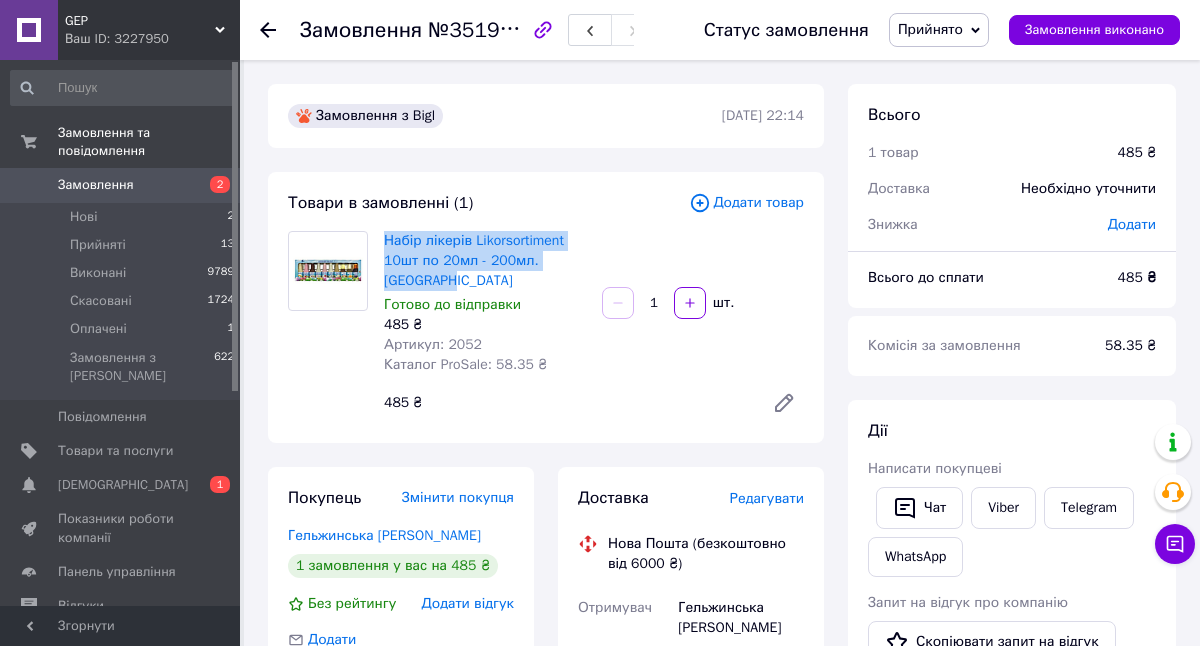 drag, startPoint x: 465, startPoint y: 279, endPoint x: 381, endPoint y: 241, distance: 92.19544 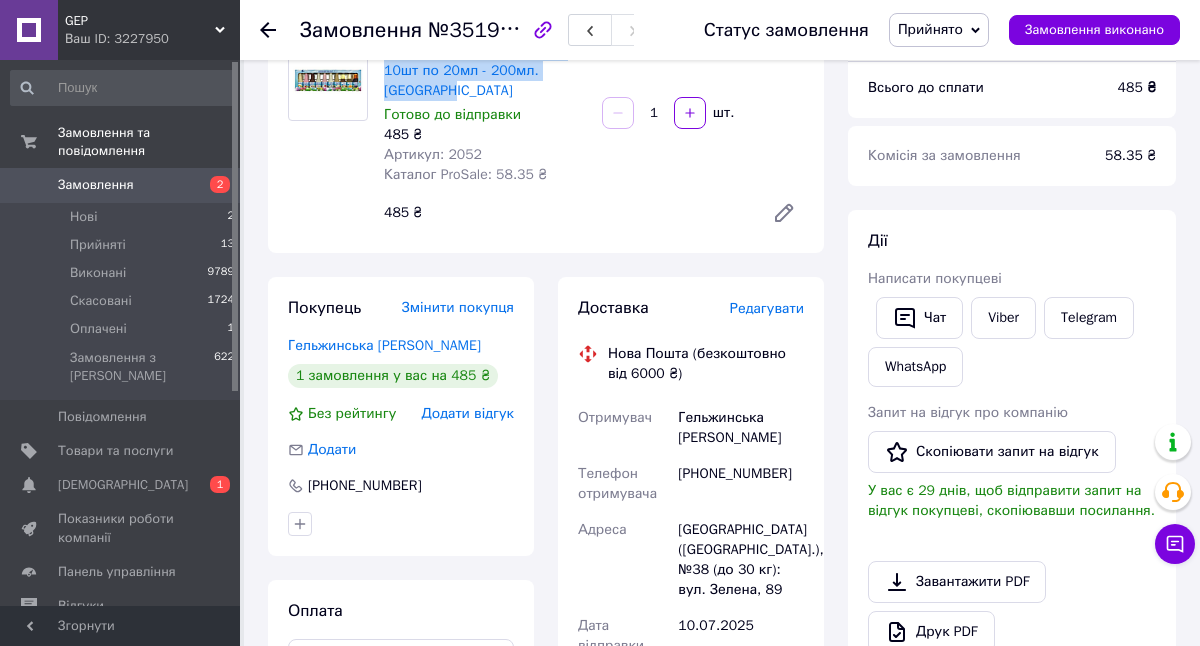 scroll, scrollTop: 193, scrollLeft: 0, axis: vertical 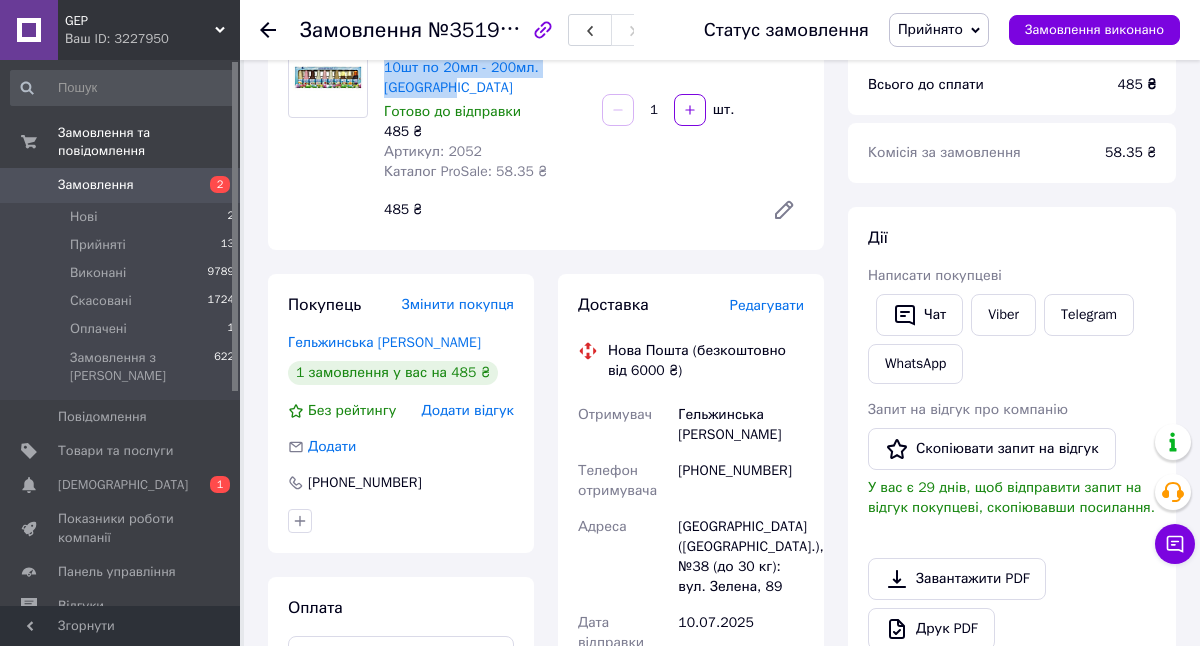 click on "Замовлення" at bounding box center [96, 185] 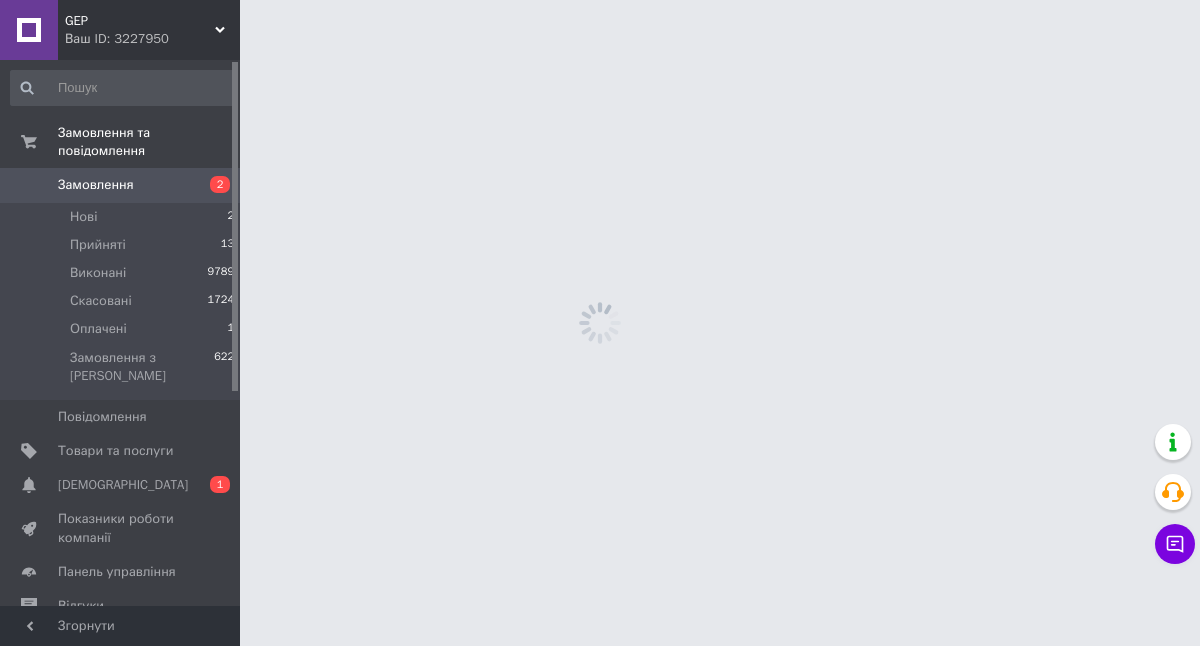 scroll, scrollTop: 0, scrollLeft: 0, axis: both 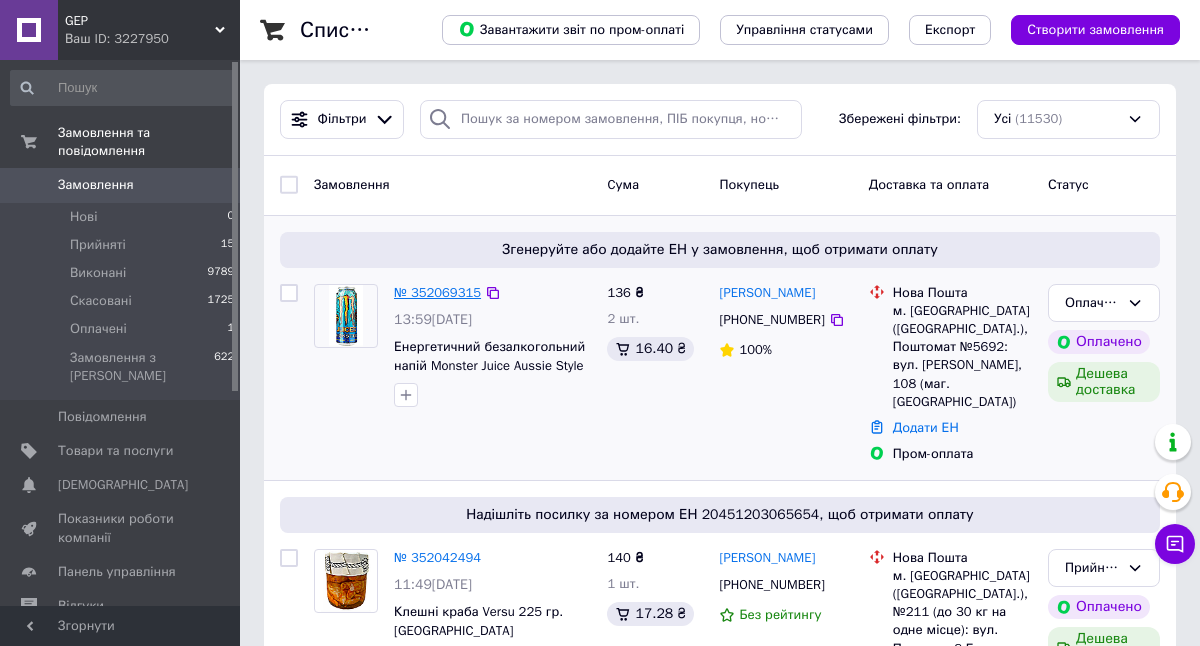 click on "№ 352069315" at bounding box center (437, 292) 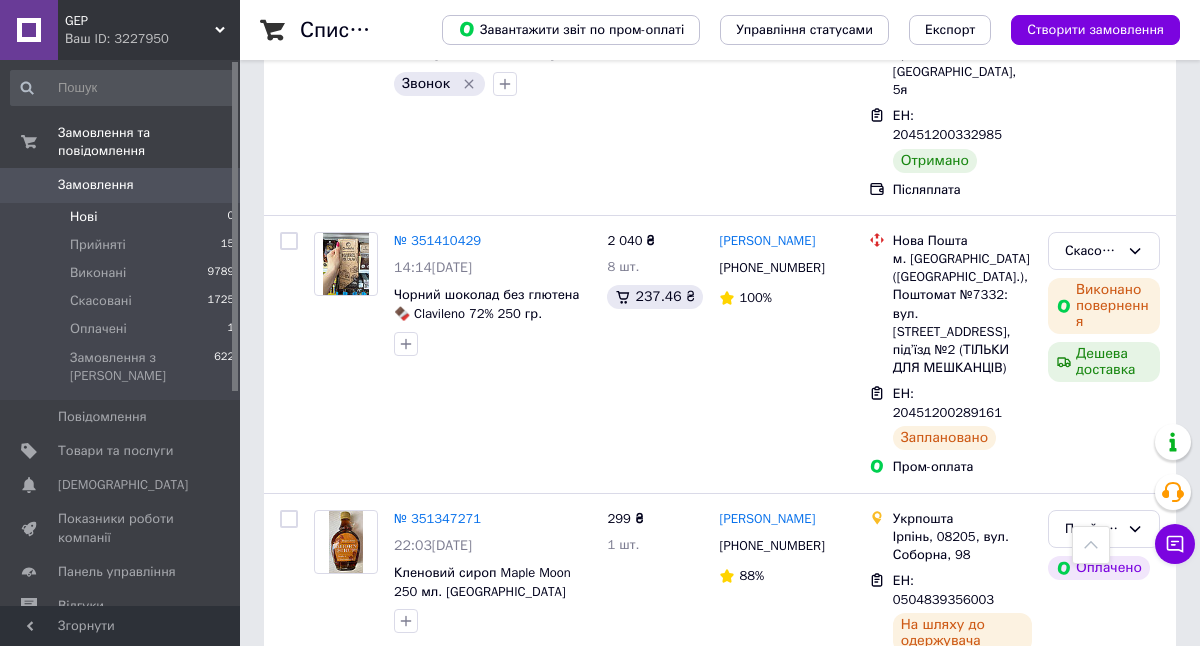 scroll, scrollTop: 4188, scrollLeft: 0, axis: vertical 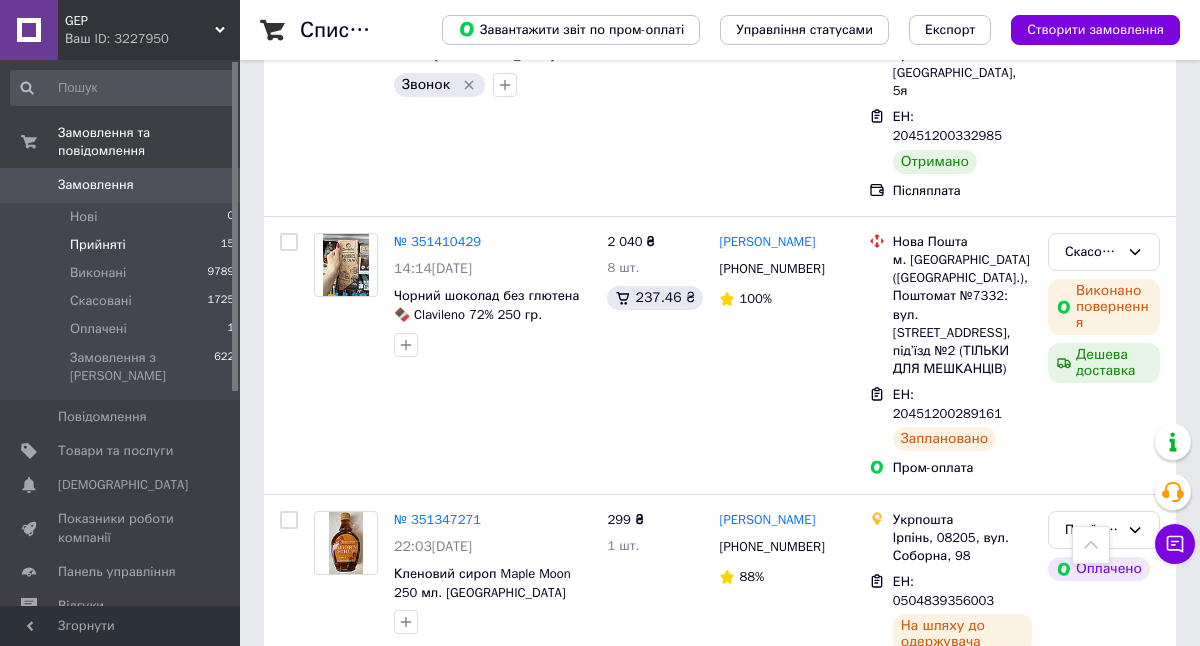 click on "Прийняті" at bounding box center (98, 245) 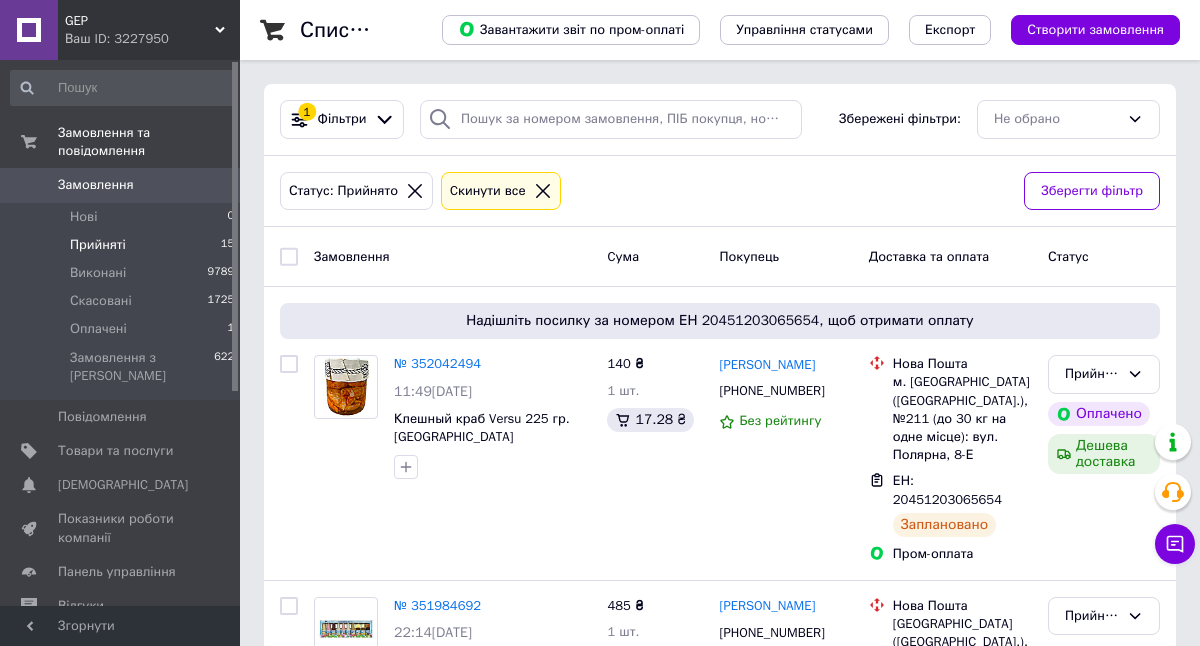 scroll, scrollTop: 0, scrollLeft: 0, axis: both 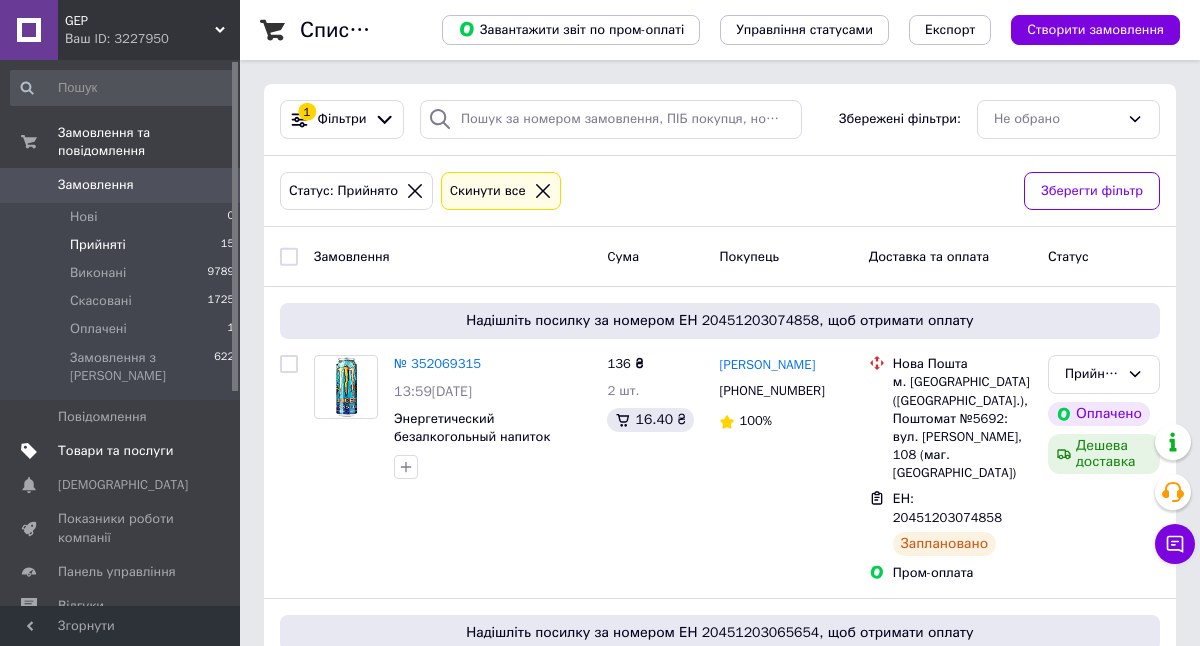 click on "Товари та послуги" at bounding box center (115, 451) 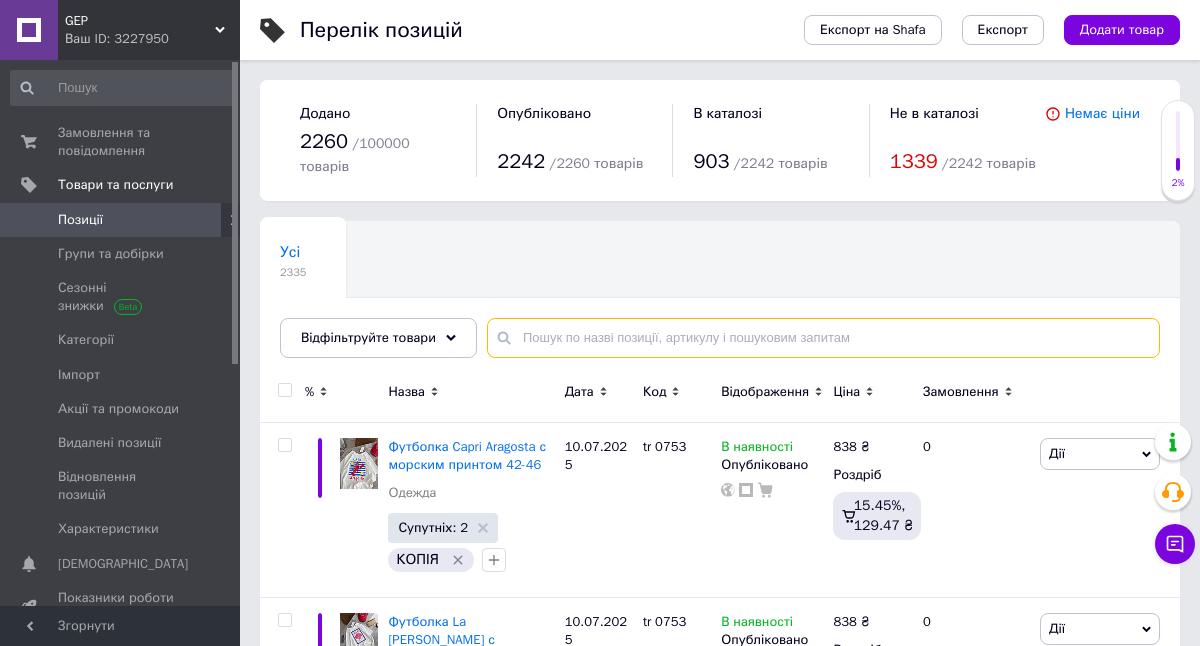 click at bounding box center [823, 338] 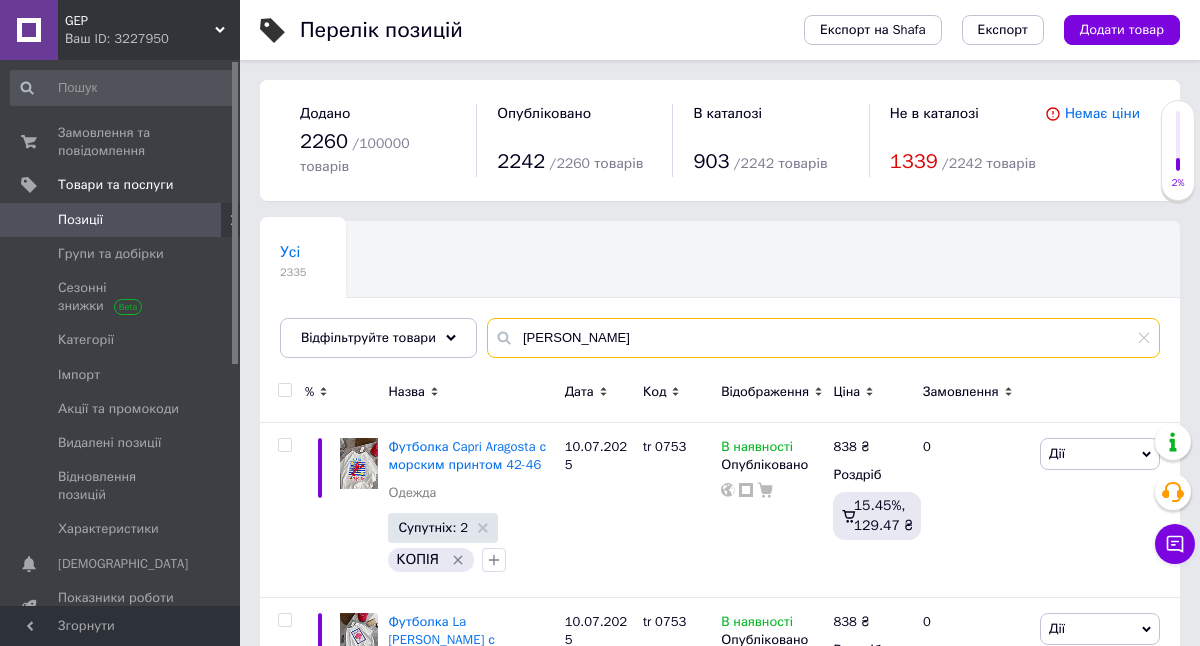 type on "bernal" 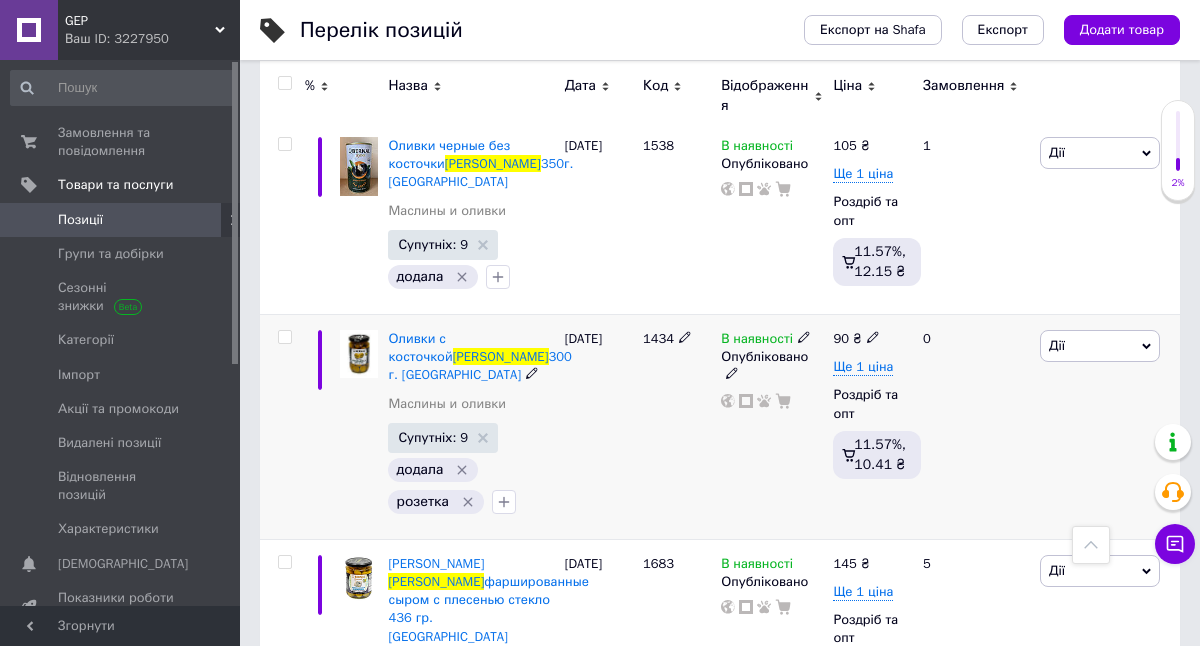 scroll, scrollTop: 2228, scrollLeft: 0, axis: vertical 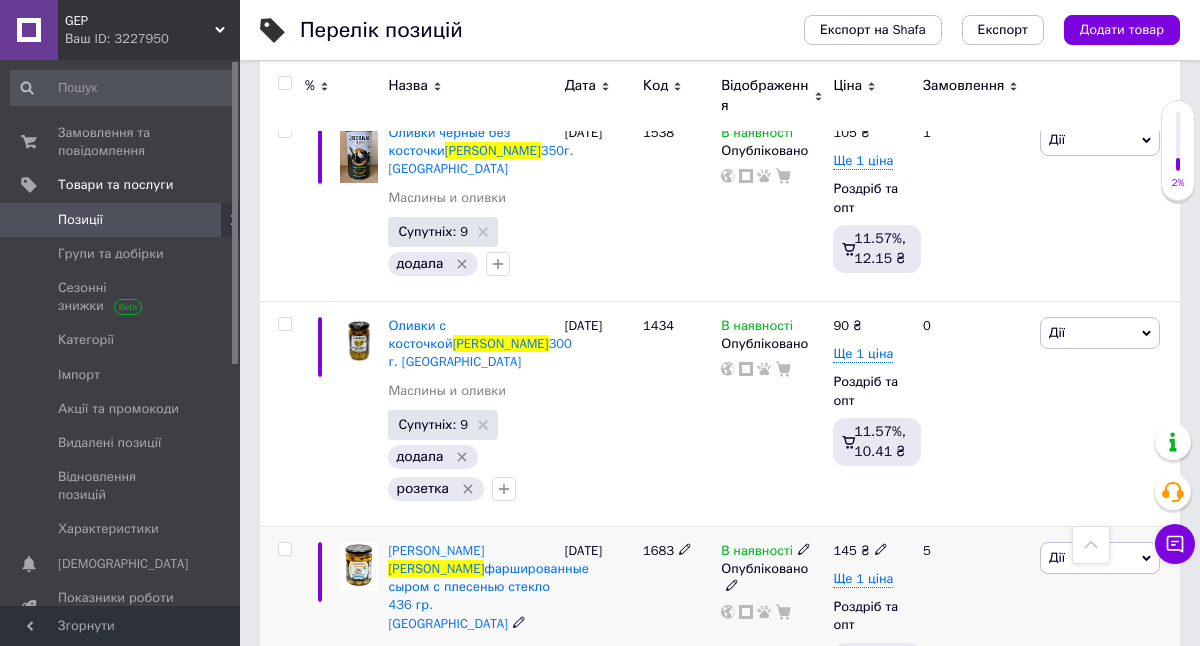 click 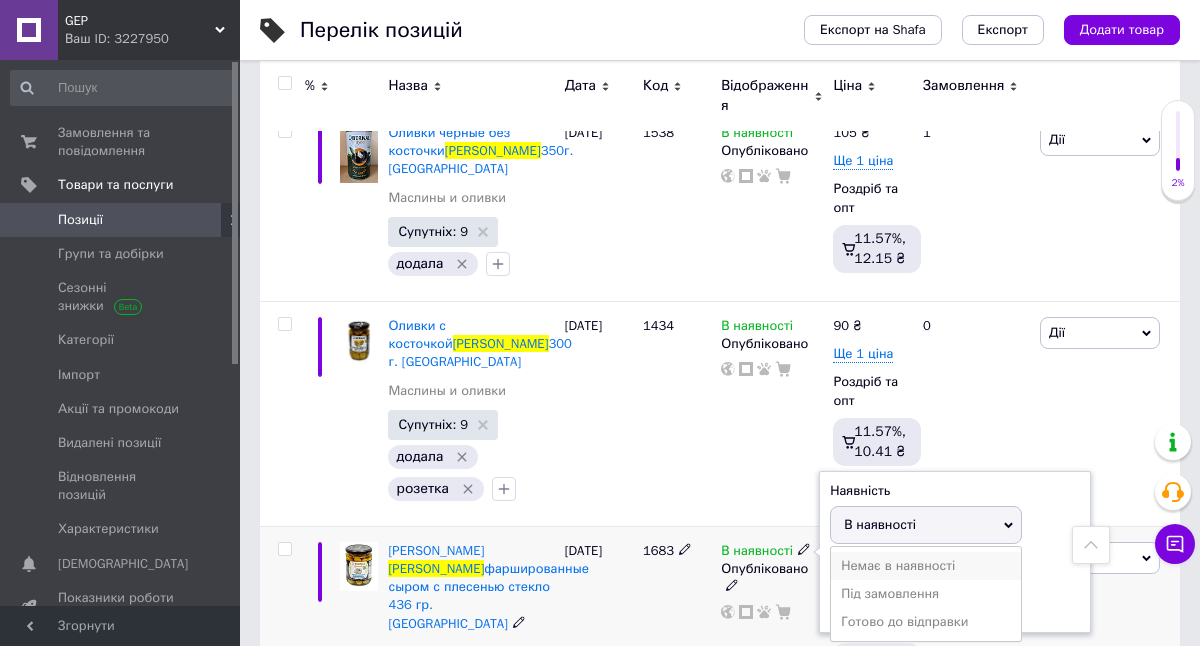 click on "Немає в наявності" at bounding box center (926, 566) 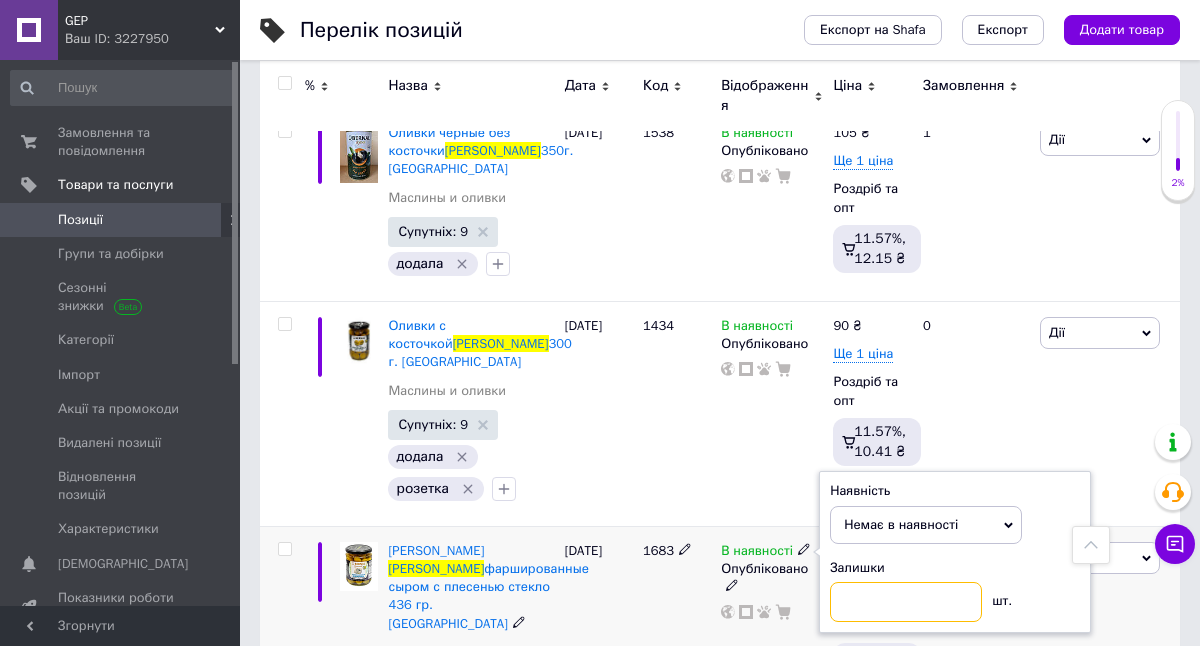 click at bounding box center (906, 602) 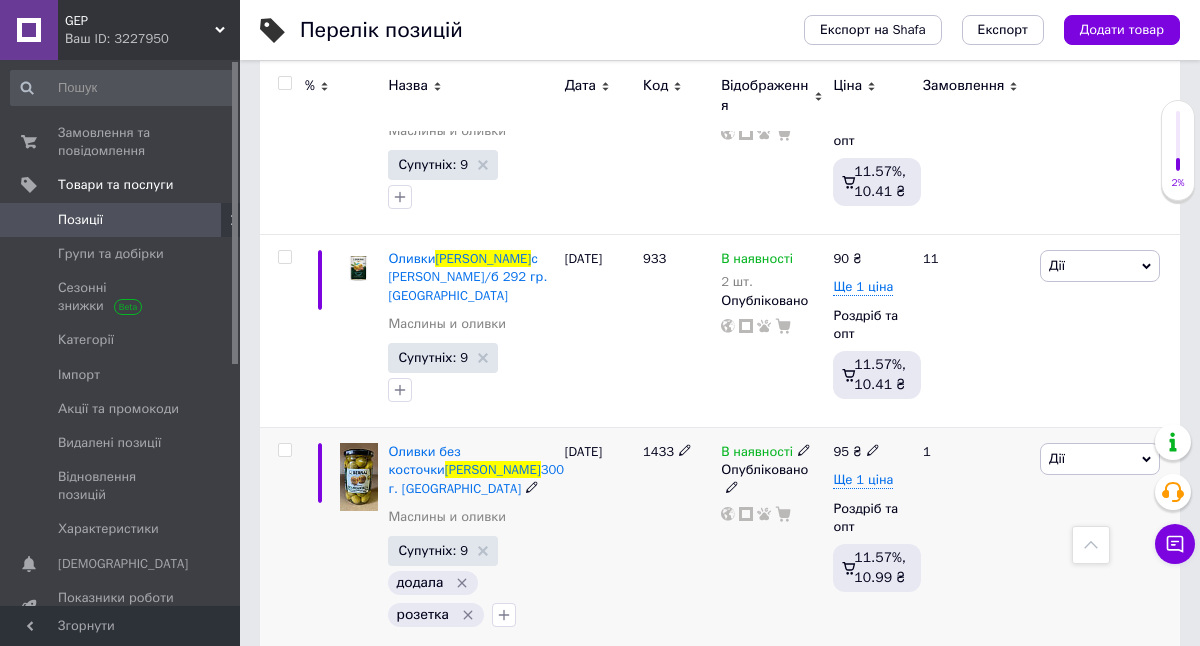 scroll, scrollTop: 3152, scrollLeft: 0, axis: vertical 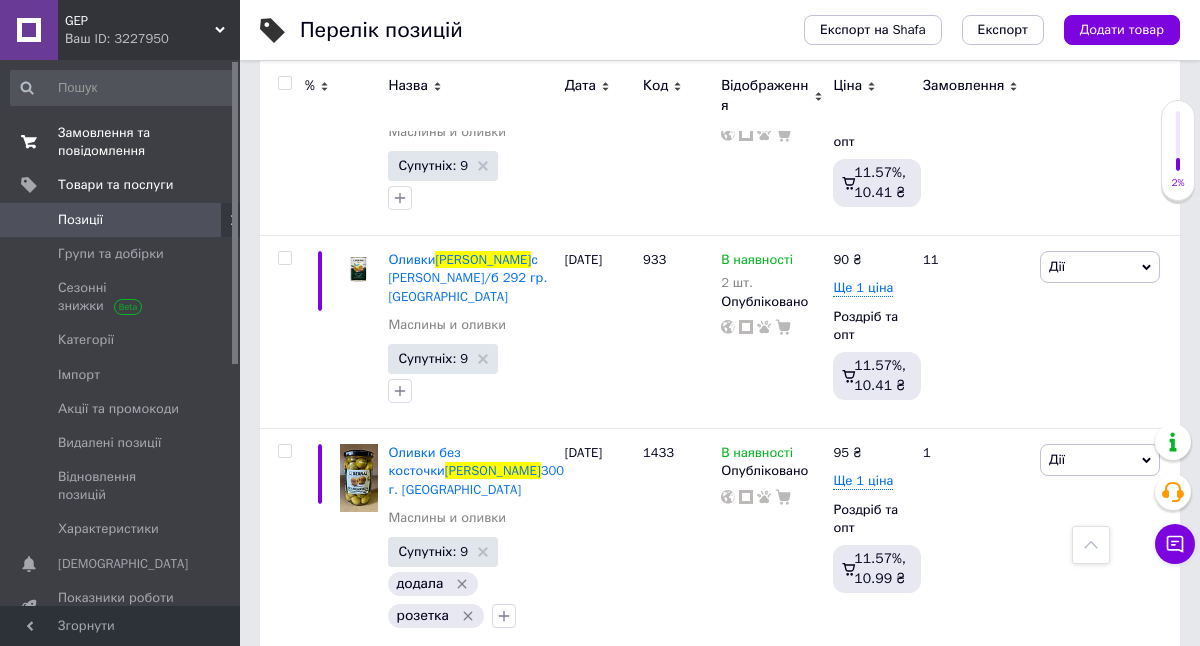 click on "Замовлення та повідомлення" at bounding box center [121, 142] 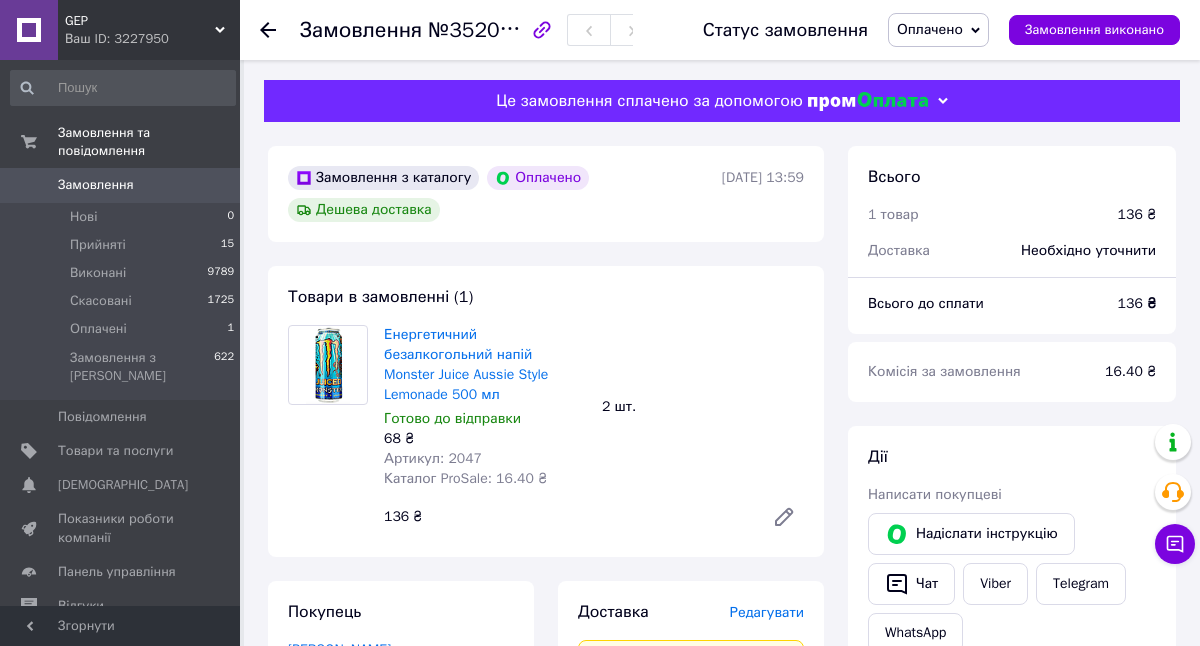 scroll, scrollTop: 0, scrollLeft: 0, axis: both 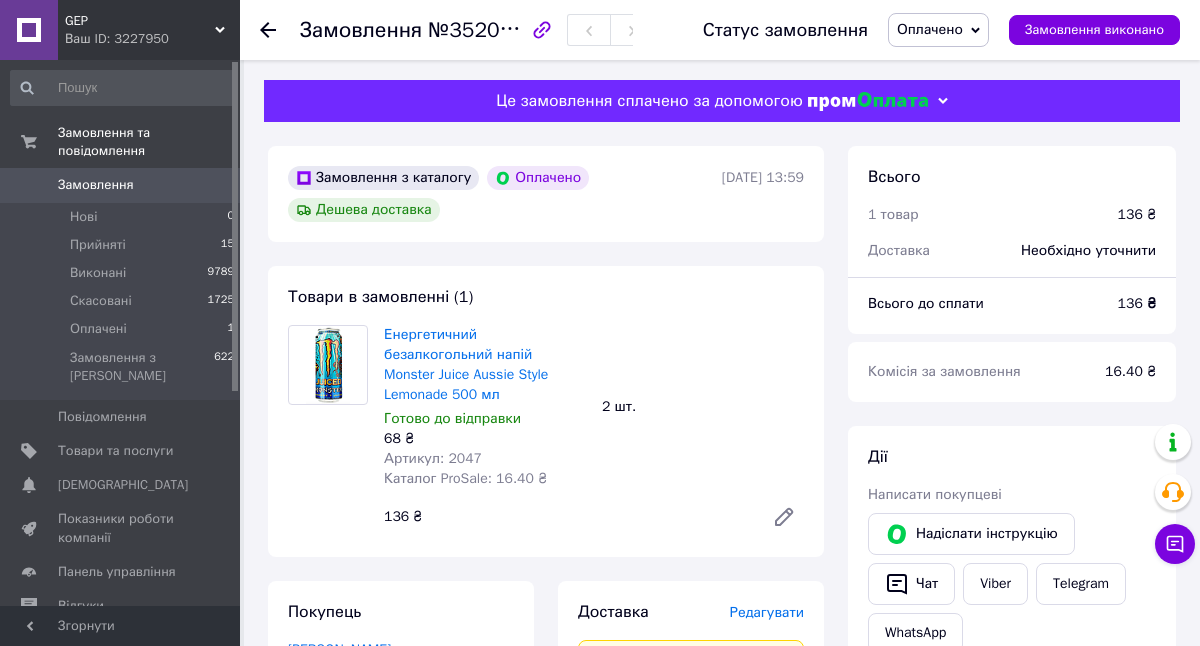 click on "Оплачено" at bounding box center [938, 30] 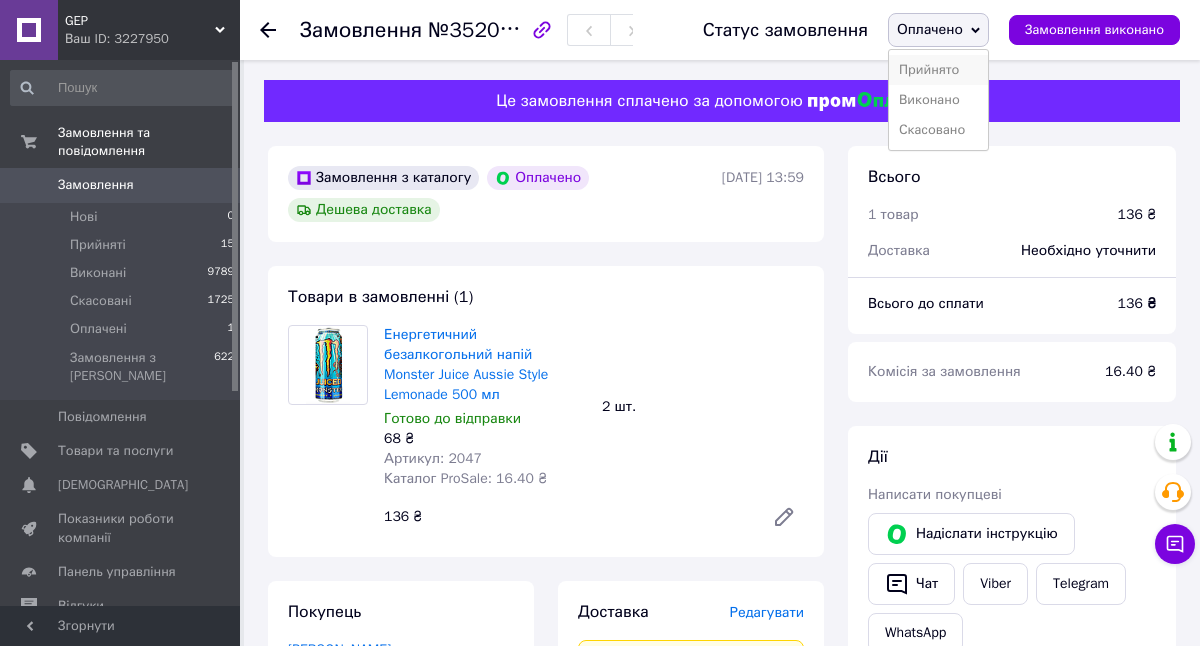 click on "Прийнято" at bounding box center [938, 70] 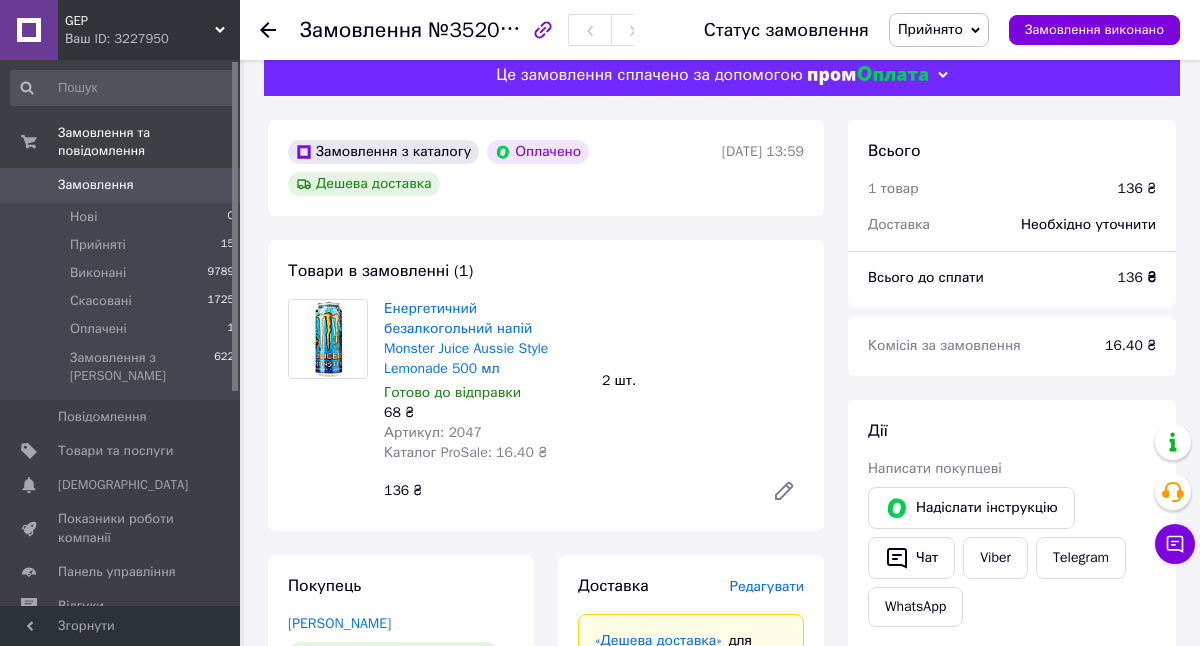 scroll, scrollTop: 32, scrollLeft: 0, axis: vertical 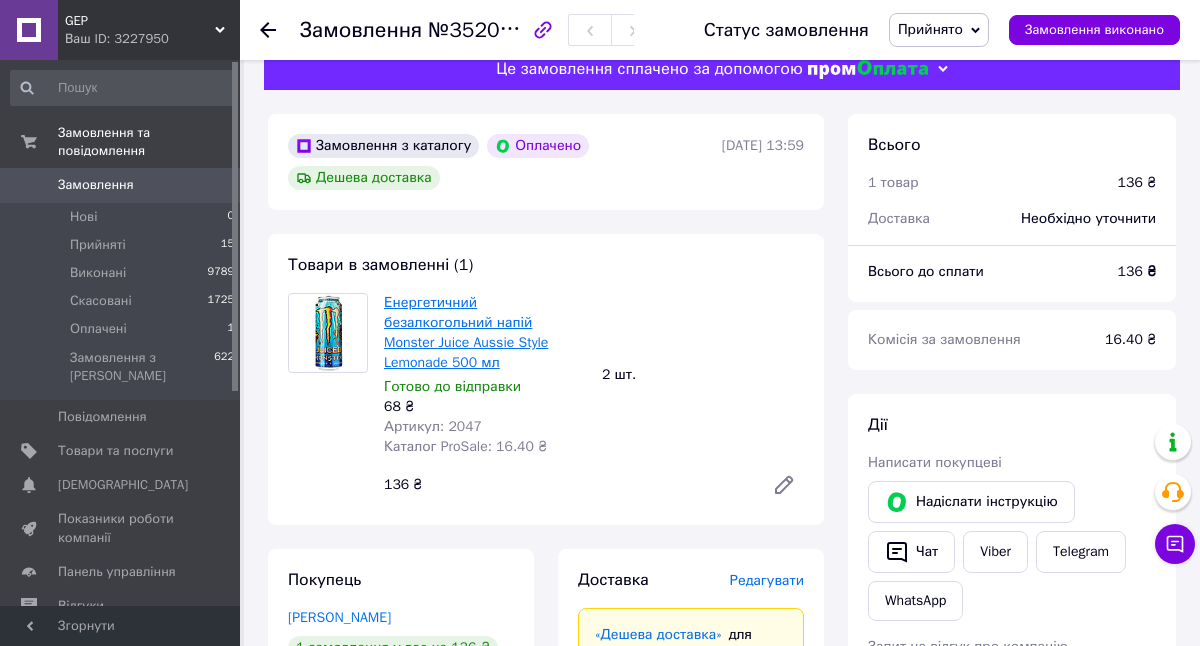 click on "Енергетичний безалкогольний напій Monster Juice Aussie Style Lemonade 500 мл" at bounding box center [466, 332] 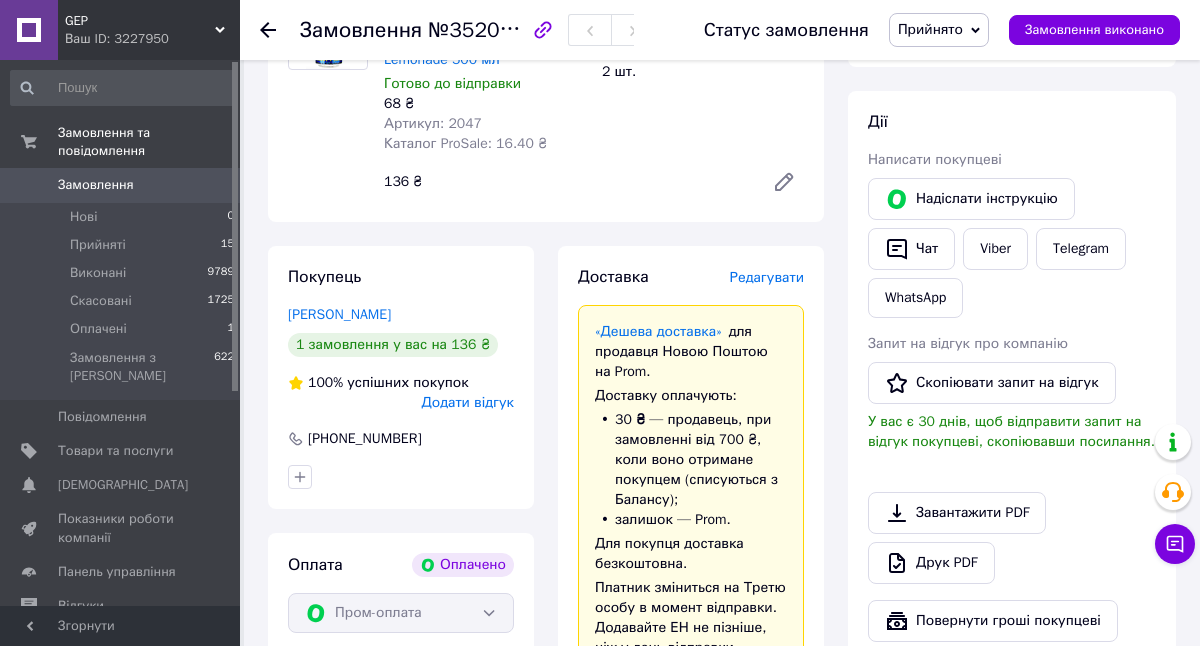 scroll, scrollTop: 341, scrollLeft: 0, axis: vertical 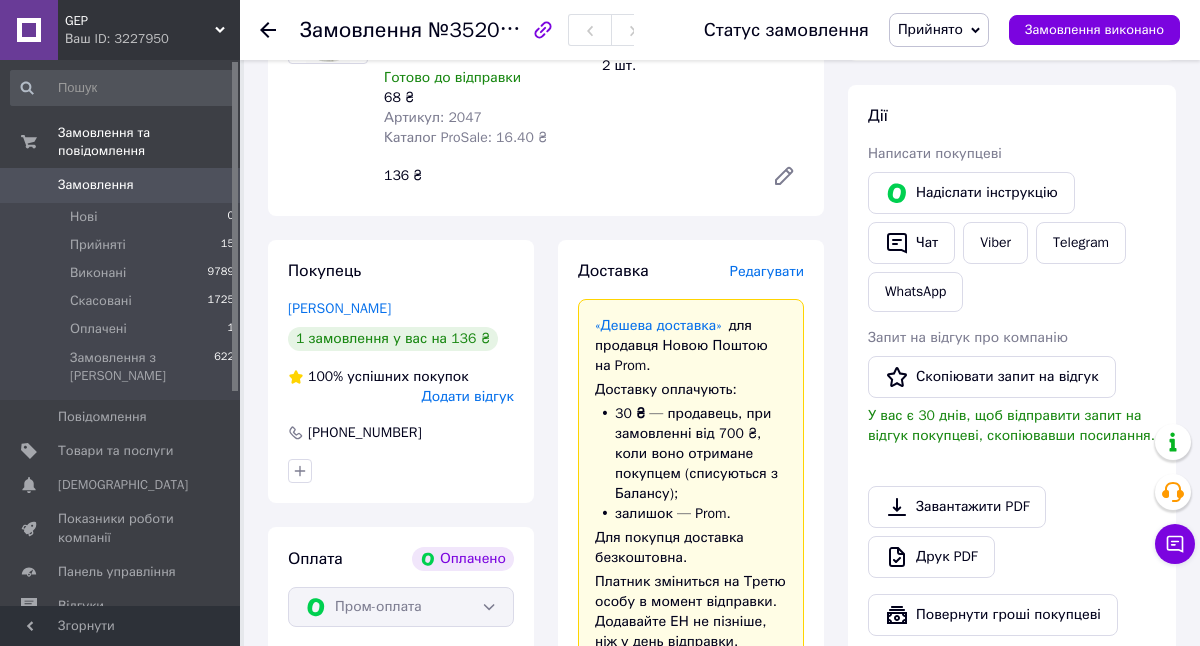 click on "Редагувати" at bounding box center [767, 271] 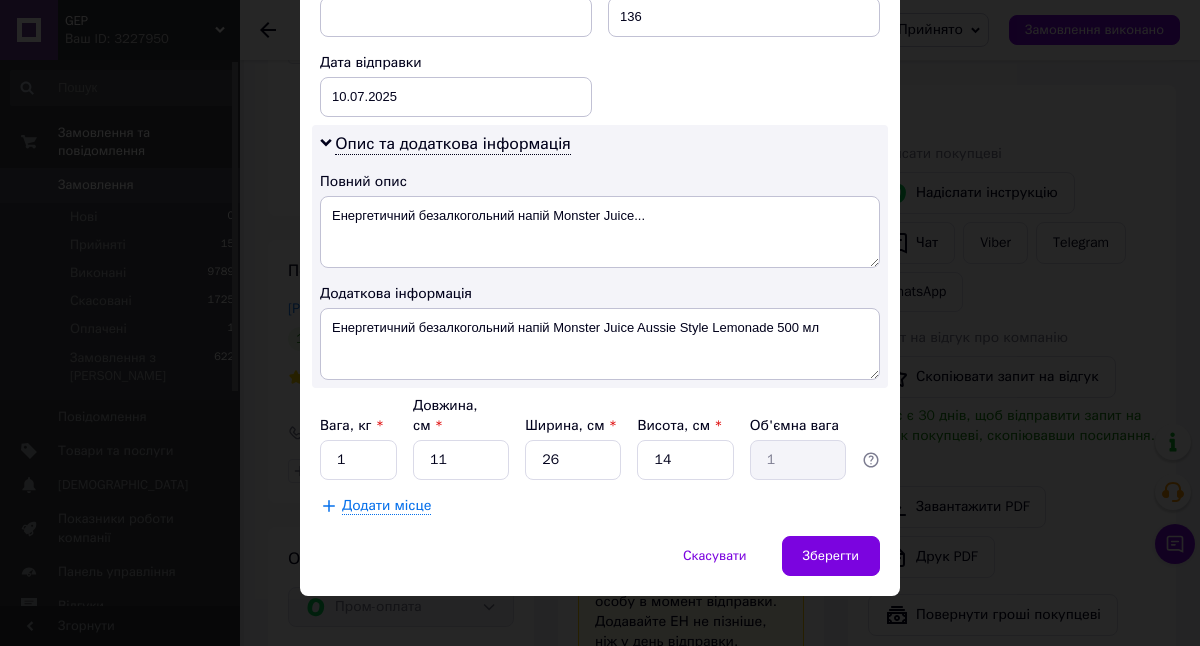 scroll, scrollTop: 925, scrollLeft: 0, axis: vertical 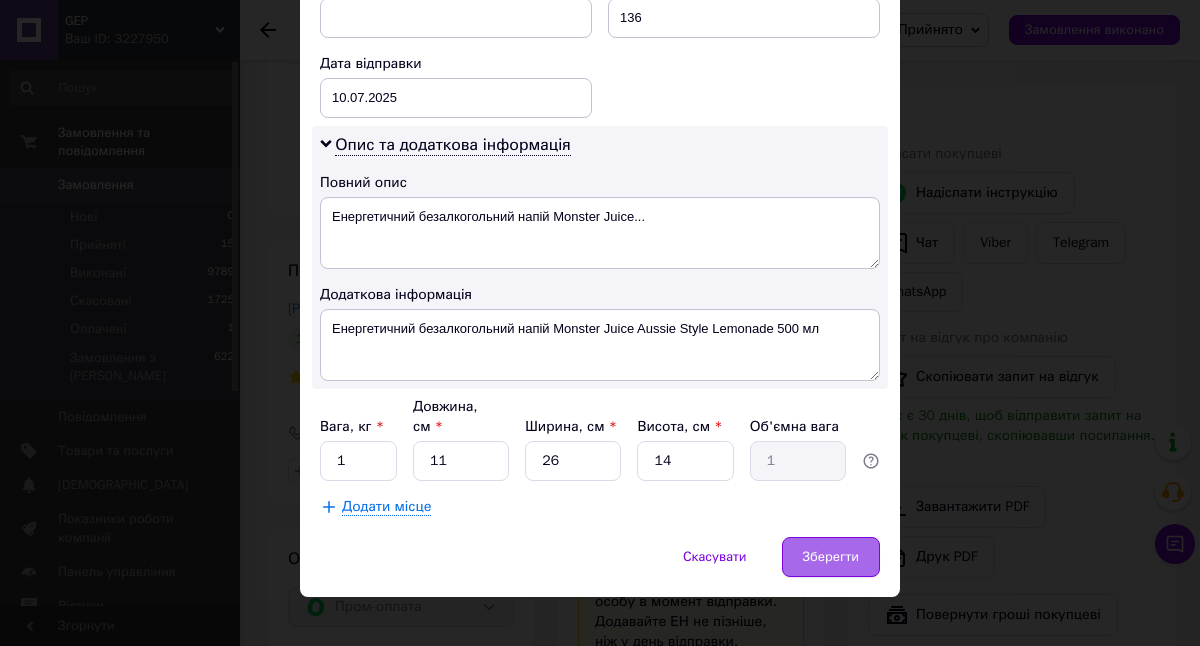 click on "Зберегти" at bounding box center [831, 557] 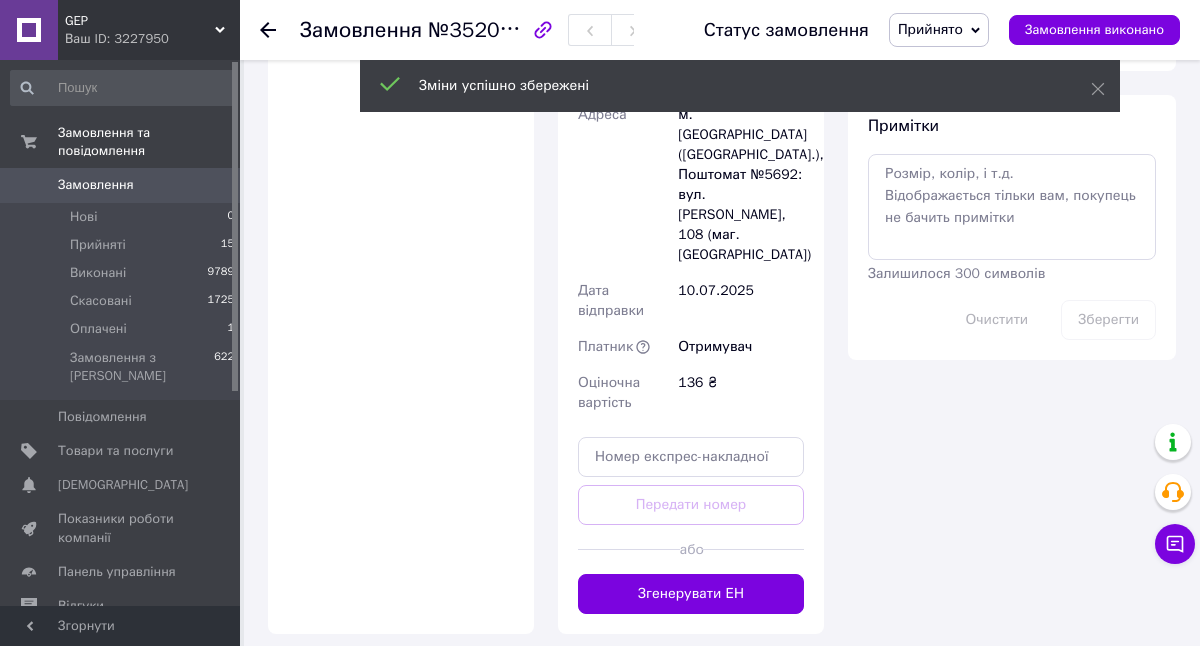 scroll, scrollTop: 1091, scrollLeft: 0, axis: vertical 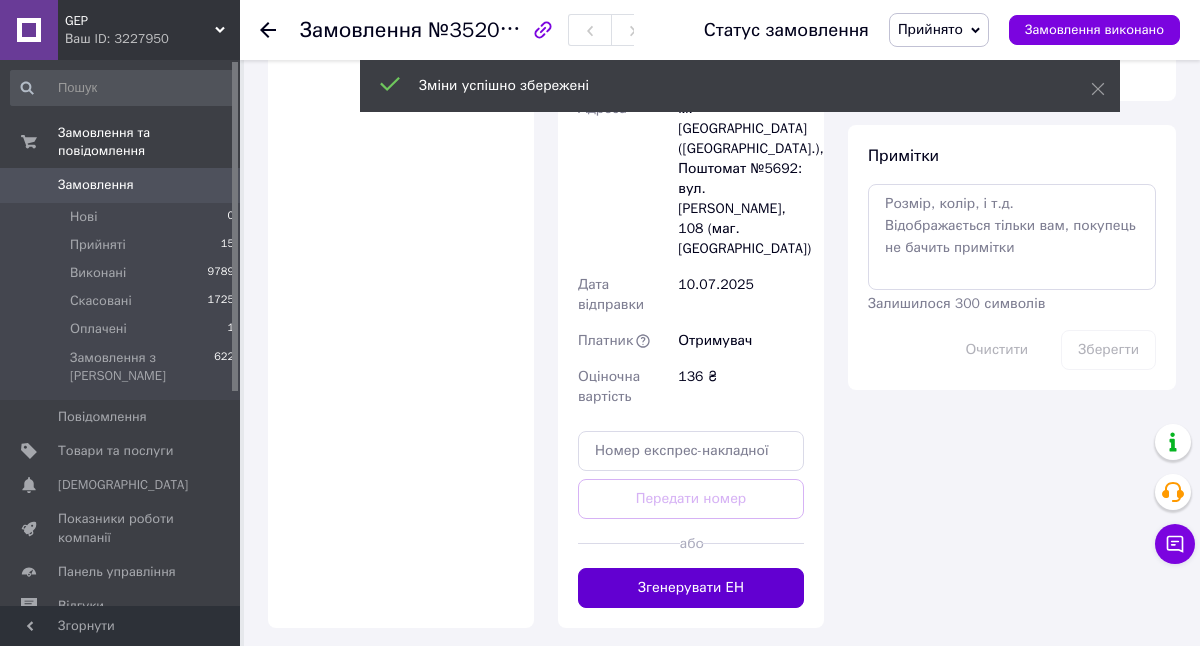 click on "Згенерувати ЕН" at bounding box center (691, 588) 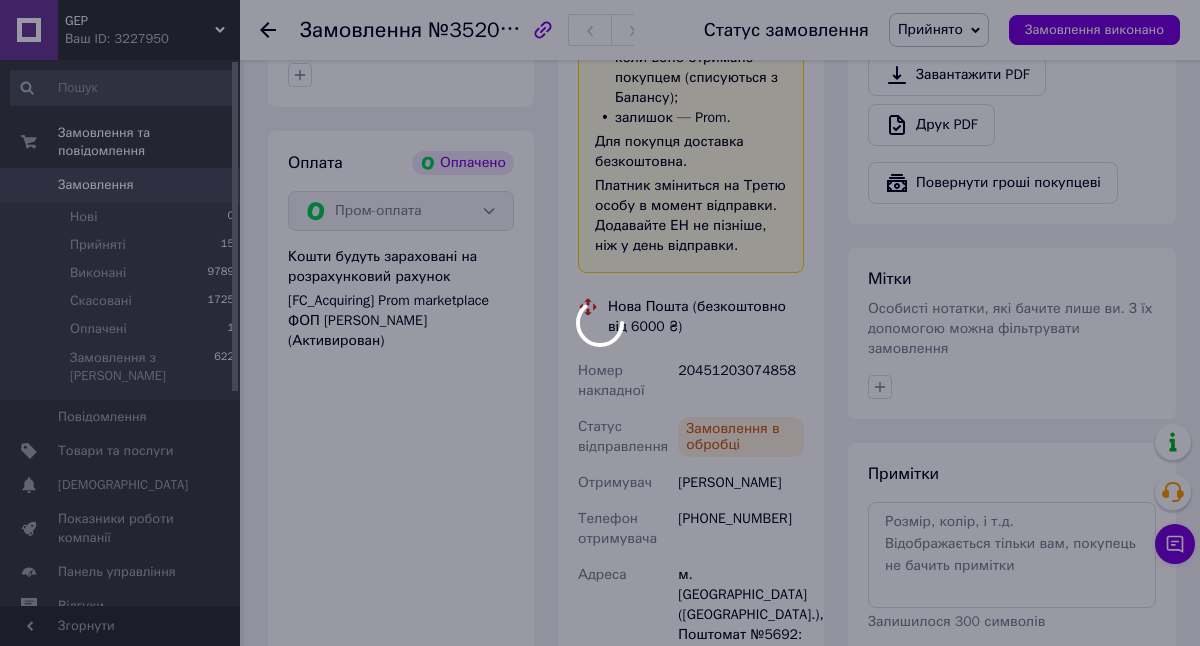 scroll, scrollTop: 732, scrollLeft: 0, axis: vertical 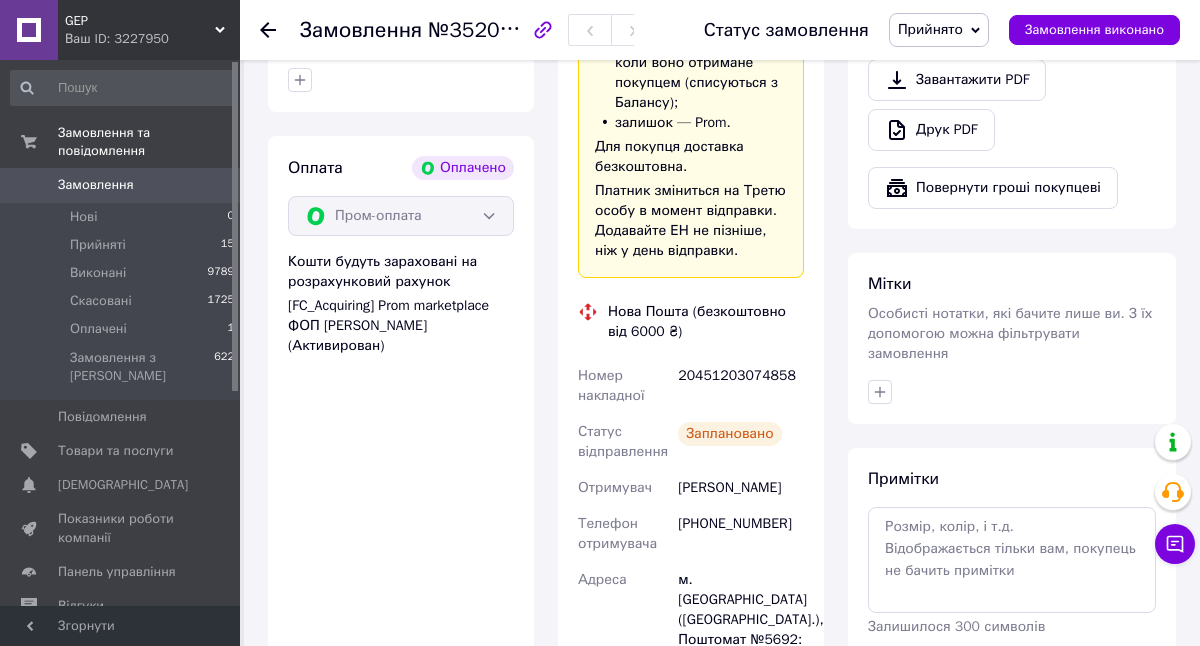 click on "20451203074858" at bounding box center (741, 386) 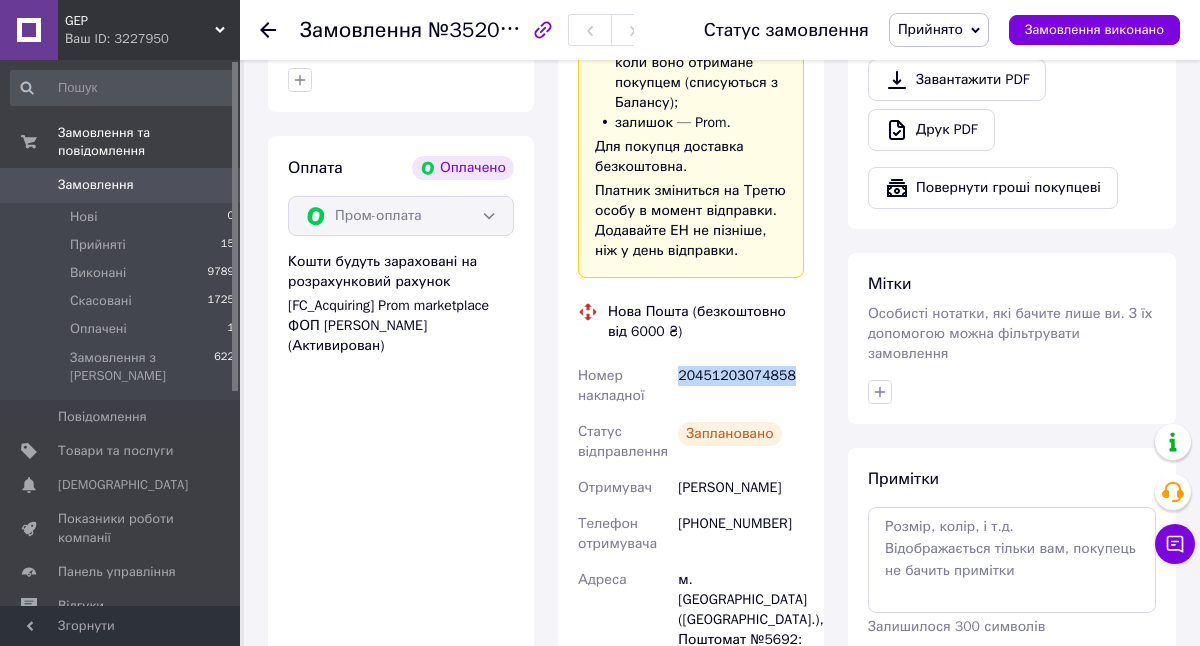 copy on "20451203074858" 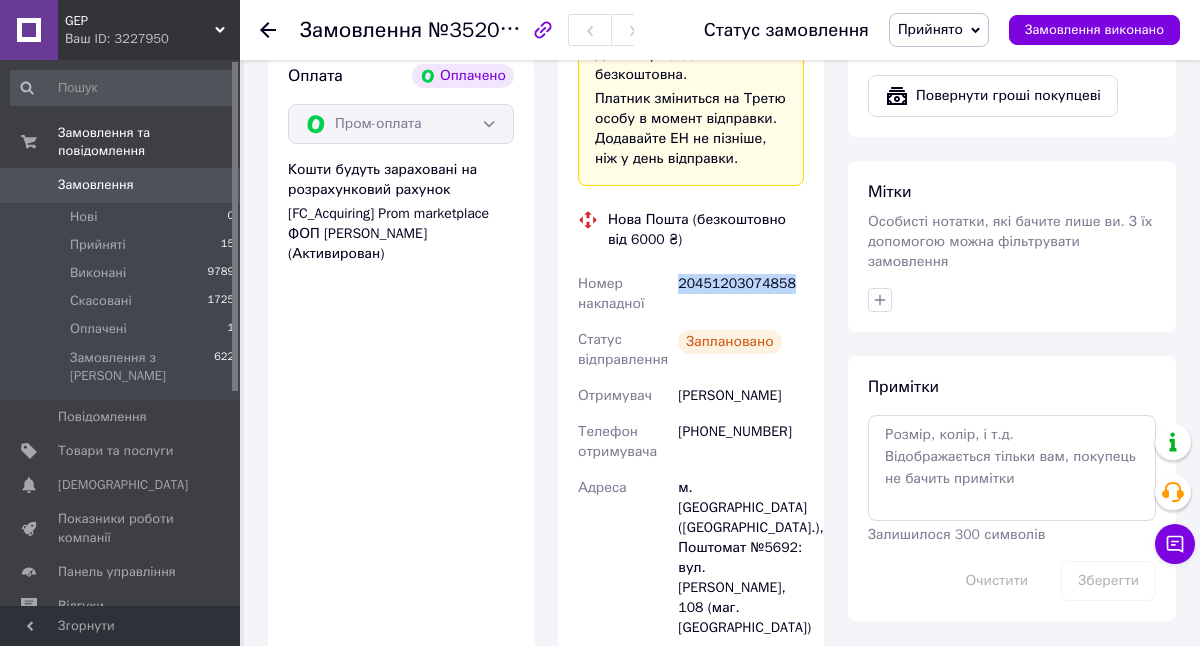 scroll, scrollTop: 825, scrollLeft: 0, axis: vertical 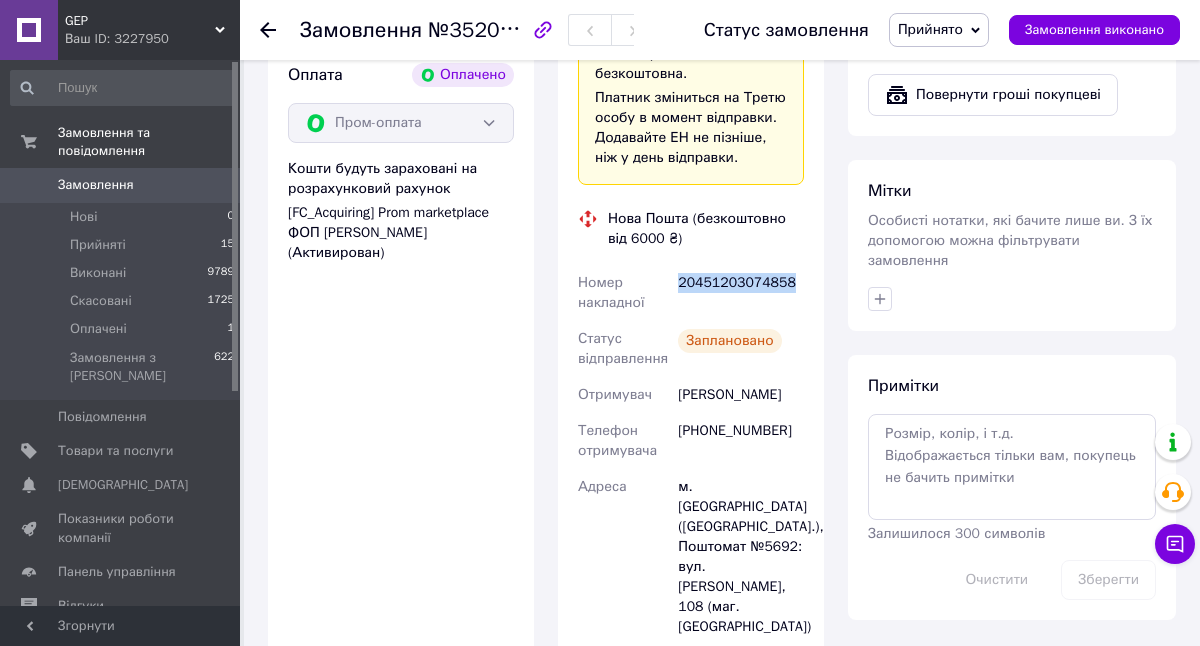 click on "Замовлення" at bounding box center [121, 185] 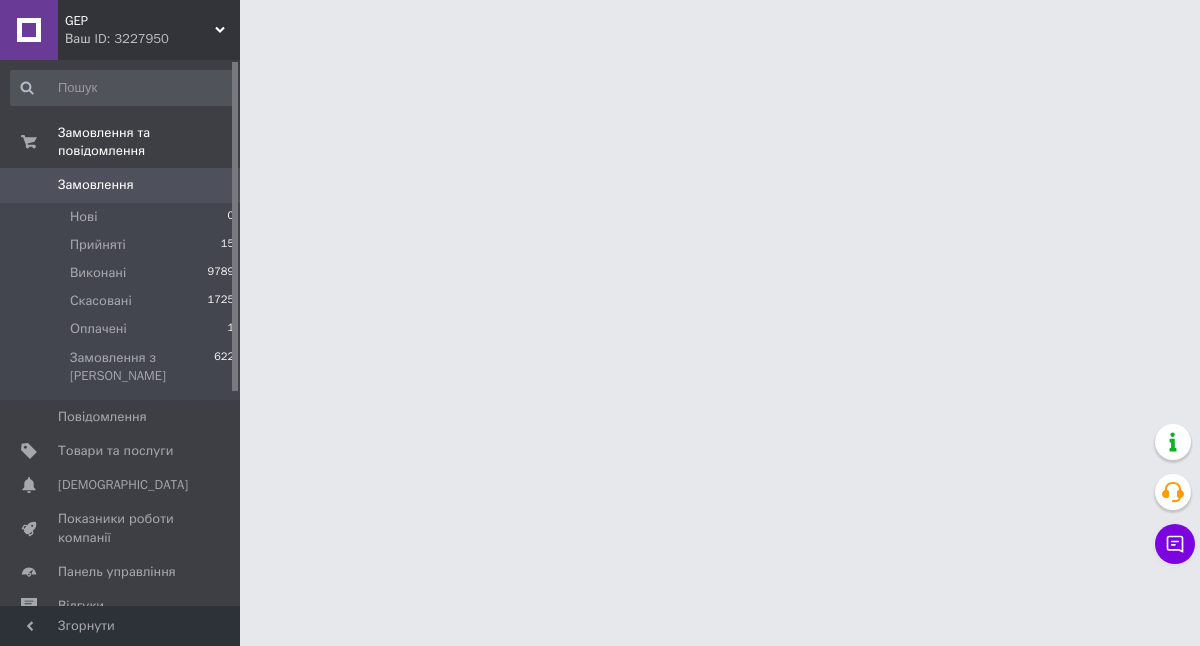 scroll, scrollTop: 0, scrollLeft: 0, axis: both 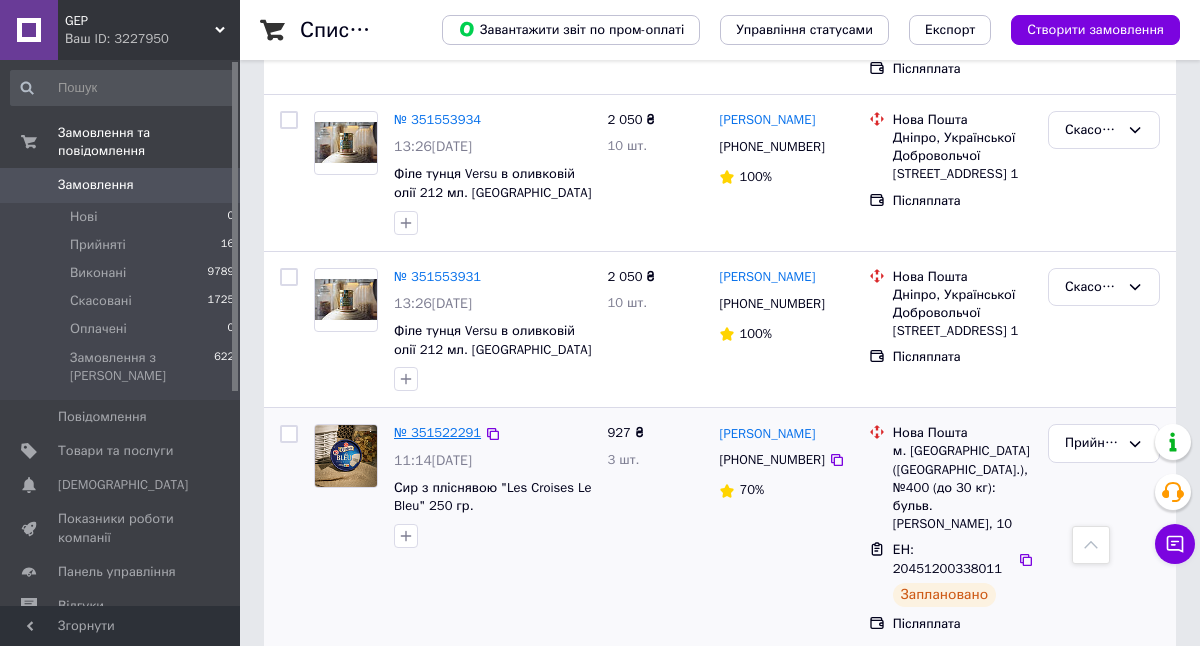 click on "№ 351522291" at bounding box center [437, 432] 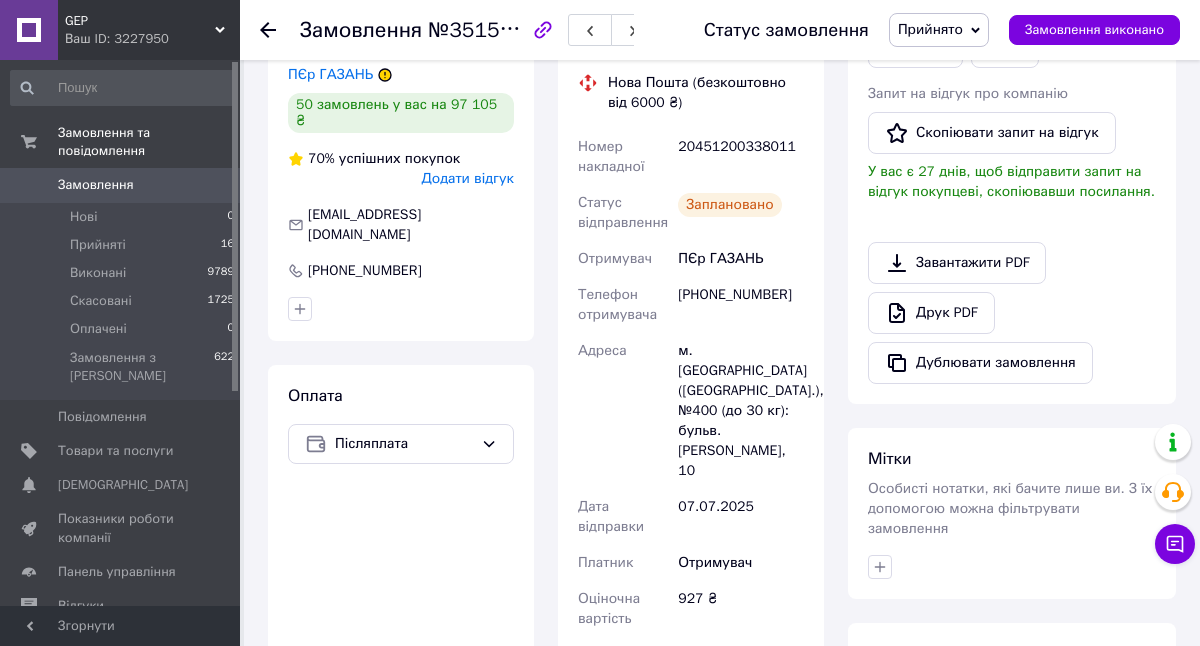 scroll, scrollTop: 425, scrollLeft: 0, axis: vertical 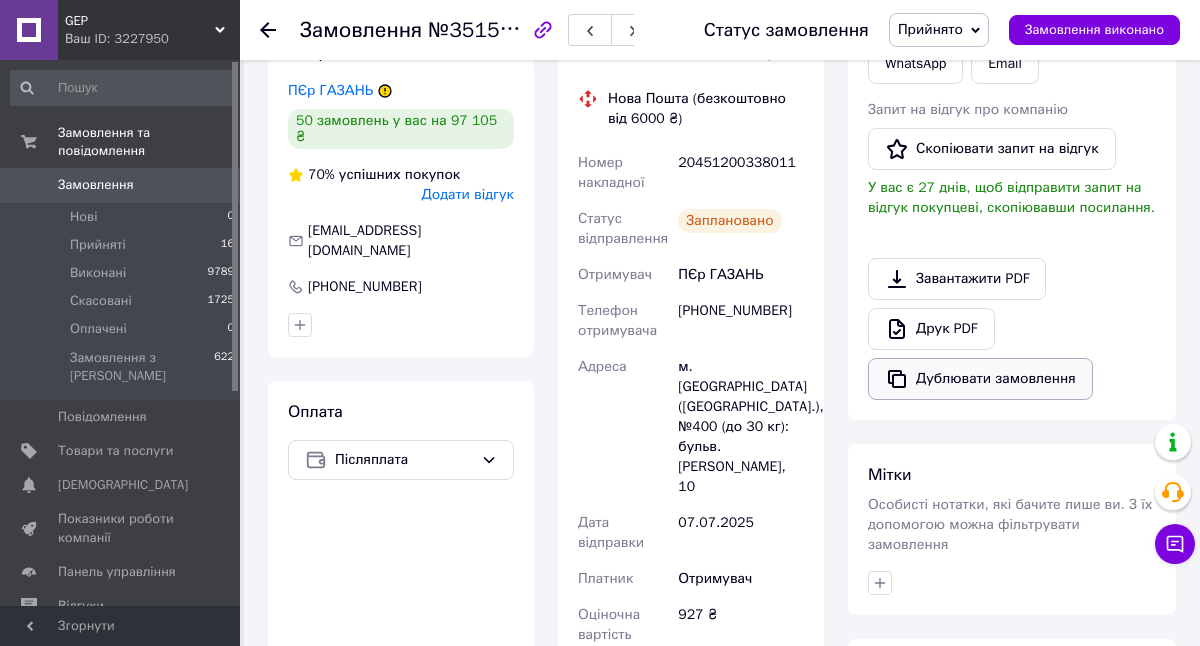 click on "Дублювати замовлення" at bounding box center (980, 379) 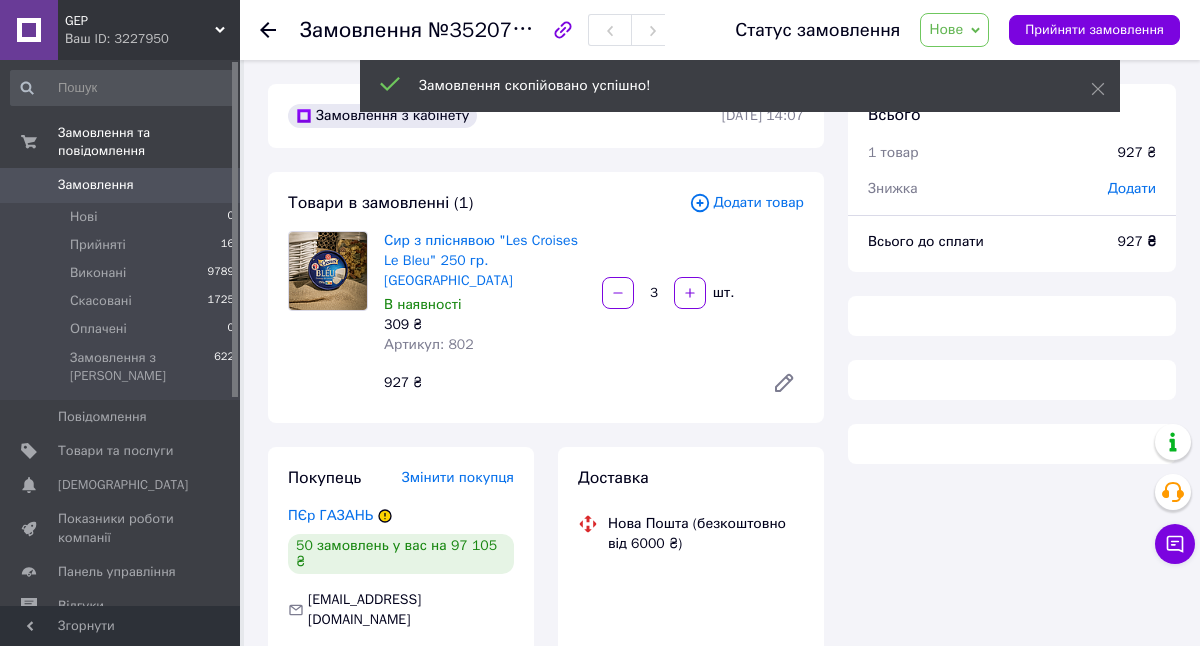 scroll, scrollTop: 0, scrollLeft: 0, axis: both 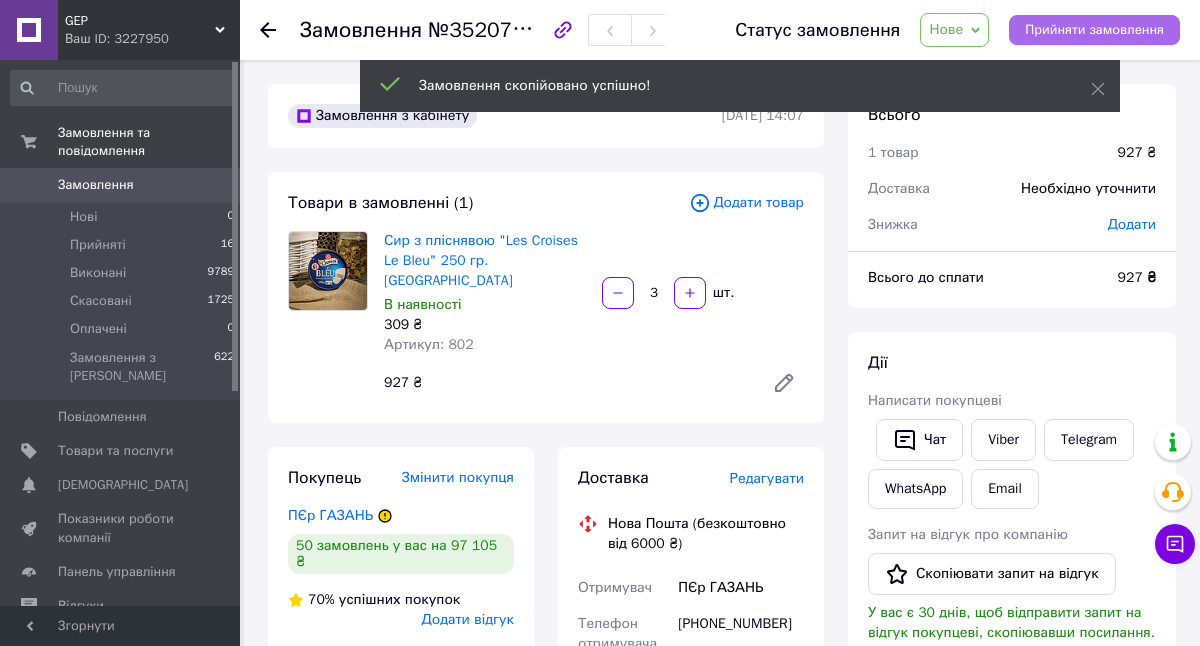 click on "Прийняти замовлення" at bounding box center (1094, 30) 